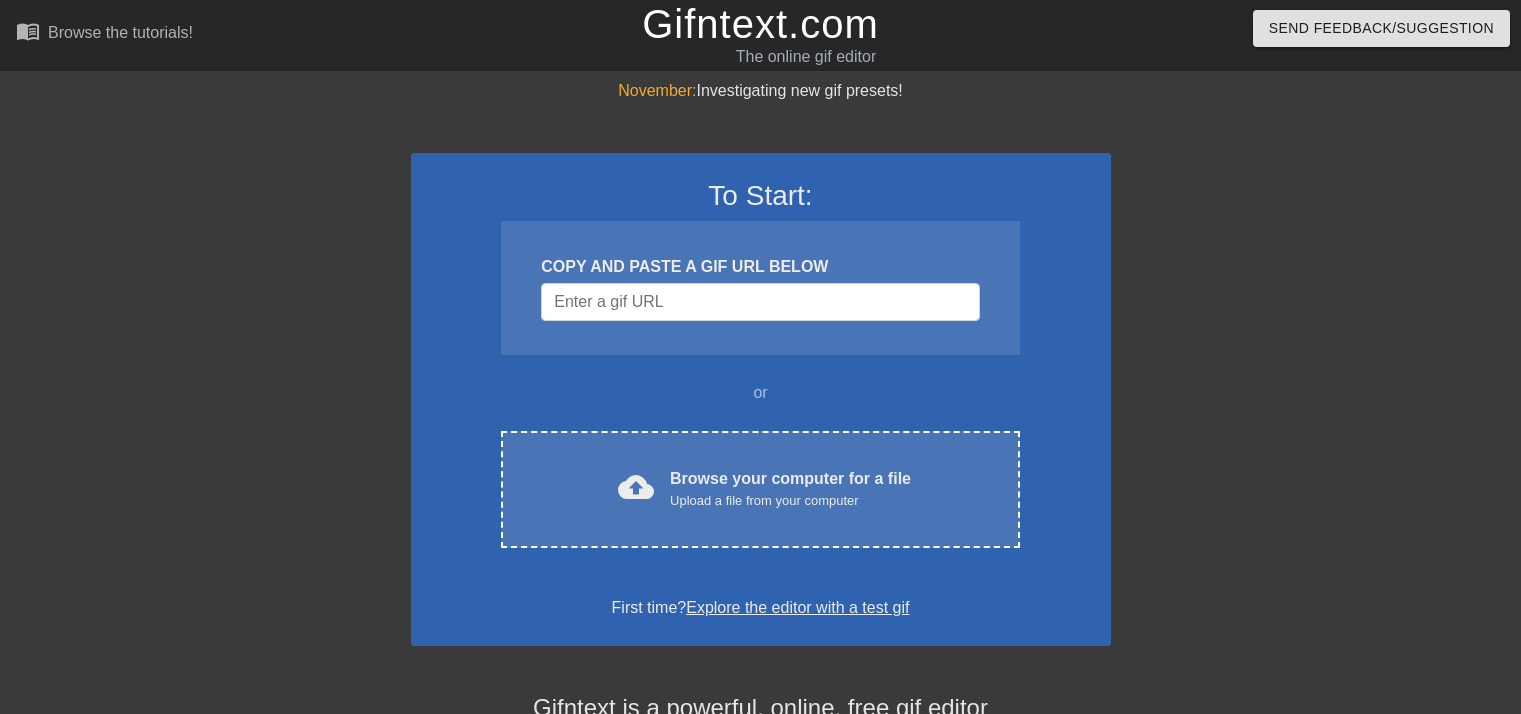 scroll, scrollTop: 0, scrollLeft: 0, axis: both 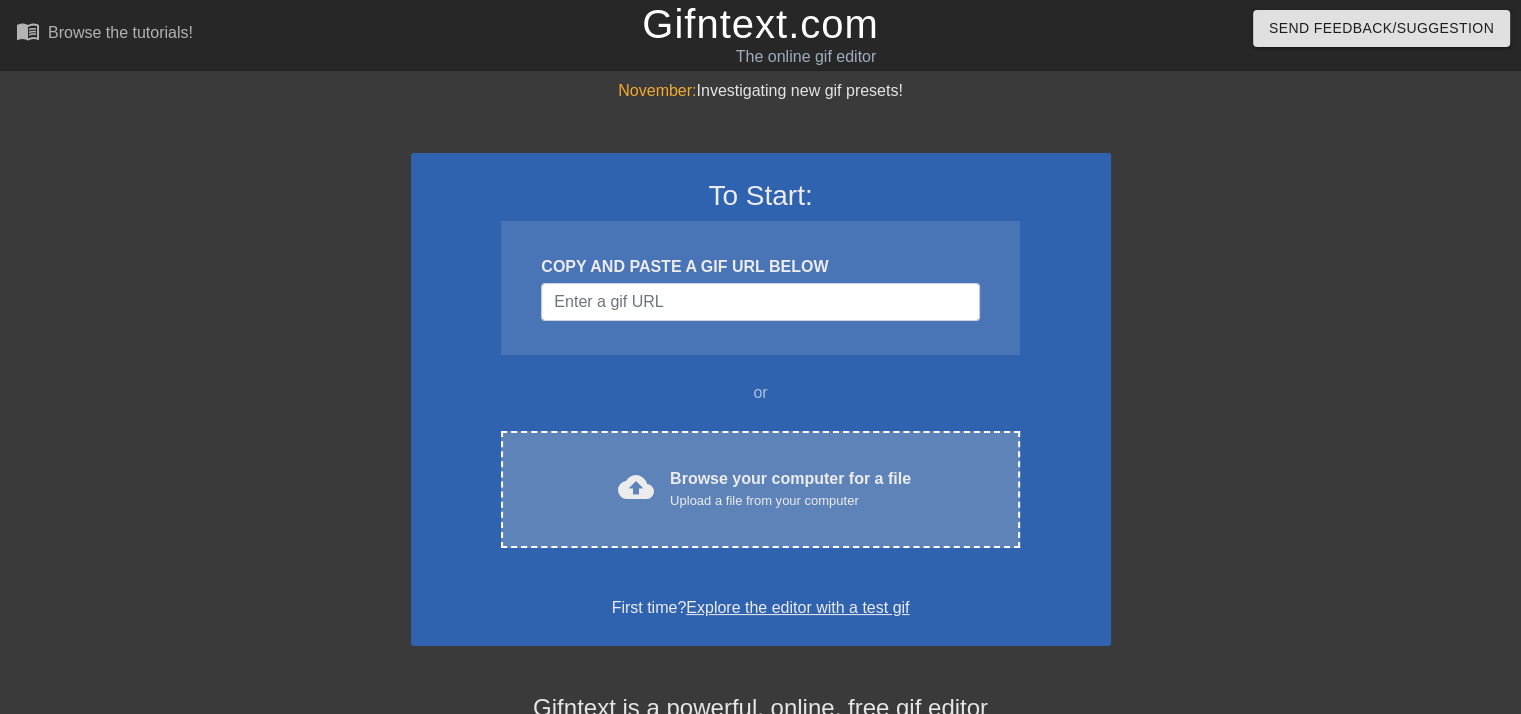 click on "Browse your computer for a file Upload a file from your computer" at bounding box center (790, 489) 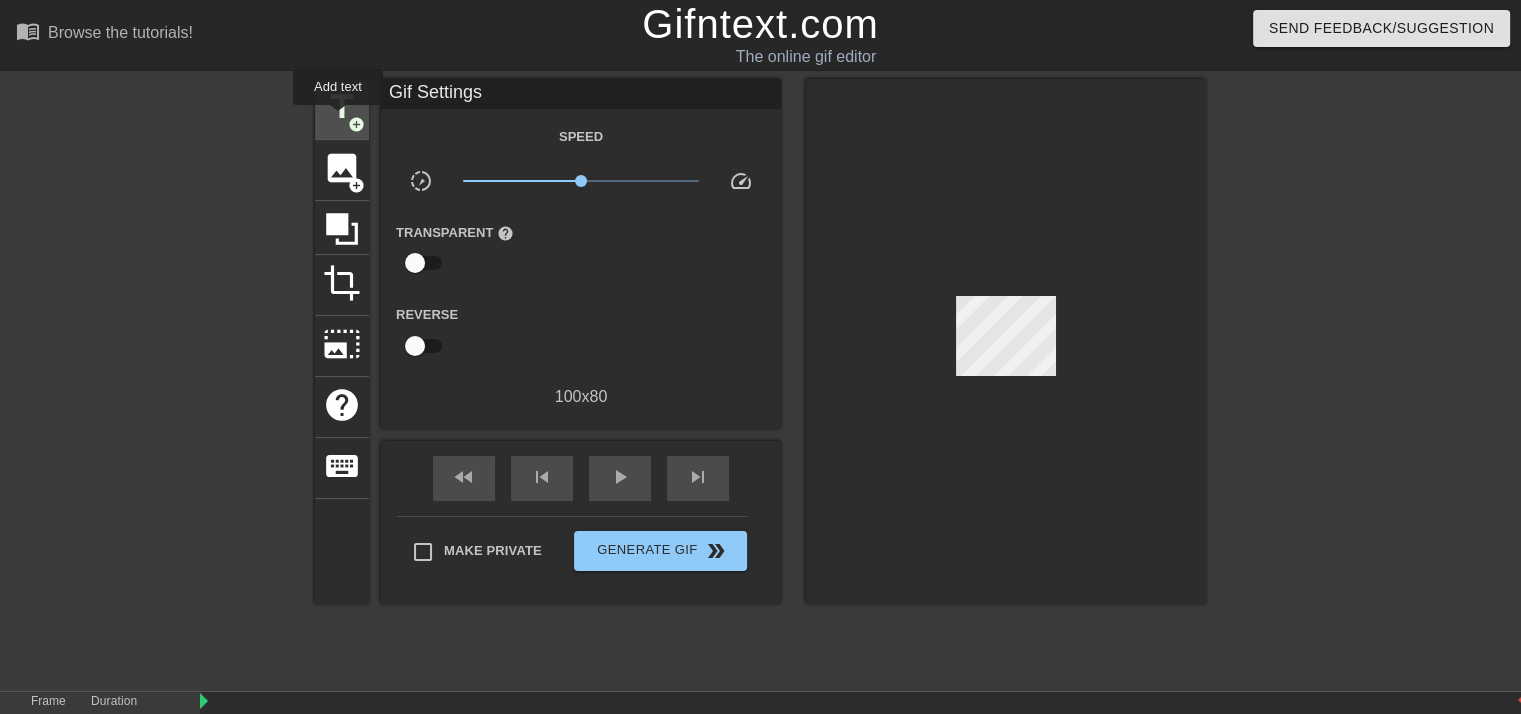 click on "title" at bounding box center [342, 107] 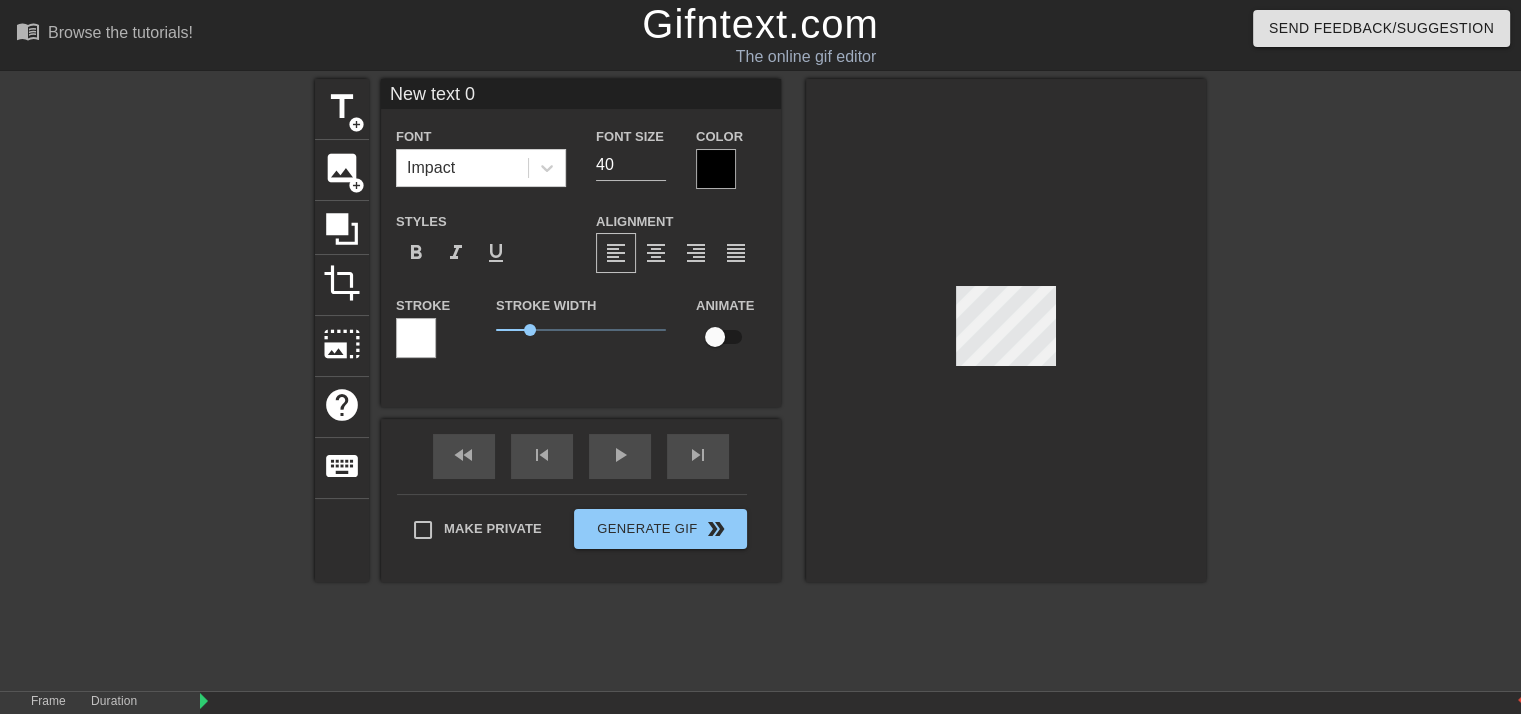 click on "New text 0" at bounding box center (581, 94) 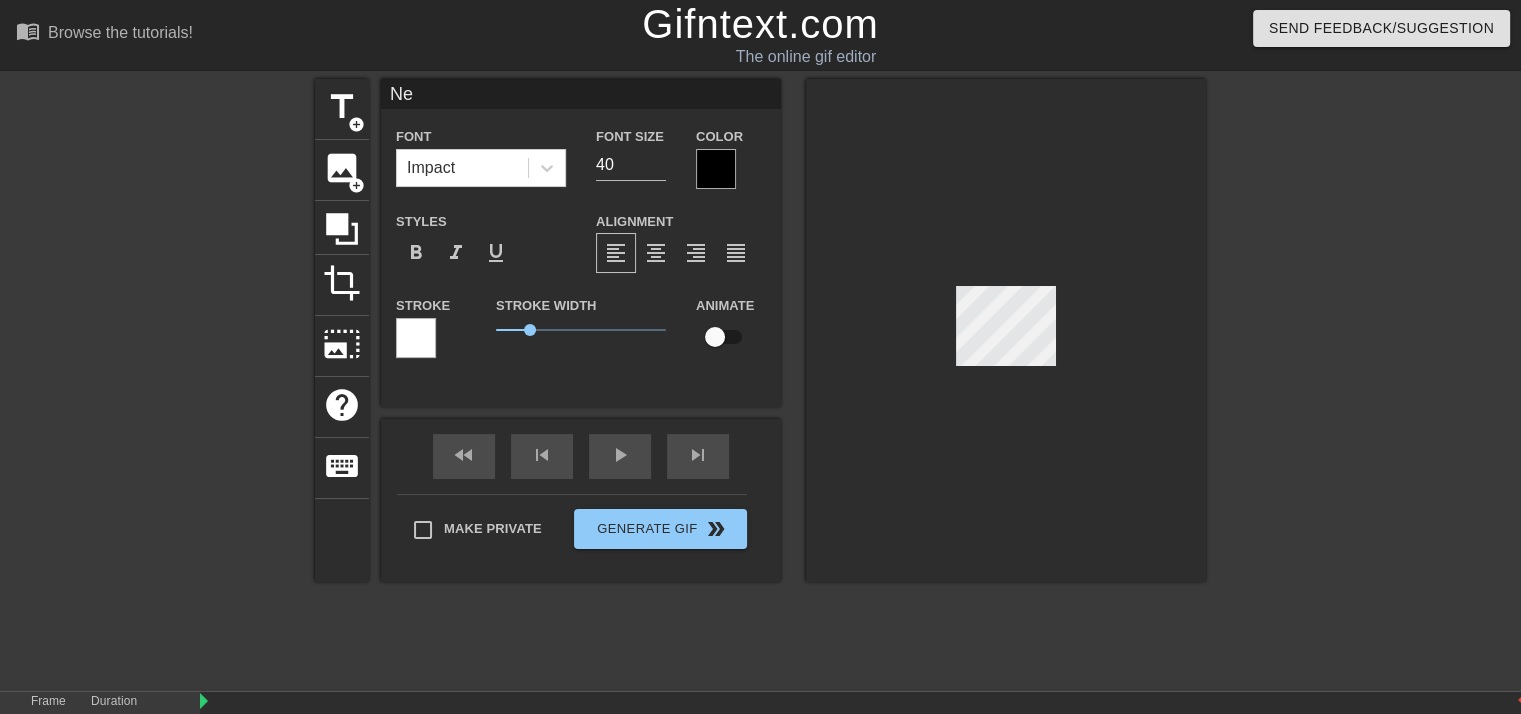 type on "N" 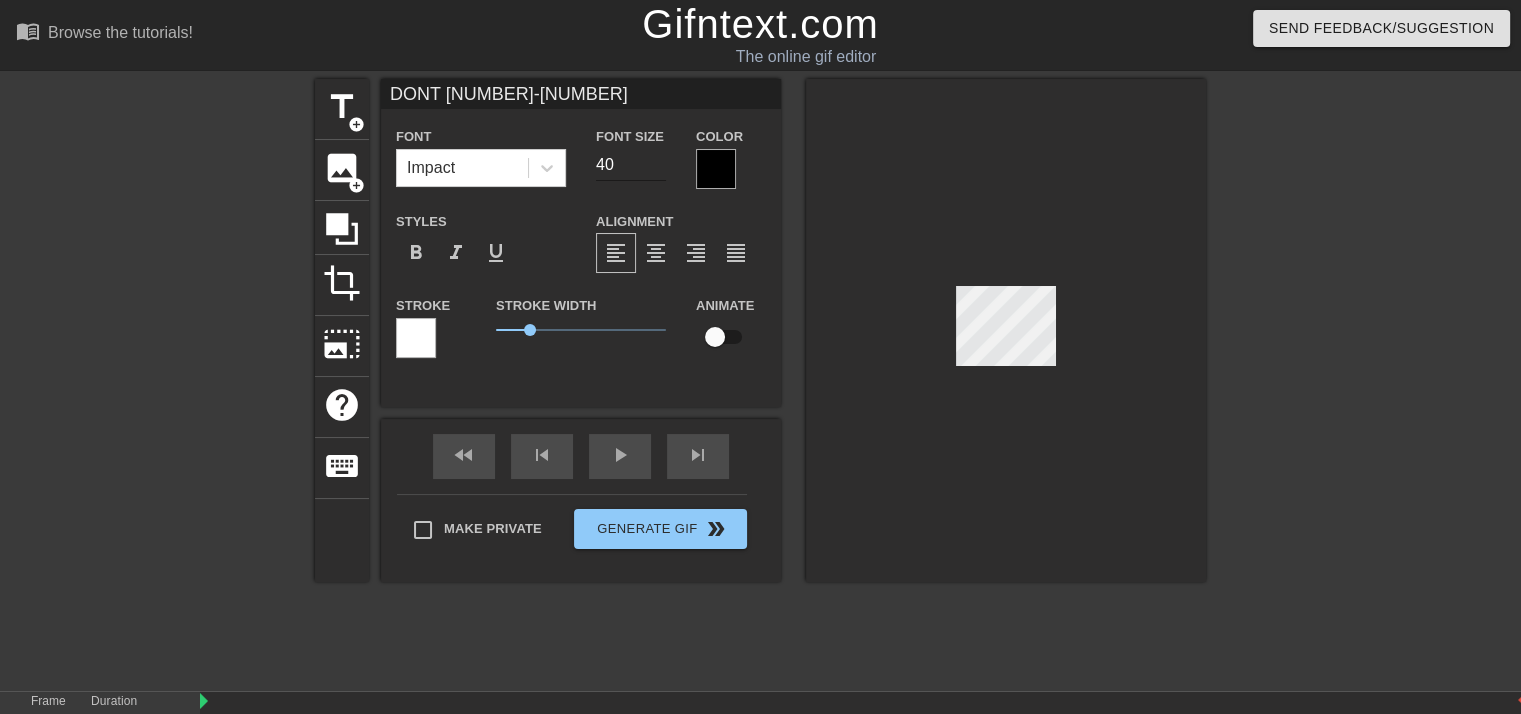 type on "DONT 1-13" 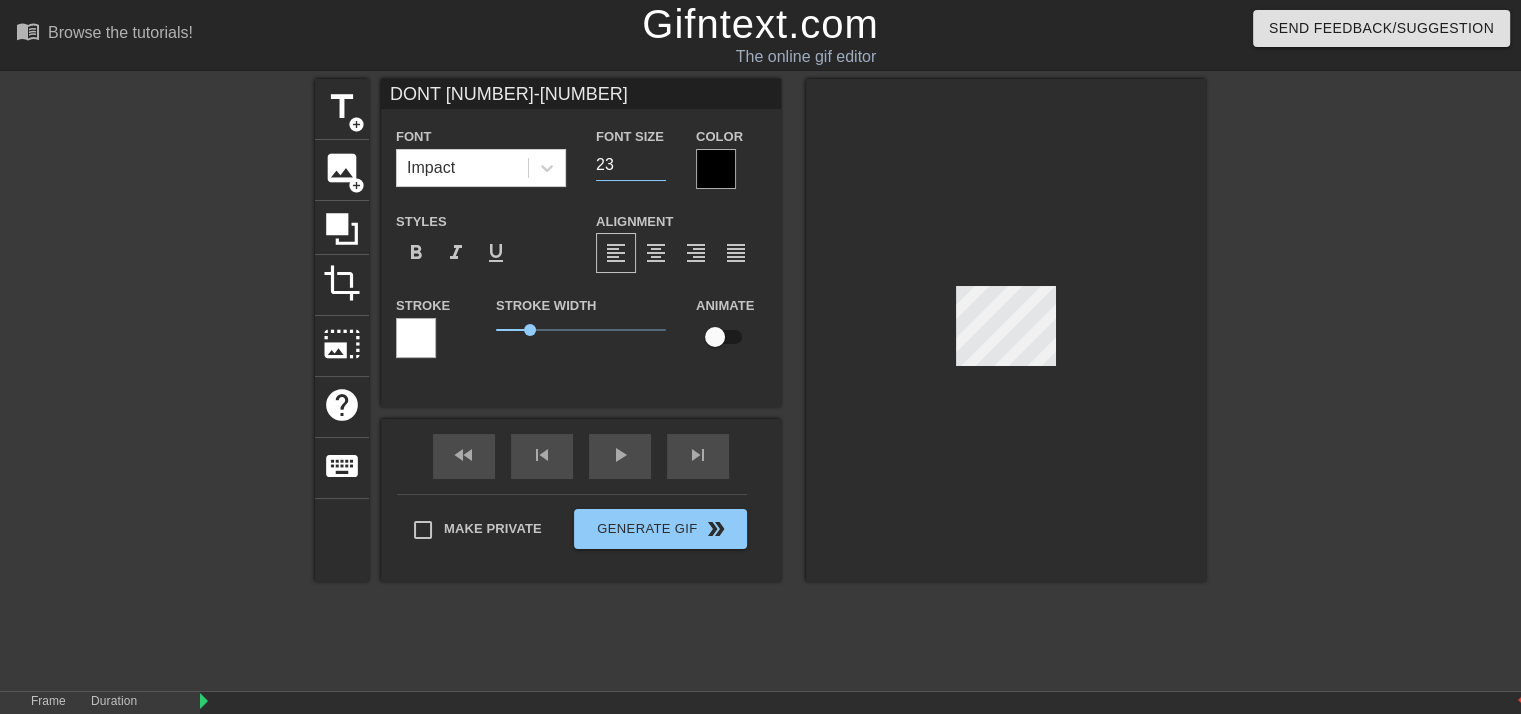 type on "23" 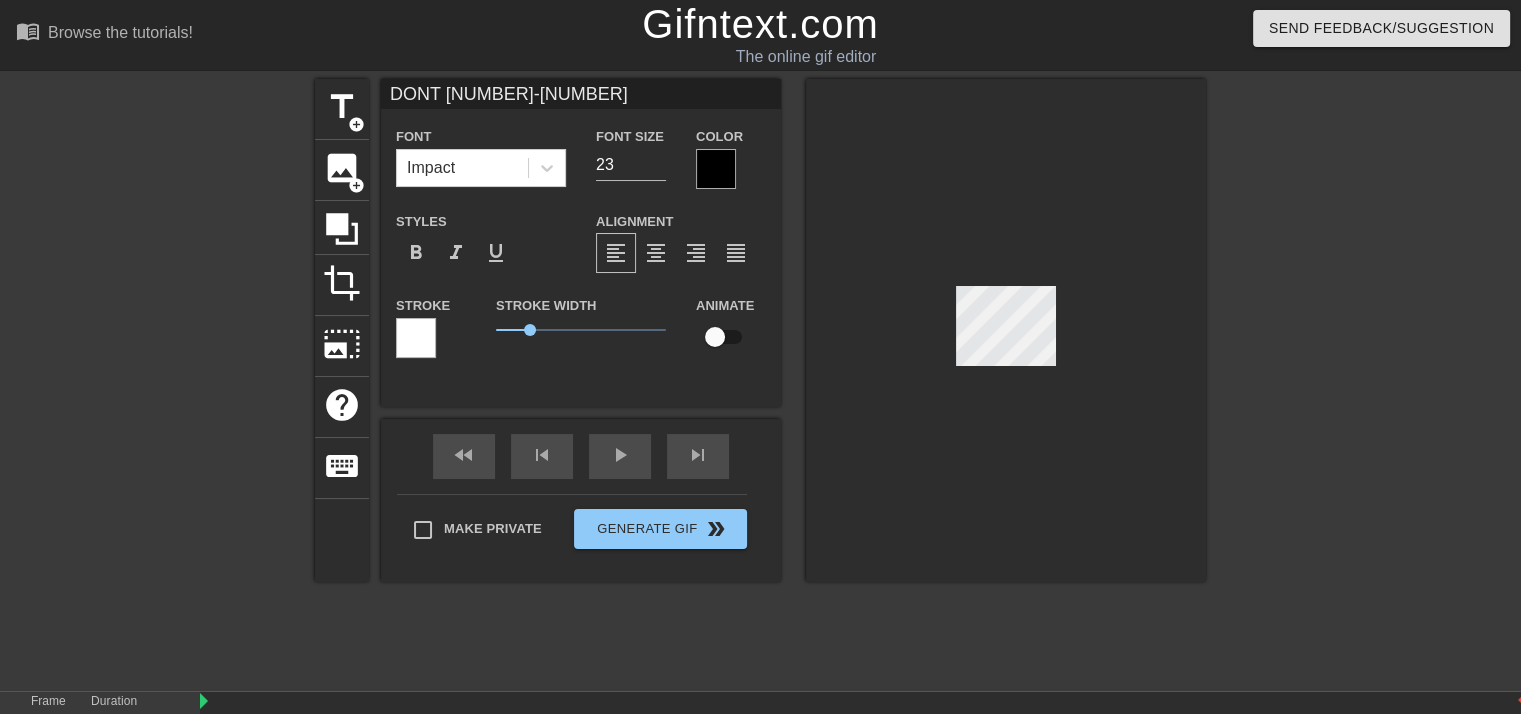 click at bounding box center (716, 169) 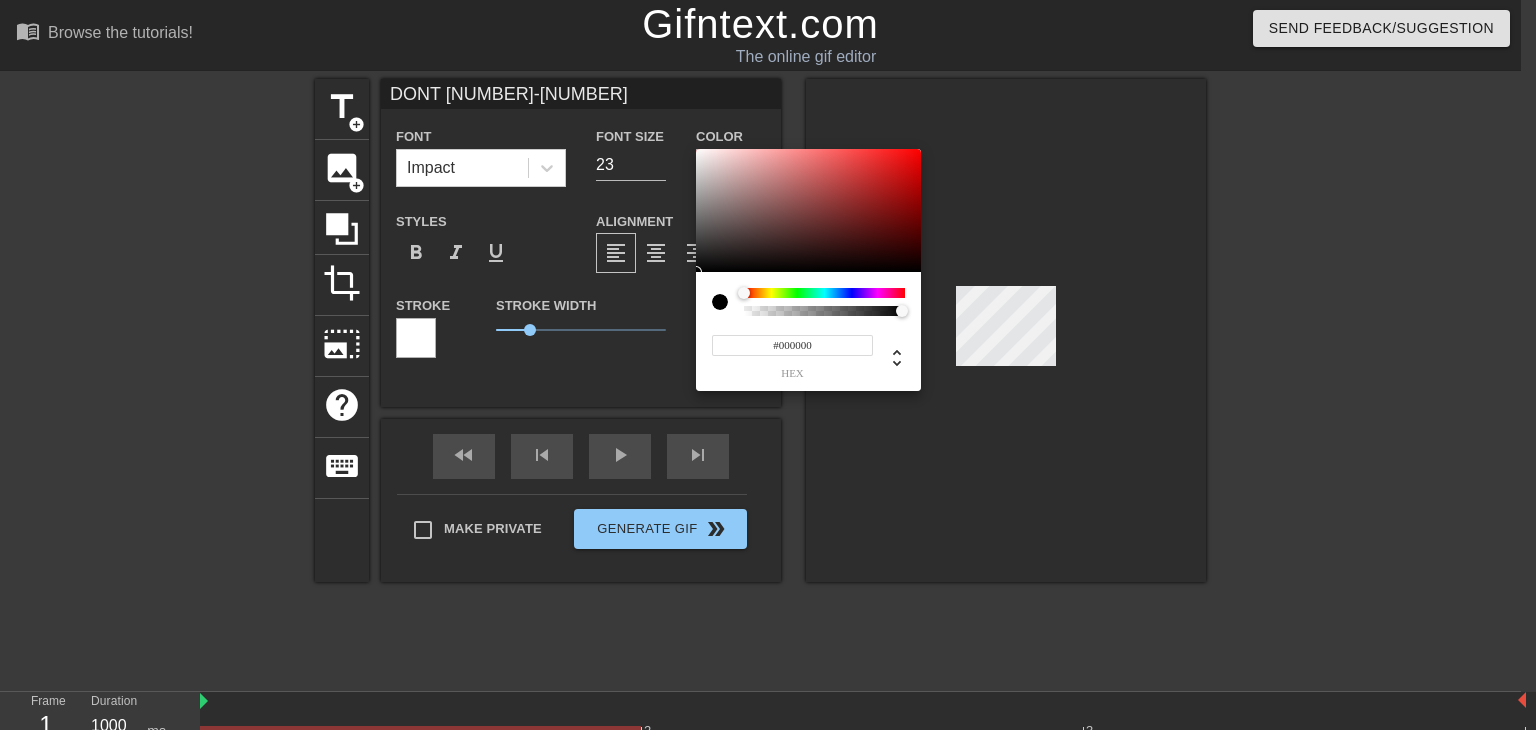 click at bounding box center [824, 293] 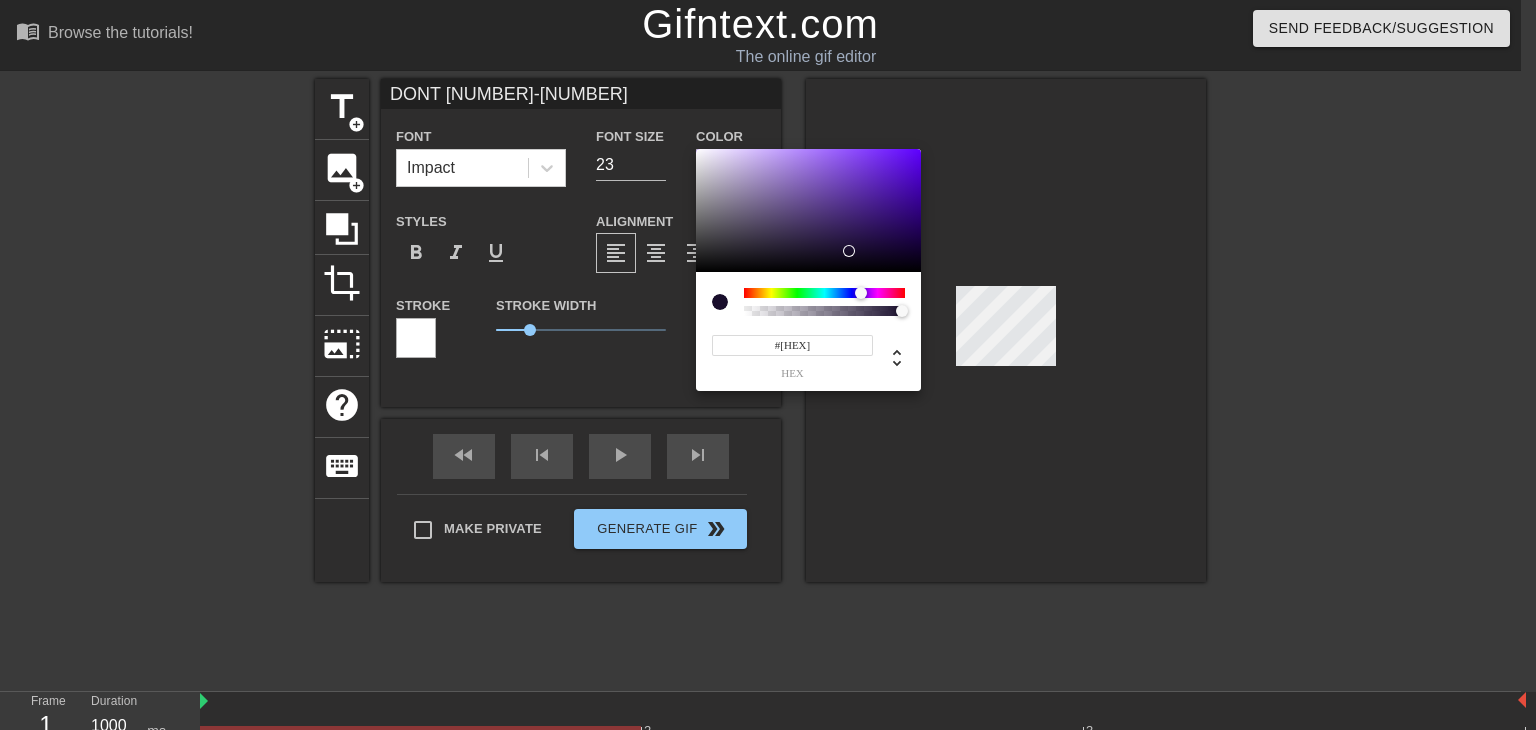 click at bounding box center (808, 211) 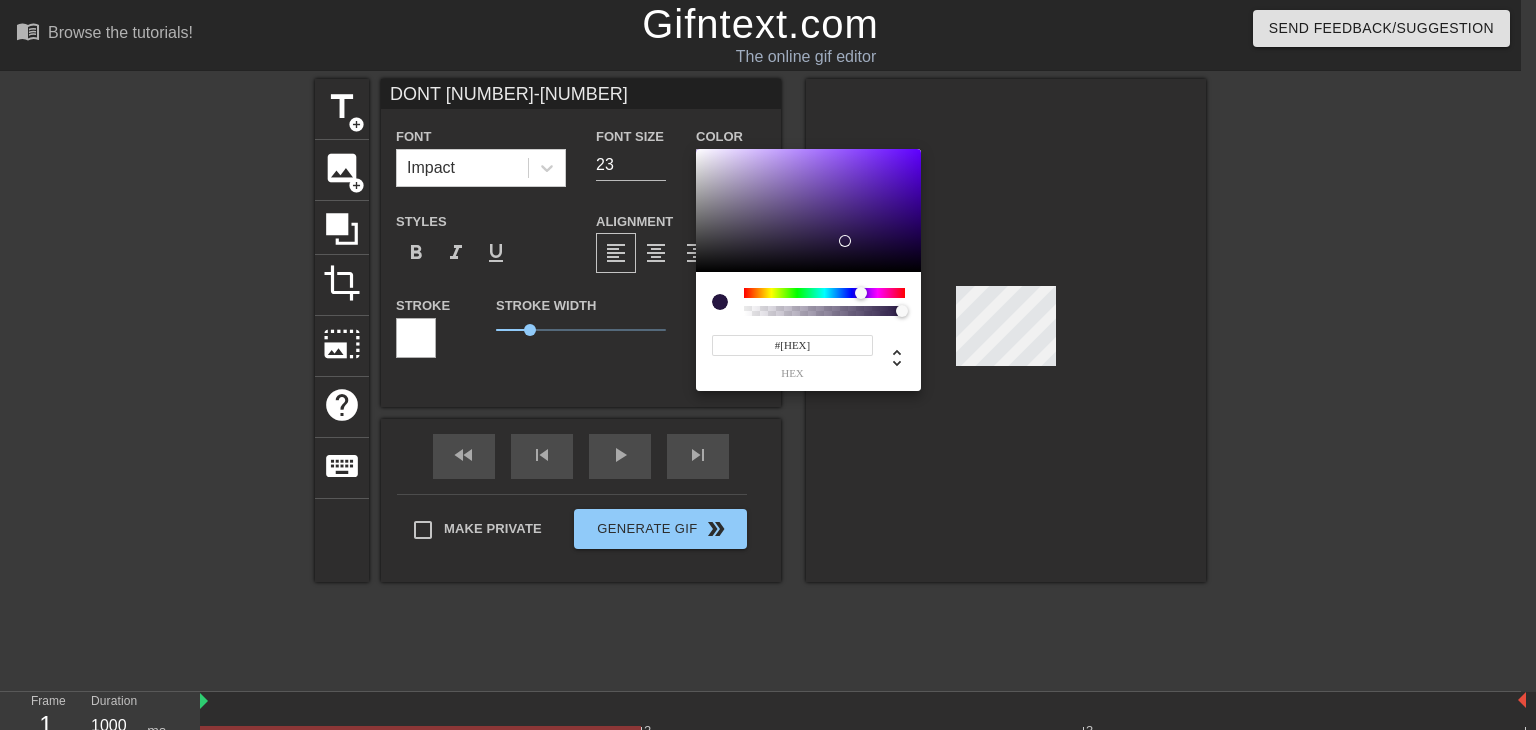 click at bounding box center [808, 211] 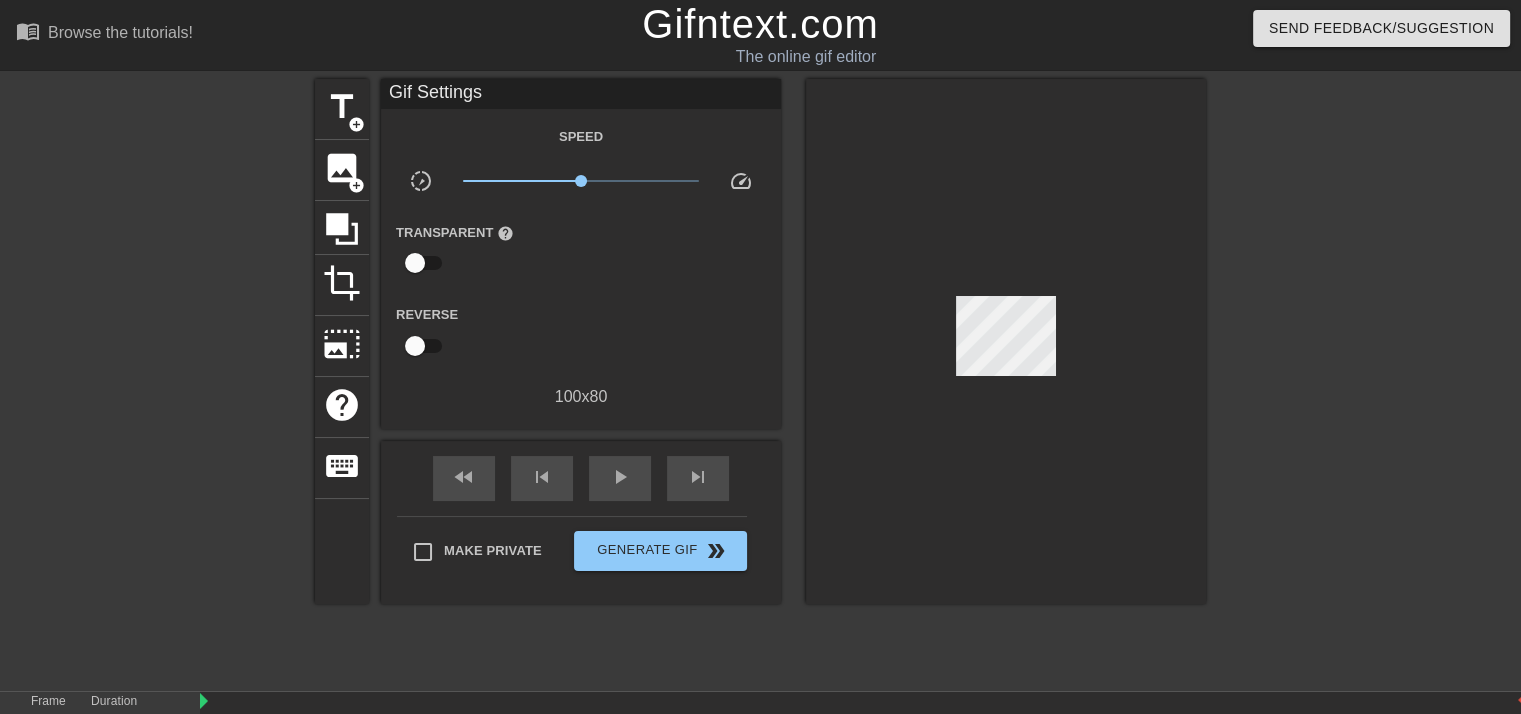 click at bounding box center (1006, 341) 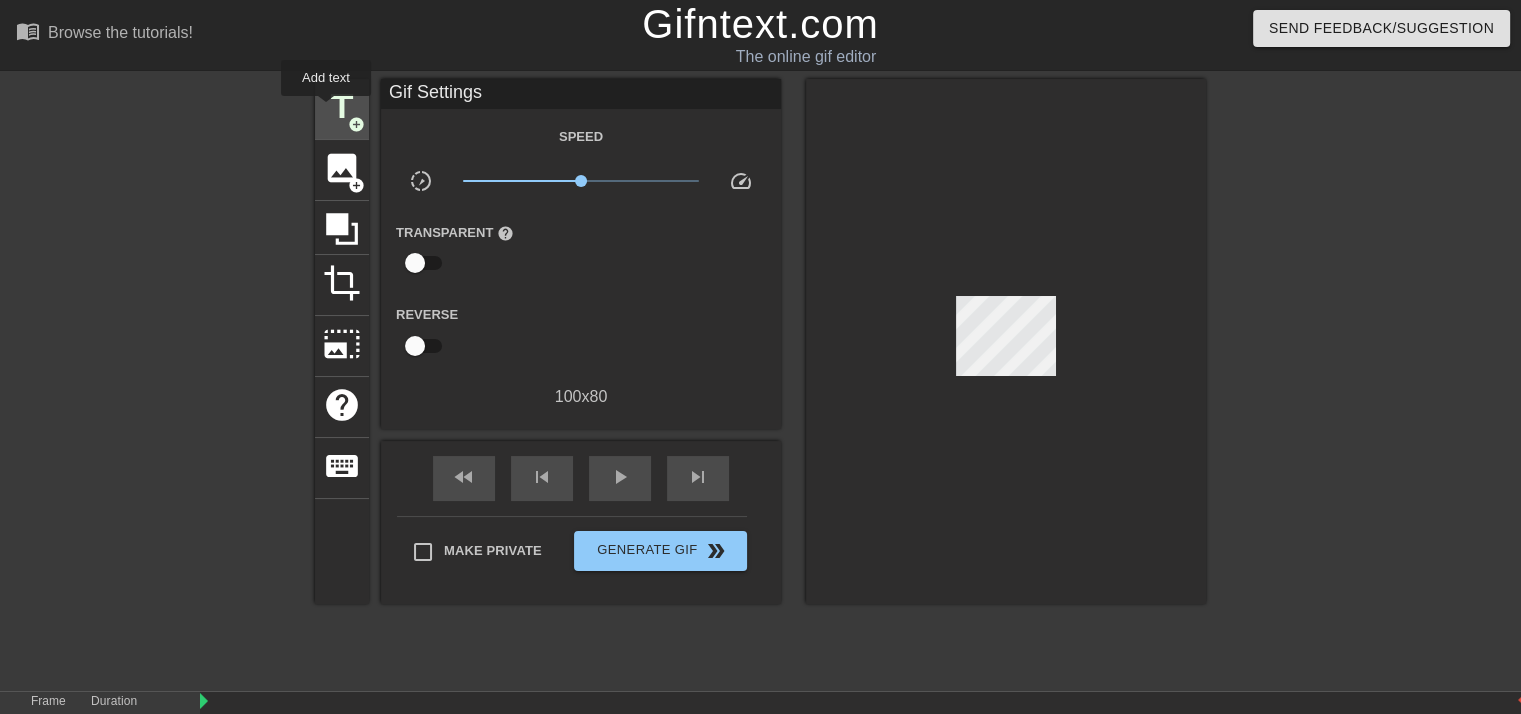 click on "title" at bounding box center (342, 107) 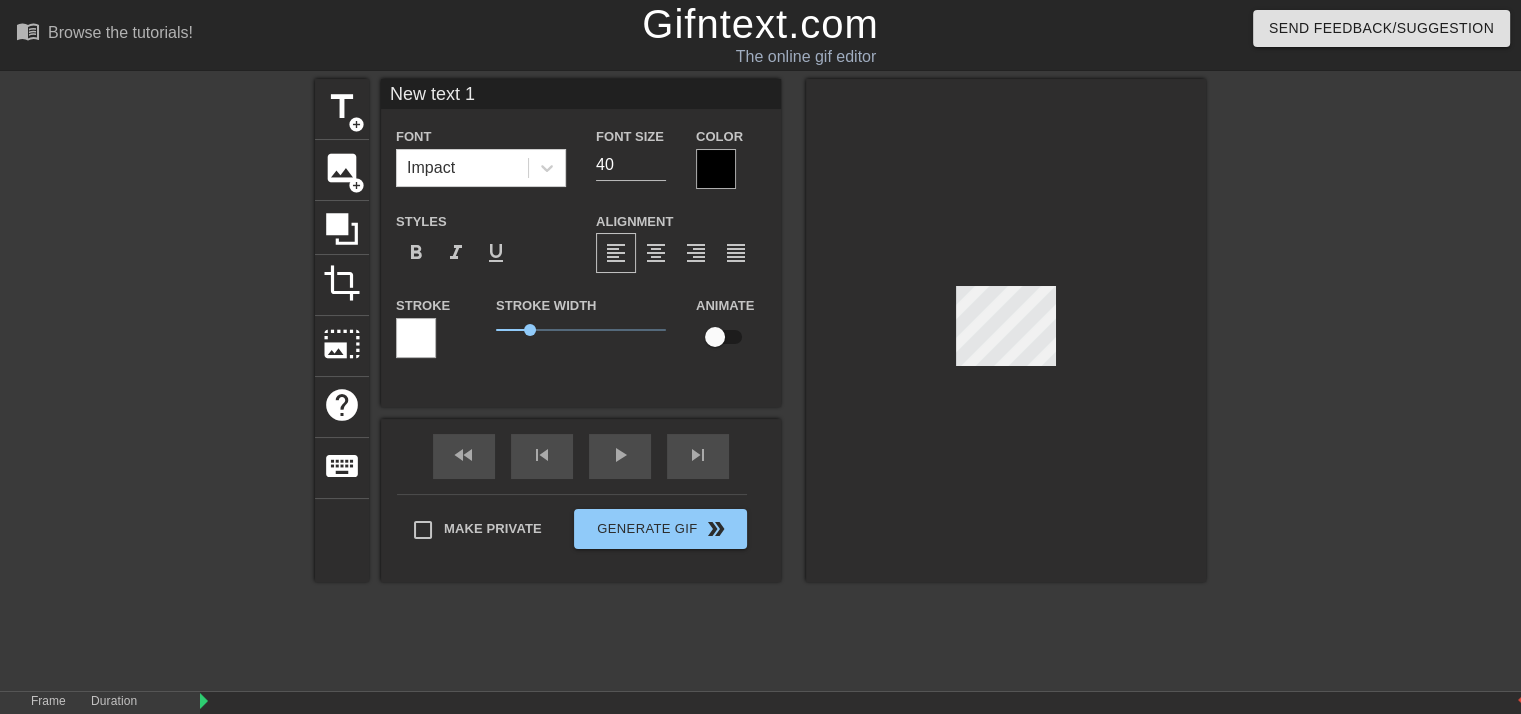click on "New text 1" at bounding box center [581, 94] 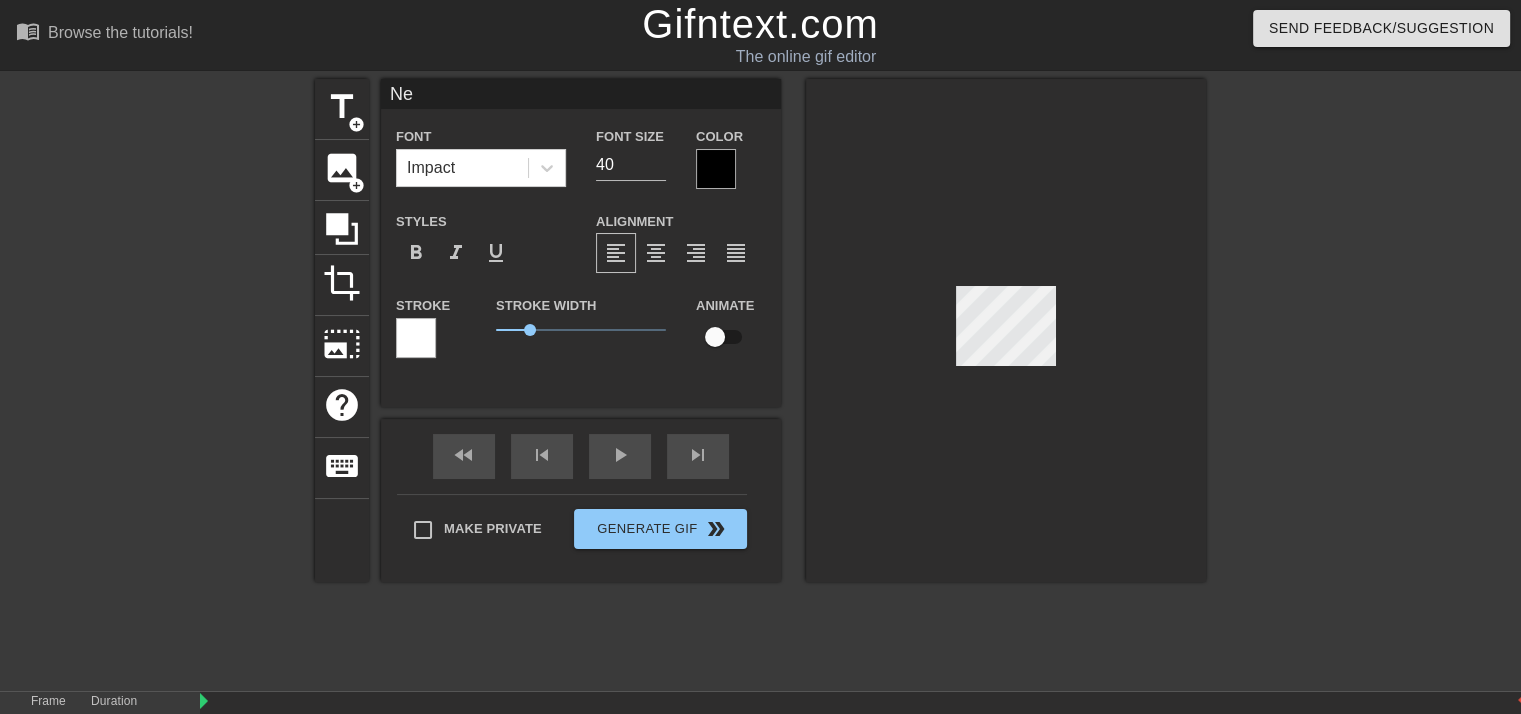 type on "N" 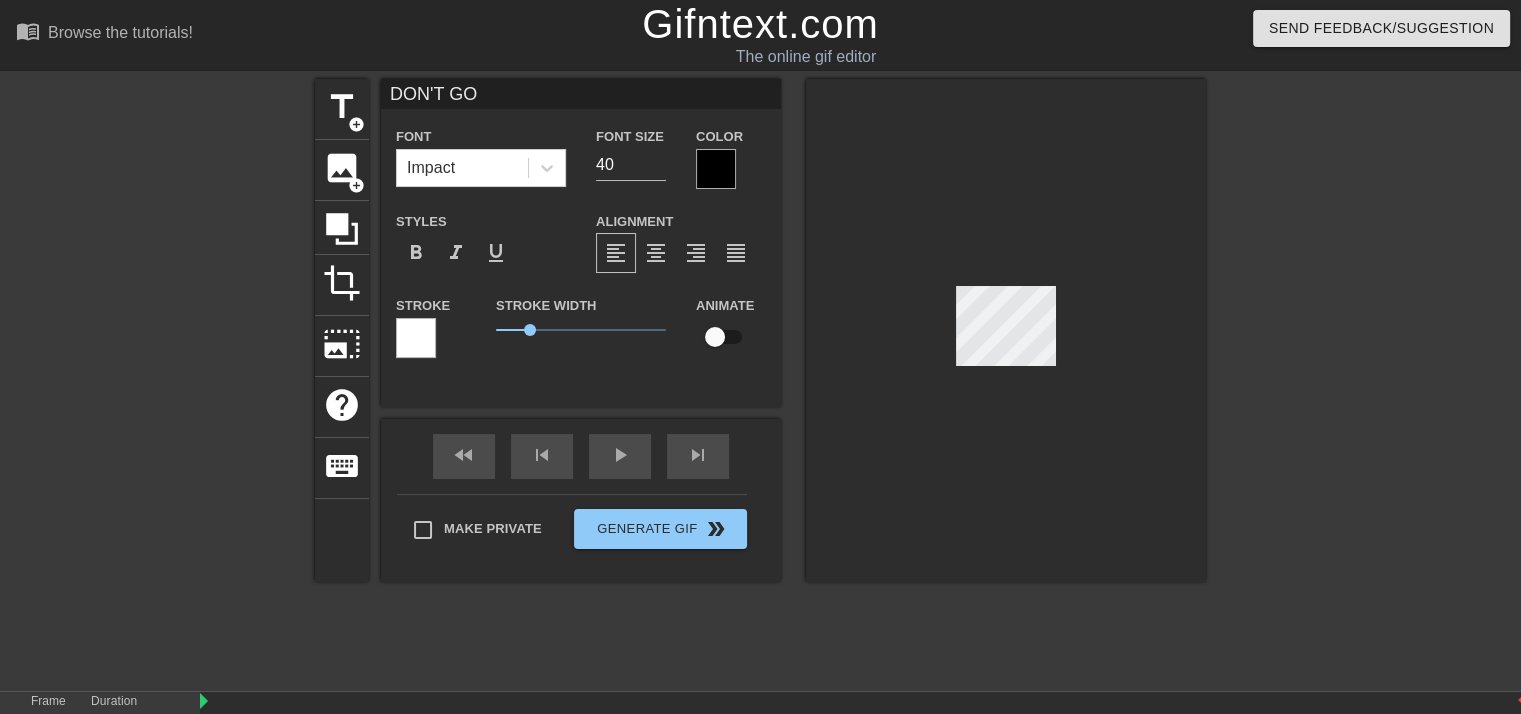 type on "DON'T GO" 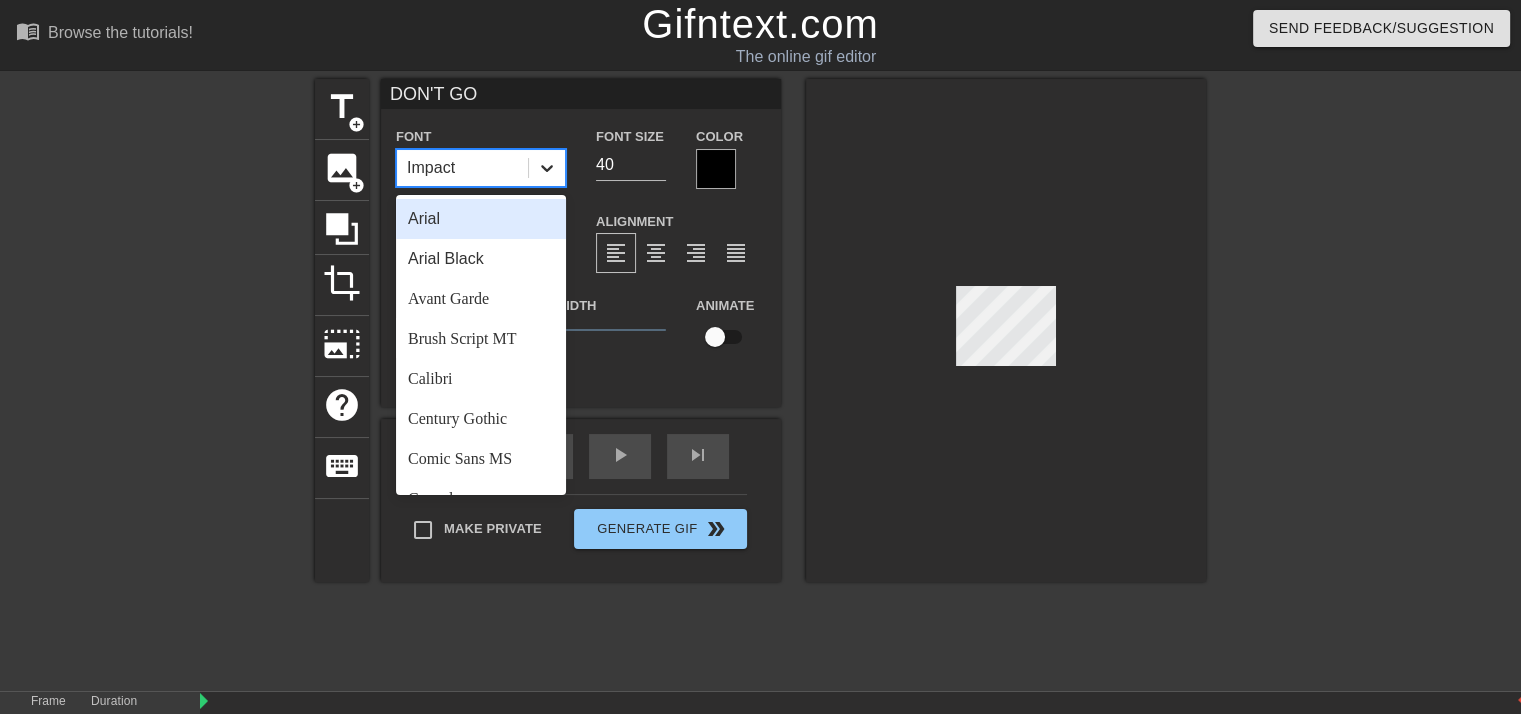 click 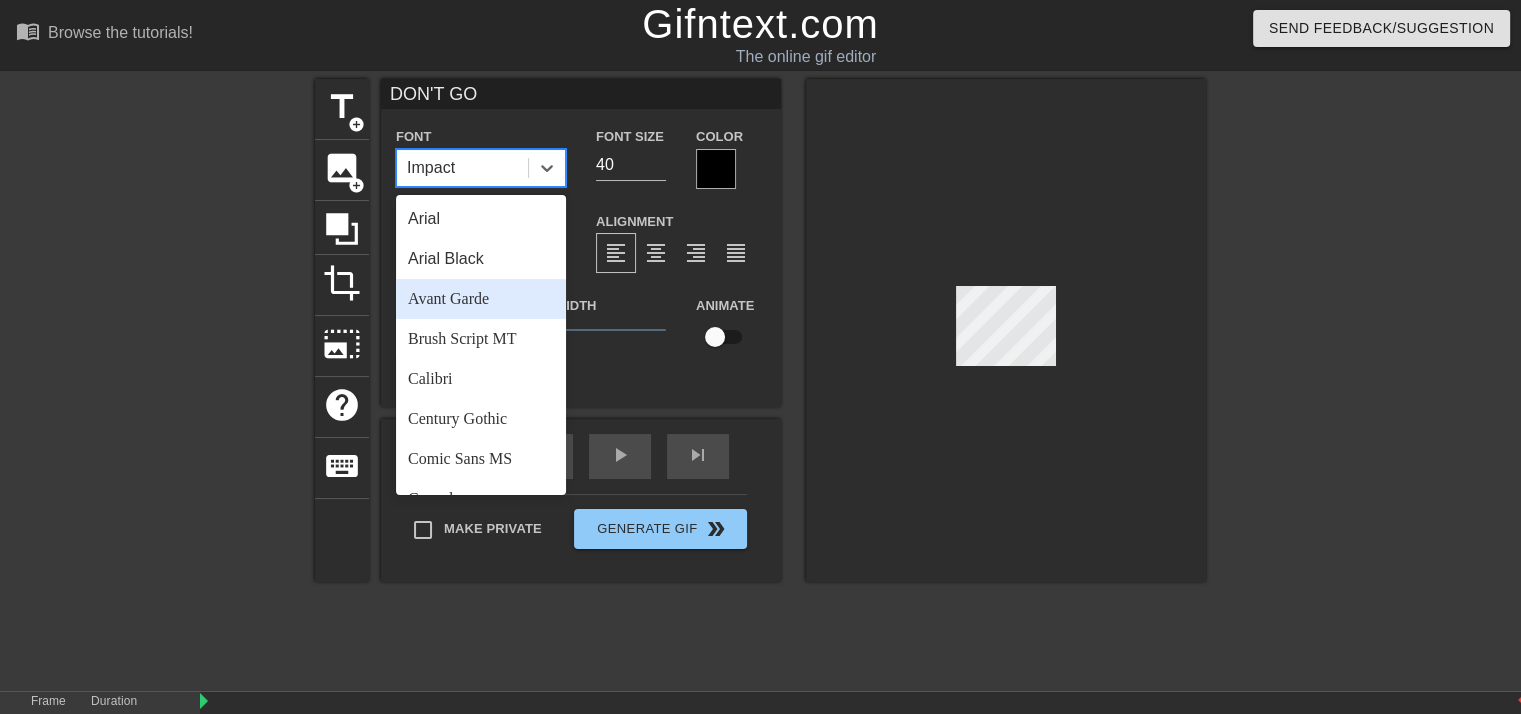click on "Avant Garde" at bounding box center (481, 299) 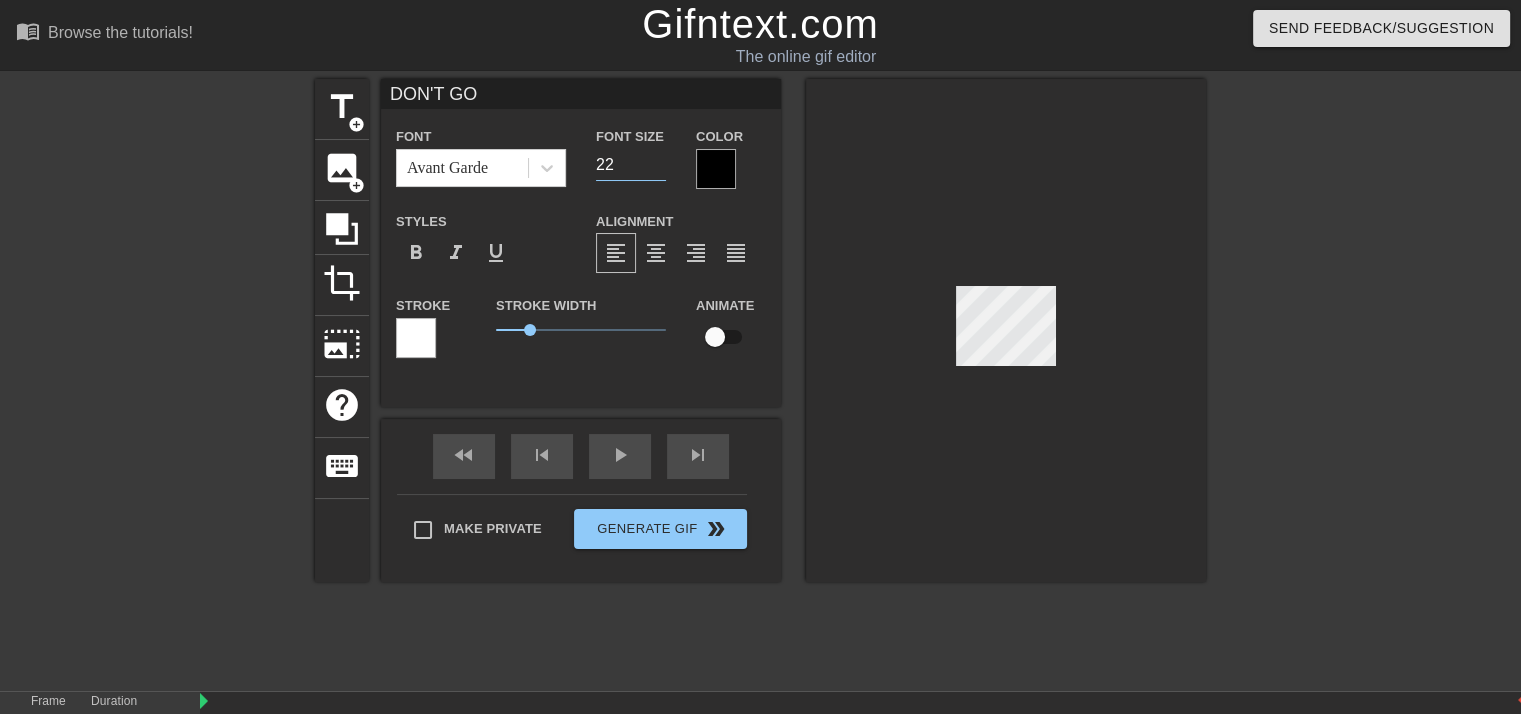 click on "22" at bounding box center (631, 165) 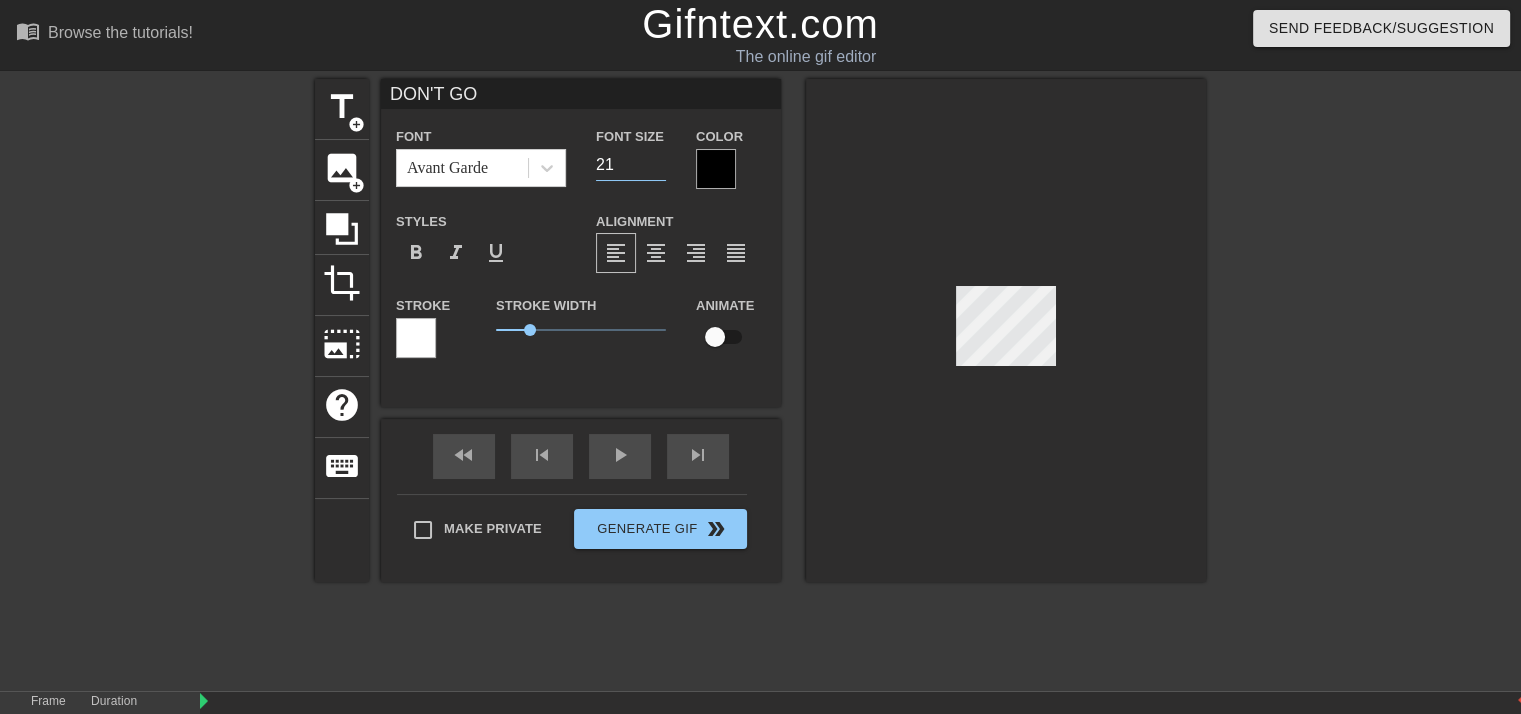 click on "21" at bounding box center (631, 165) 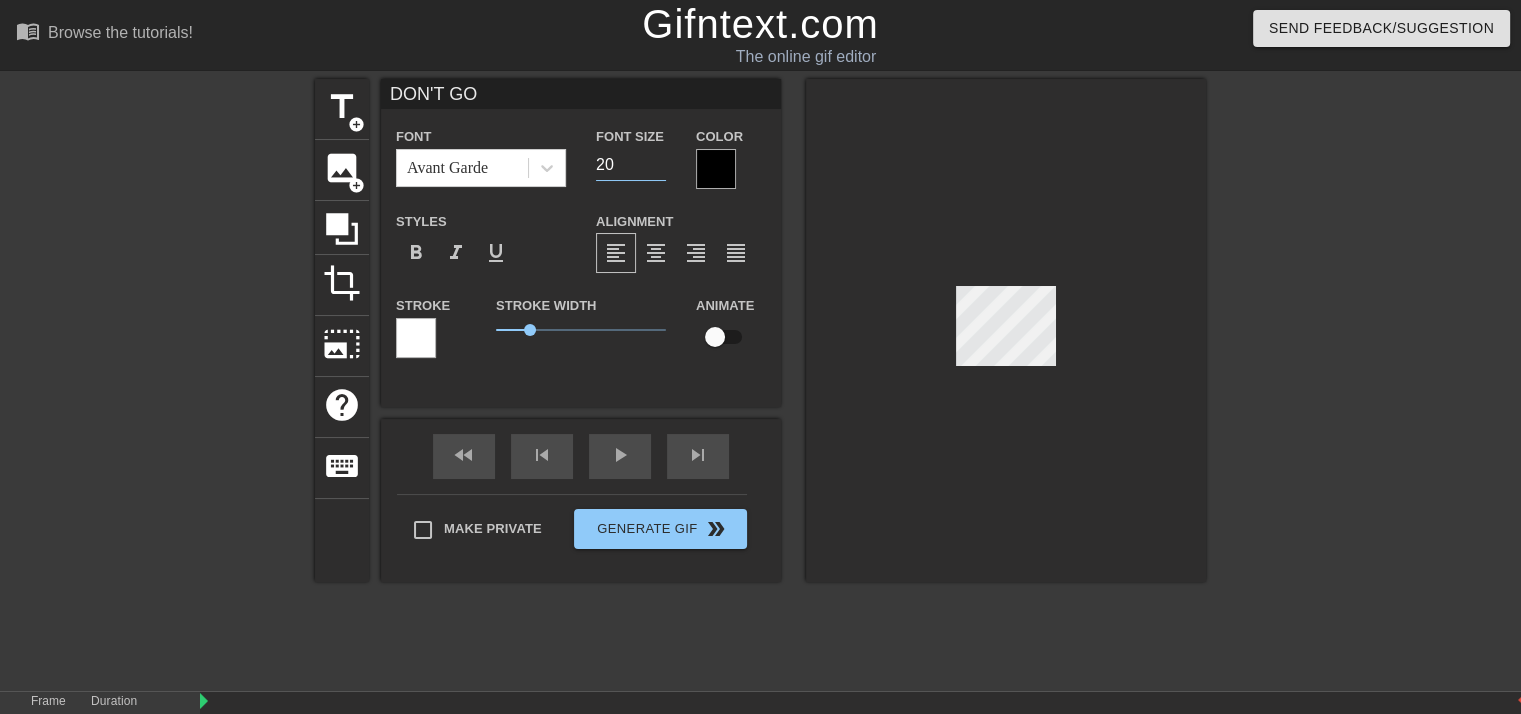 click on "20" at bounding box center (631, 165) 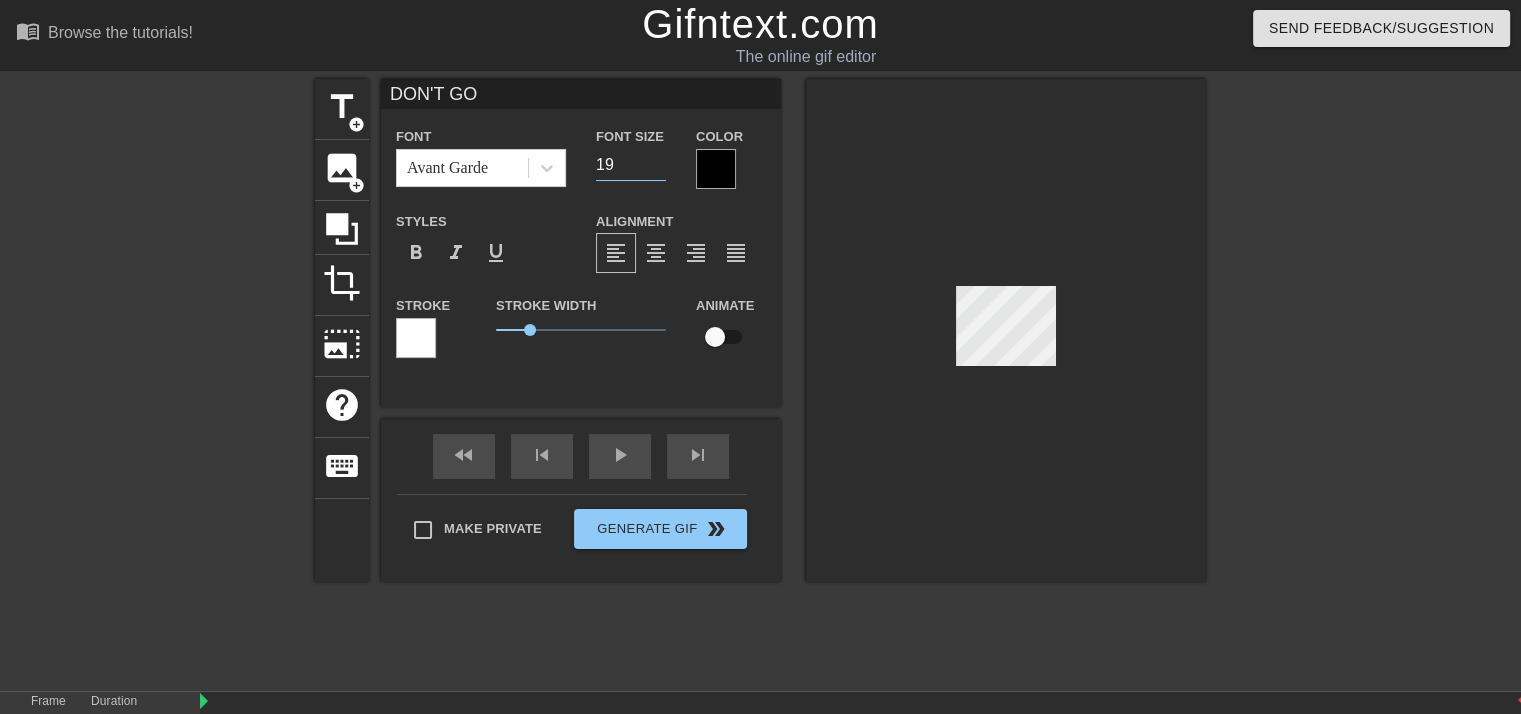 type on "19" 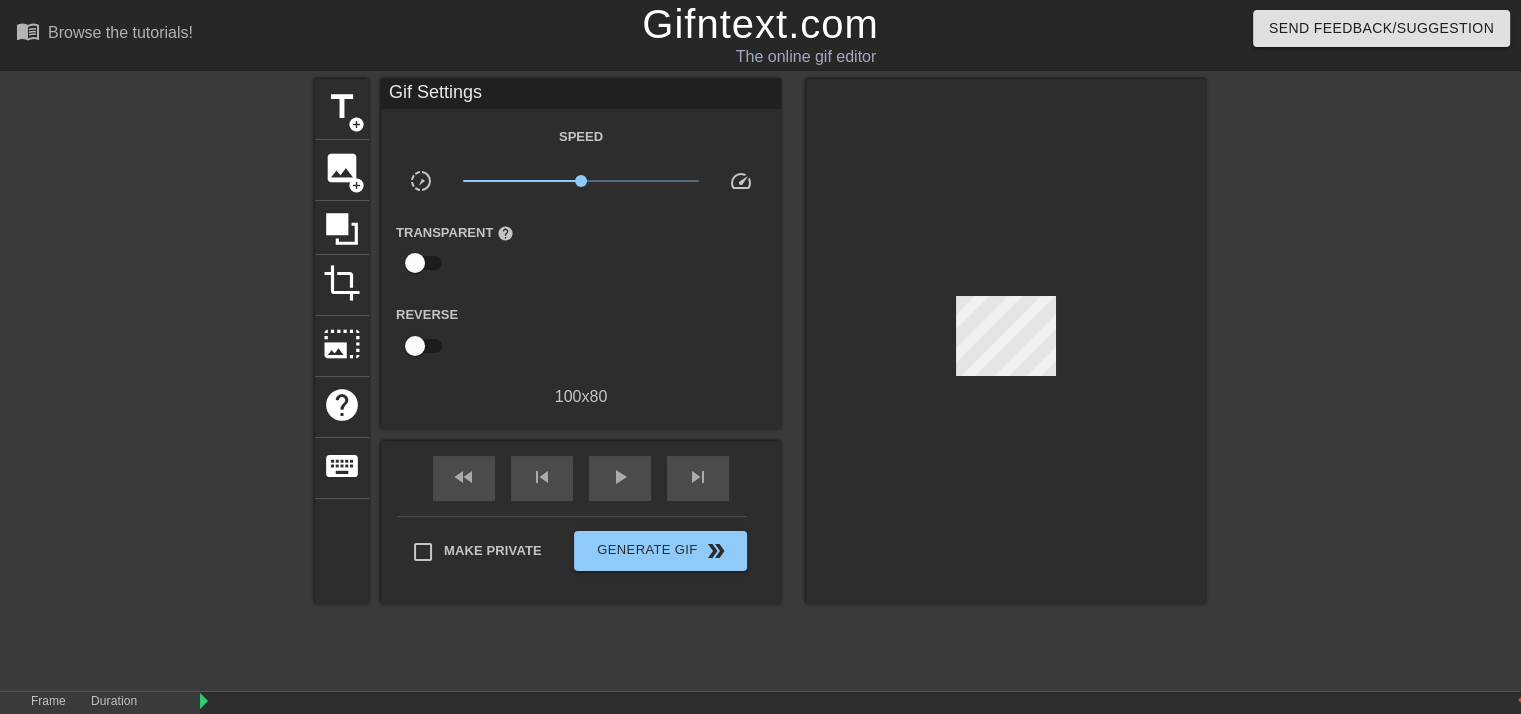 click at bounding box center (1006, 341) 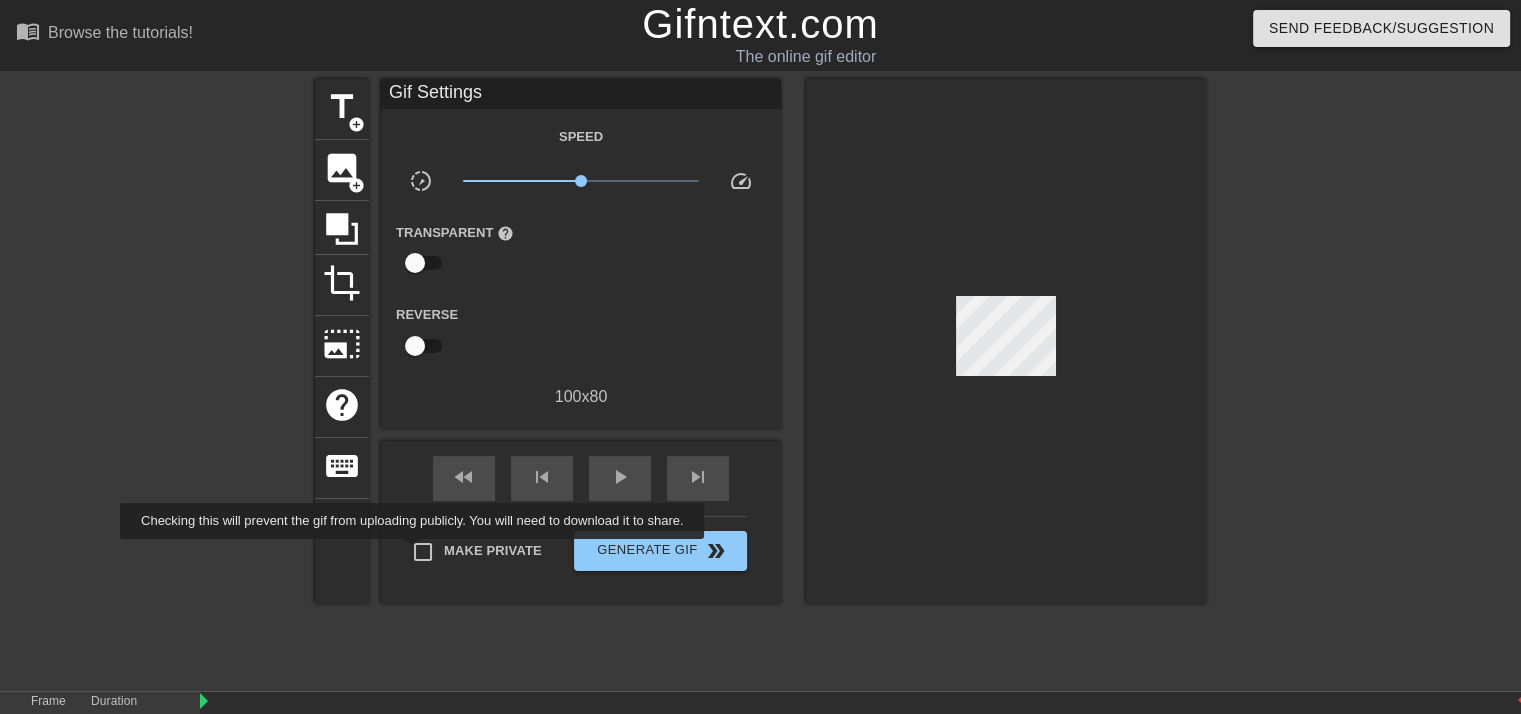click on "Make Private" at bounding box center (423, 552) 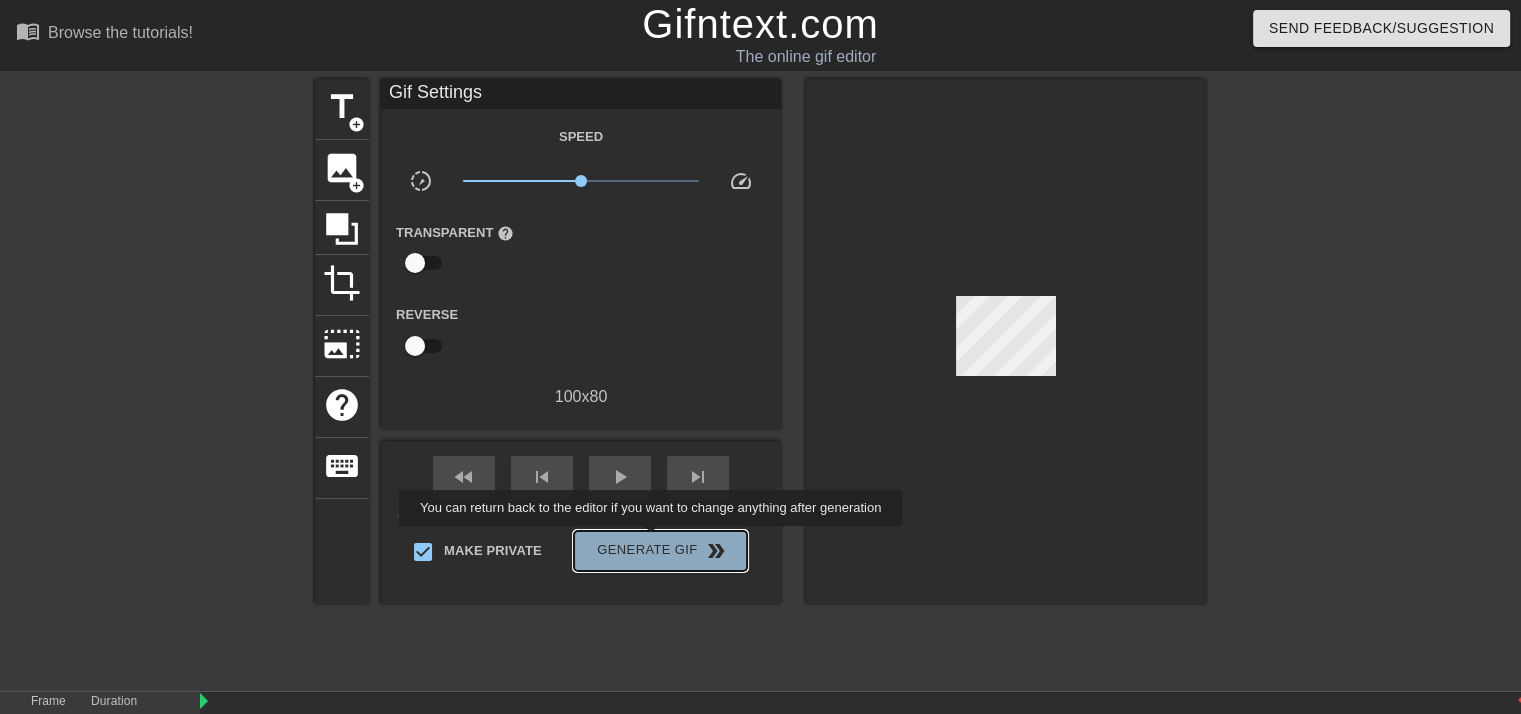 click on "Generate Gif double_arrow" at bounding box center [660, 551] 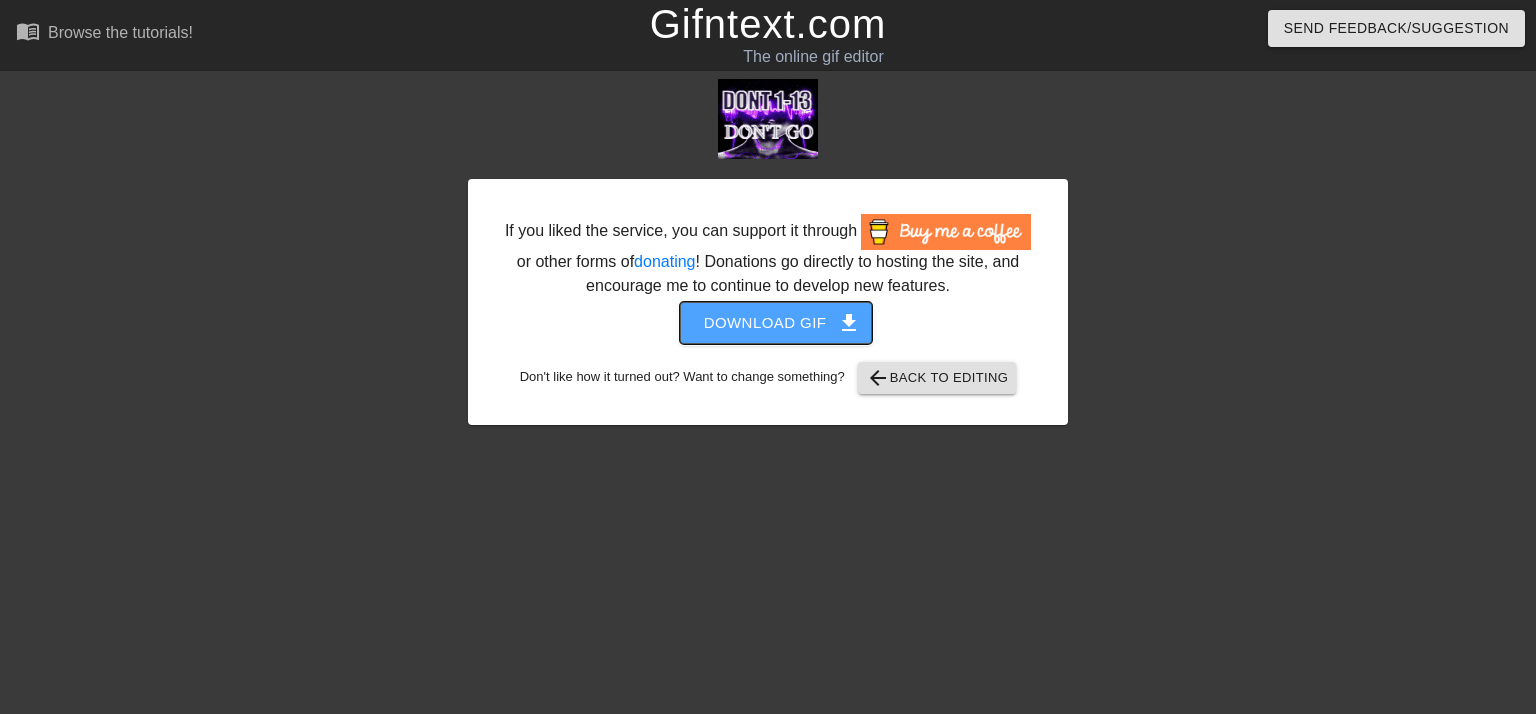 click on "Download gif get_app" at bounding box center (776, 323) 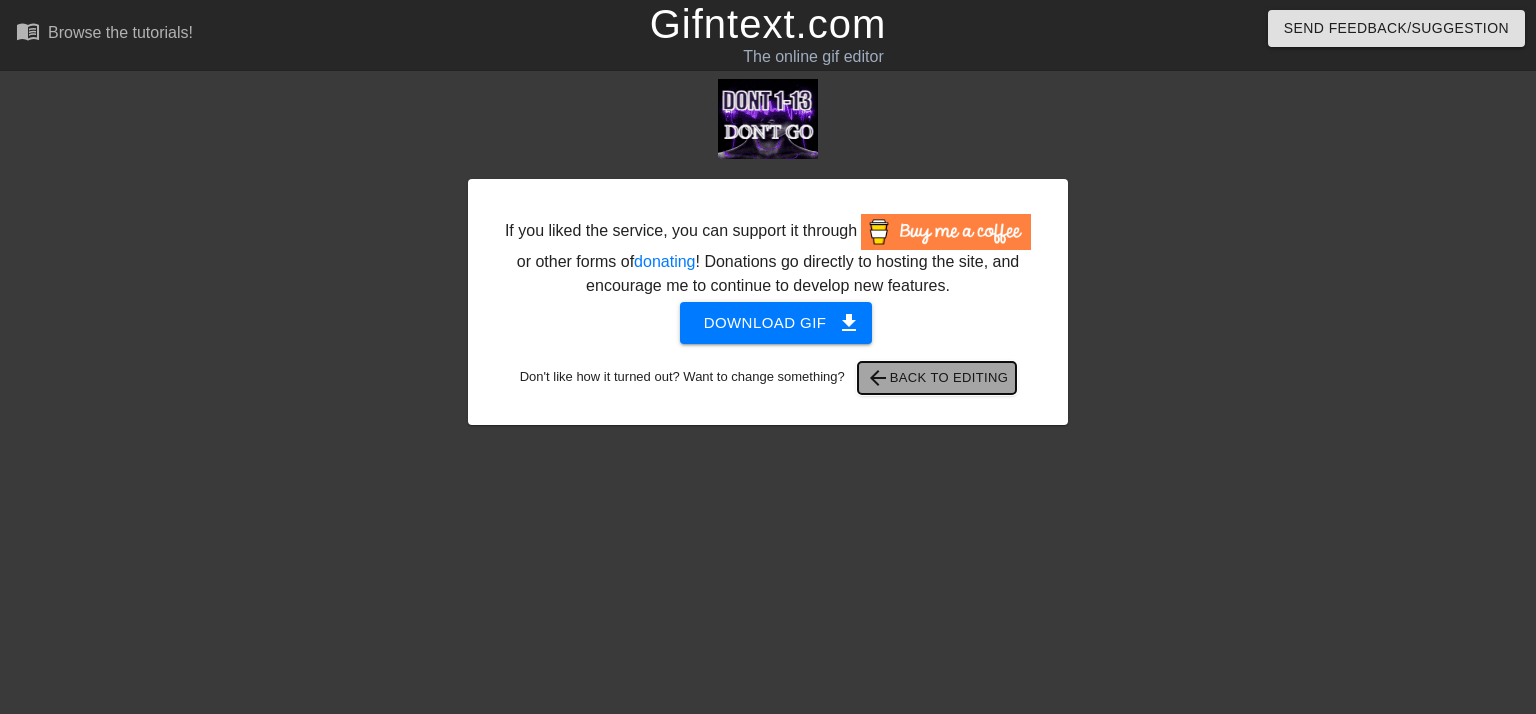 click on "arrow_back Back to Editing" at bounding box center [937, 378] 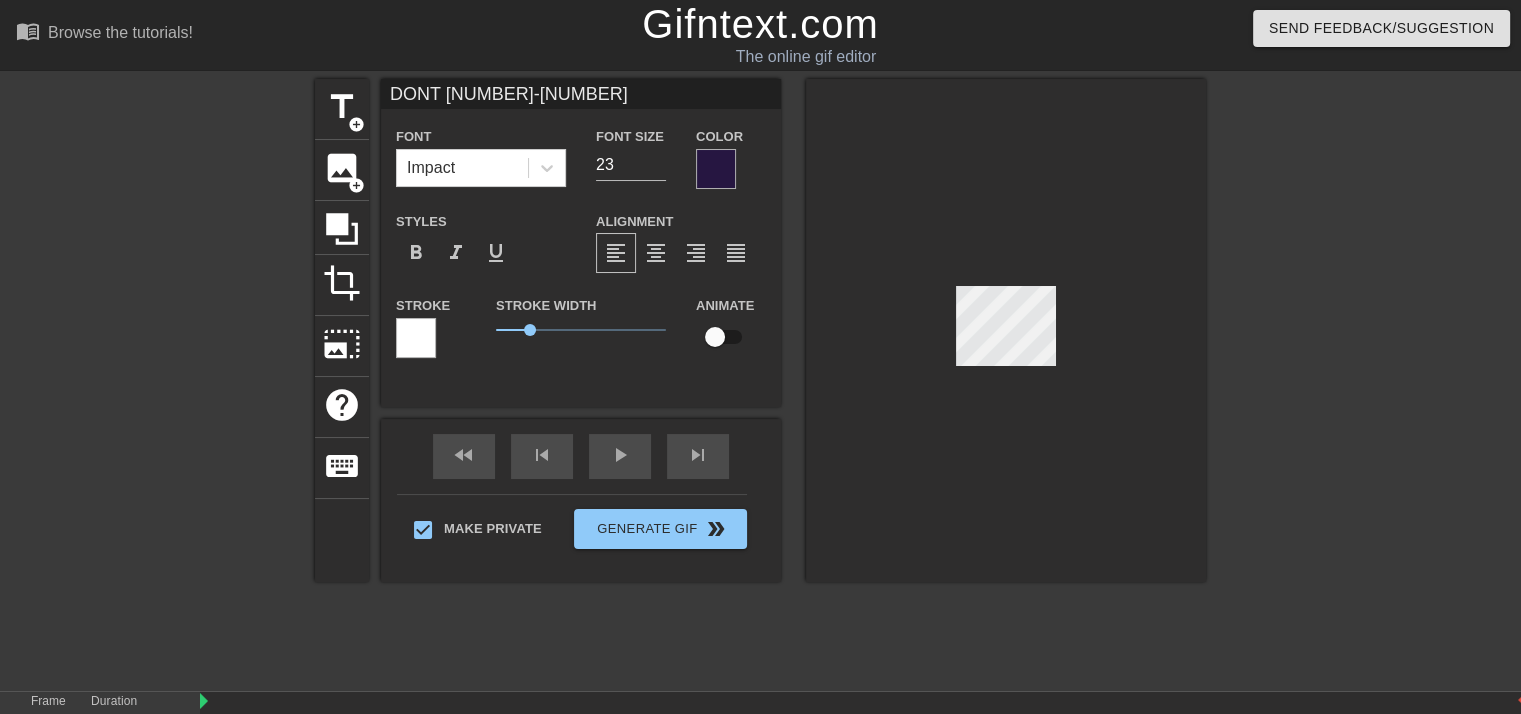 click on "DONT 1-13" at bounding box center [581, 94] 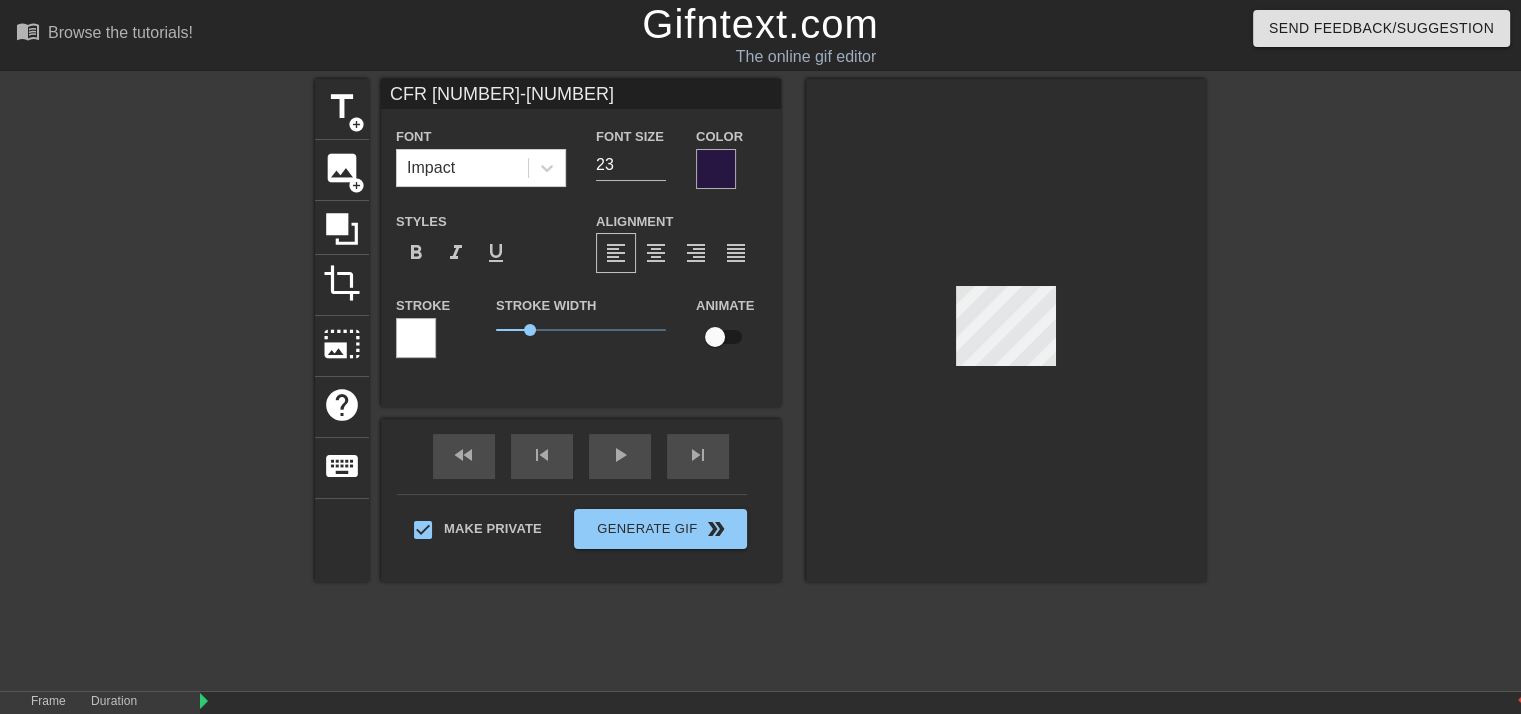 click on "CFR 1-13" at bounding box center [581, 94] 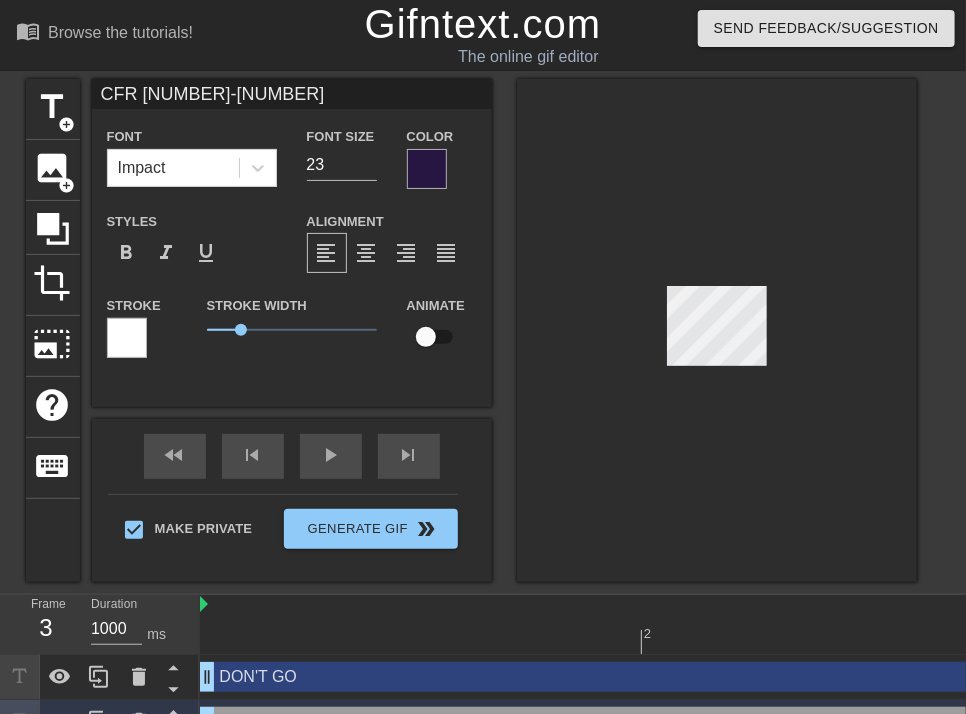 click on "CFR 1-13" at bounding box center (292, 94) 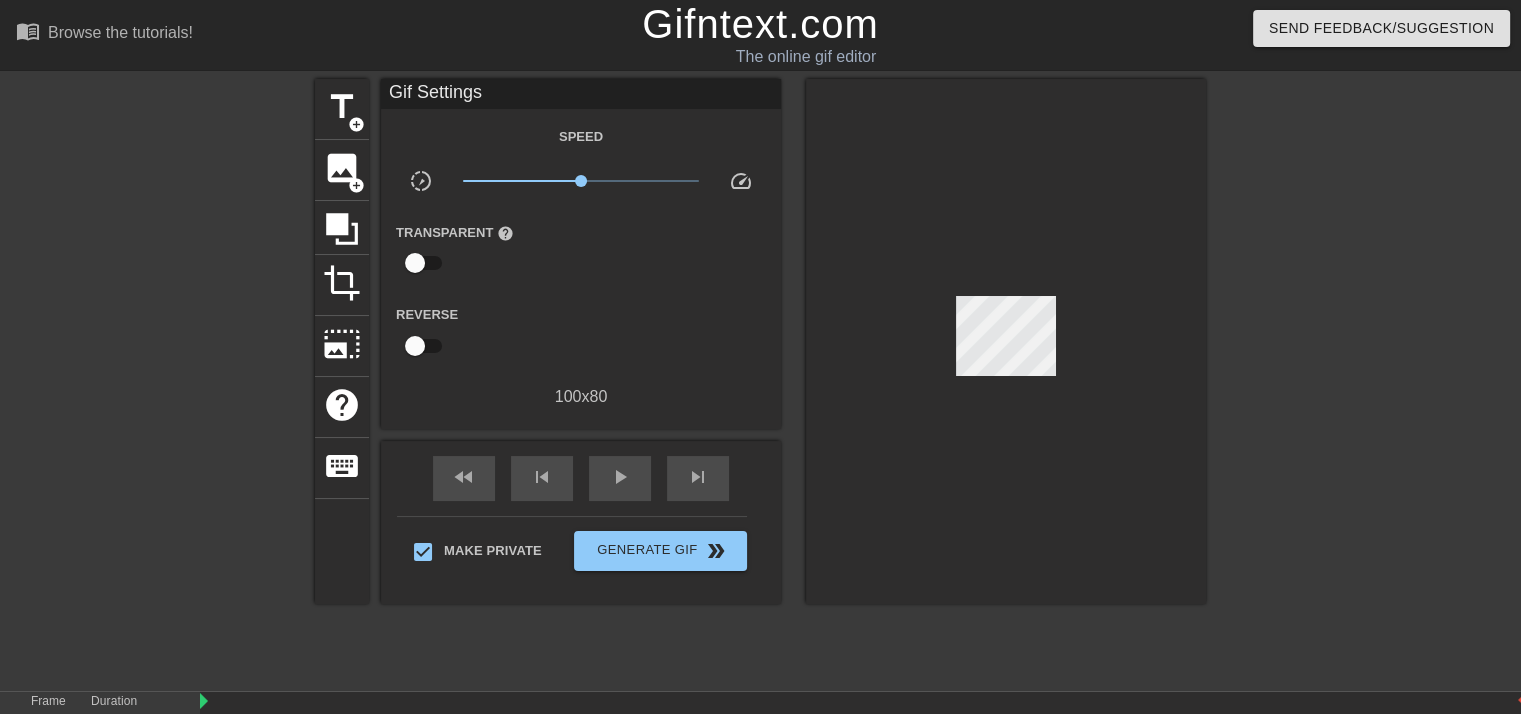 click at bounding box center [1006, 341] 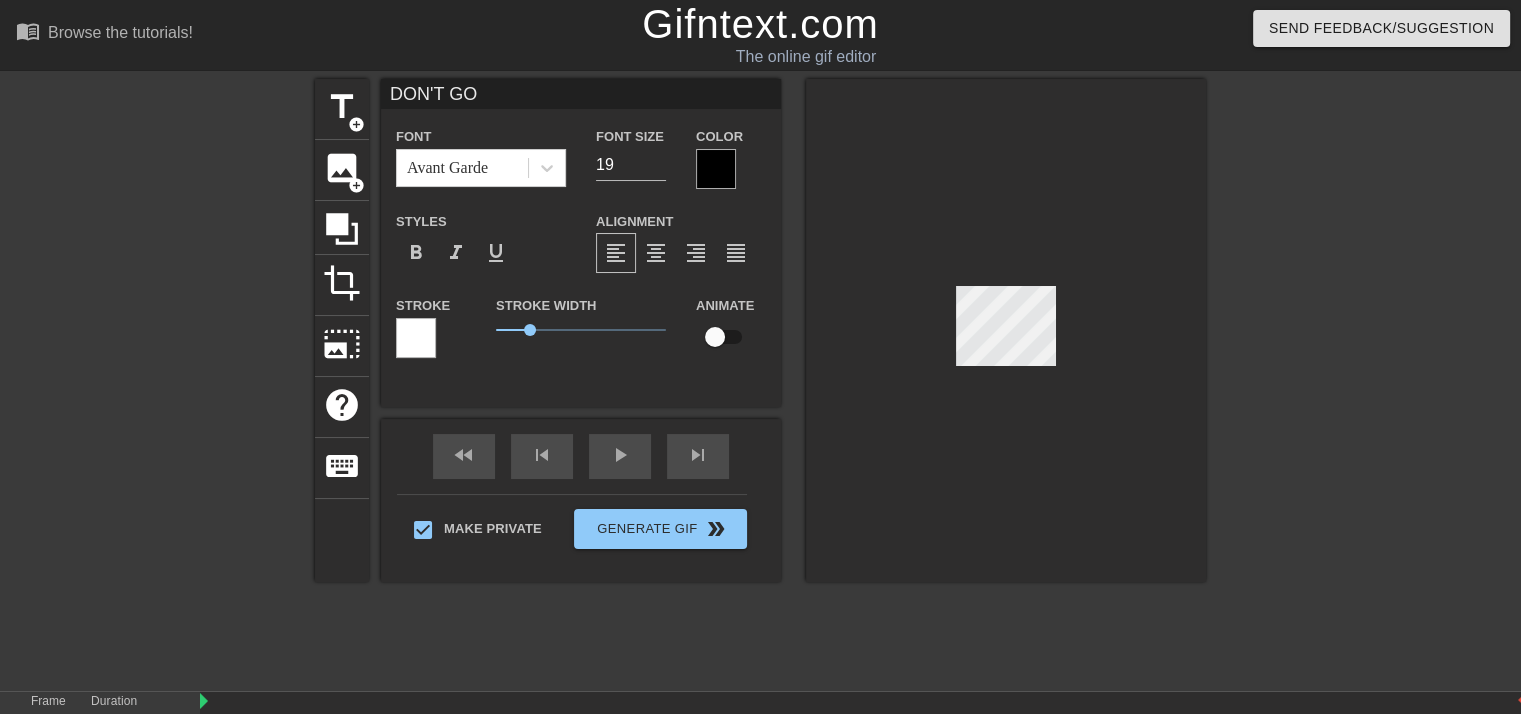 click on "DON'T GO" at bounding box center (581, 94) 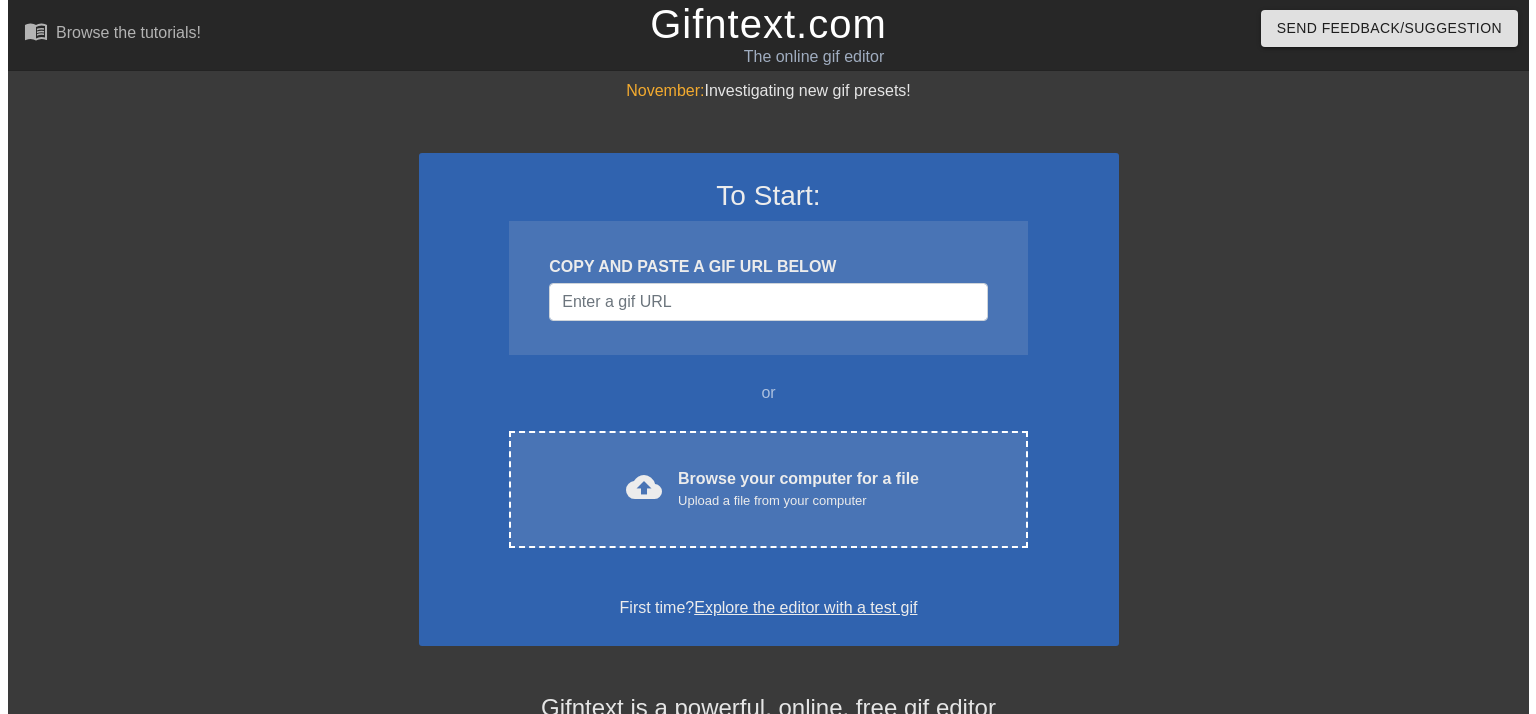 scroll, scrollTop: 0, scrollLeft: 0, axis: both 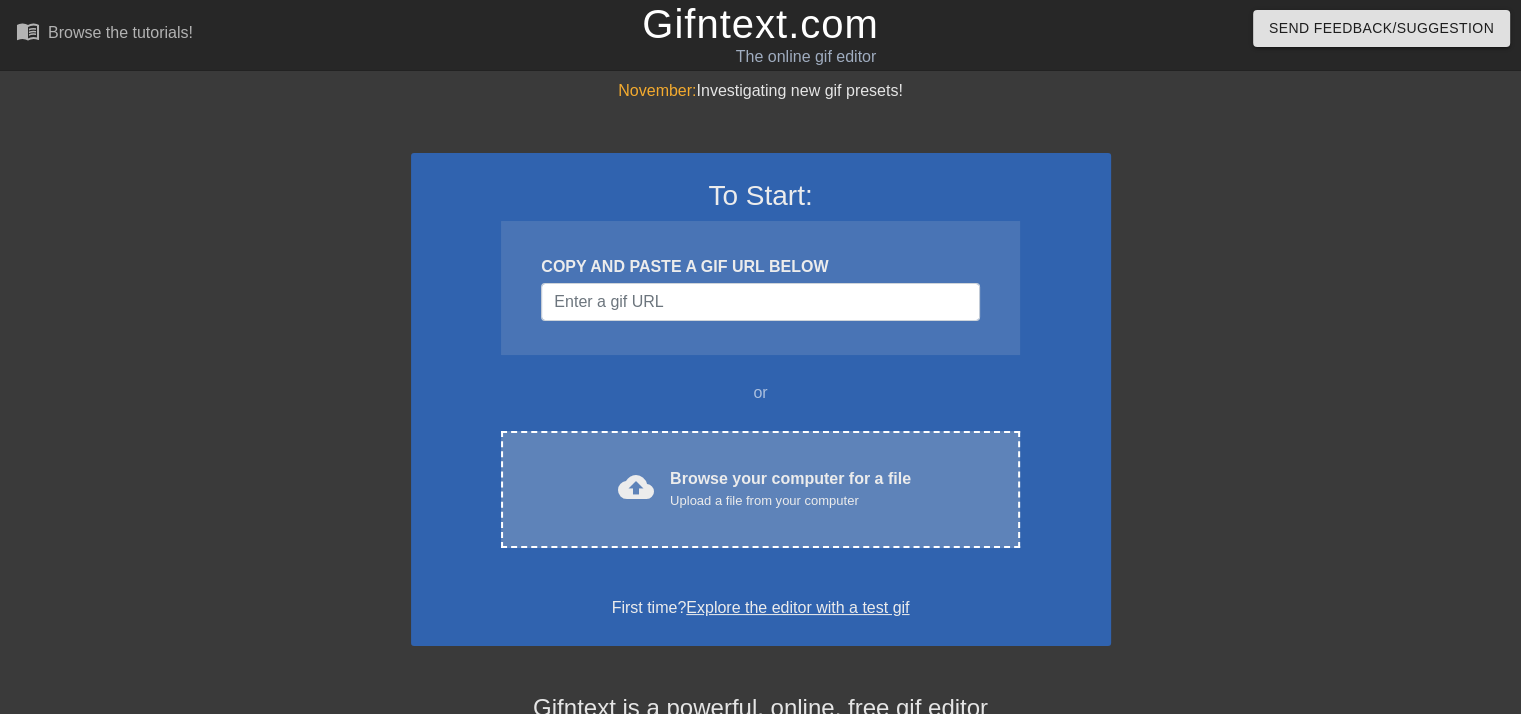 click on "cloud_upload Browse your computer for a file Upload a file from your computer Choose files" at bounding box center [760, 489] 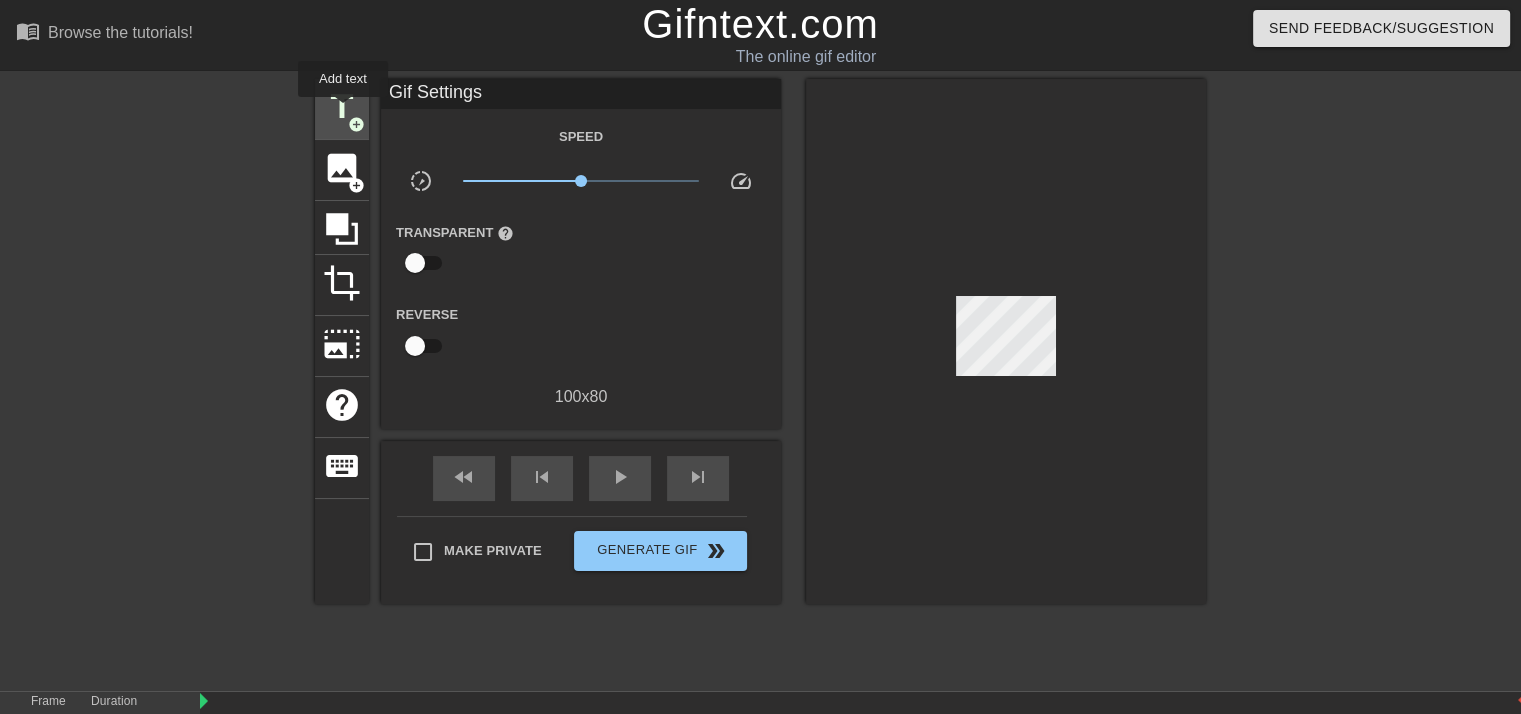 click on "title" at bounding box center (342, 107) 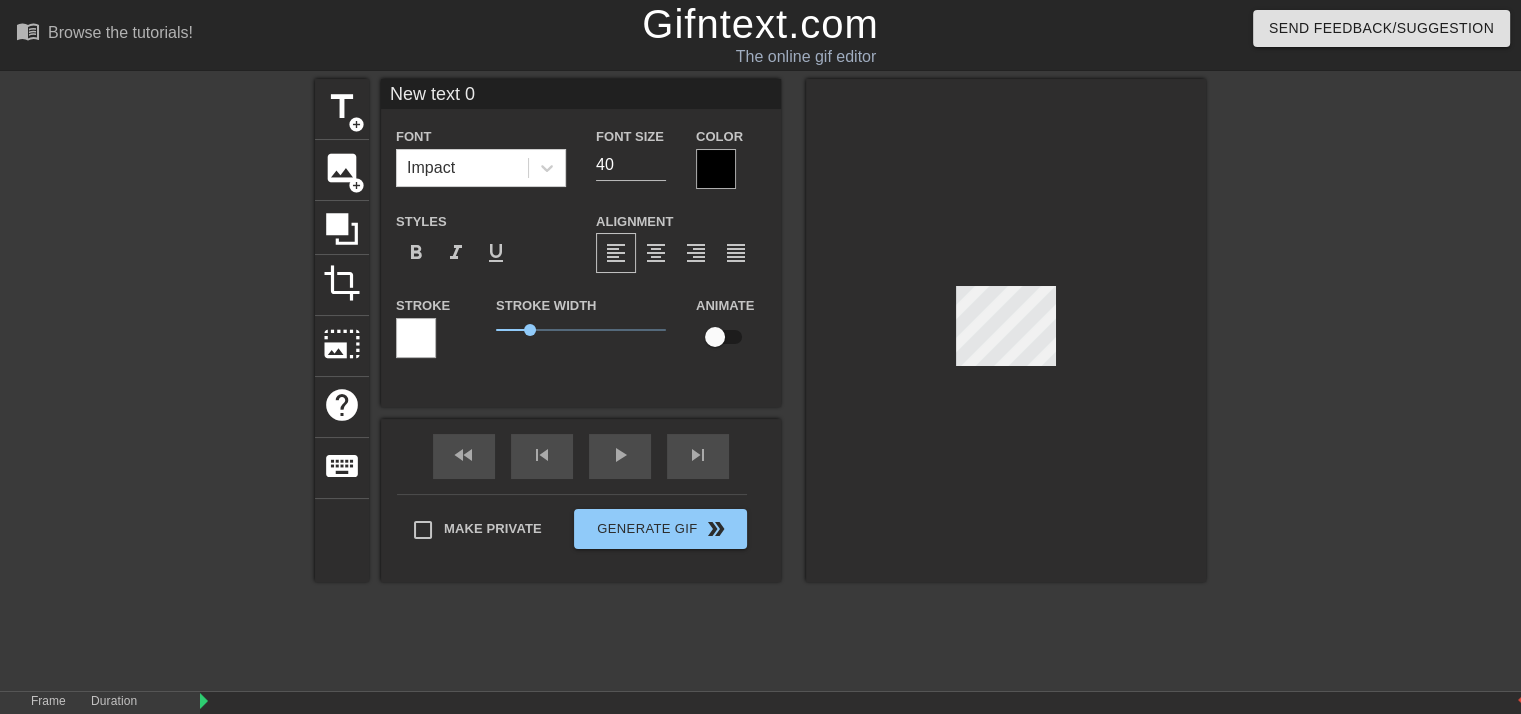 click on "New text 0" at bounding box center [581, 94] 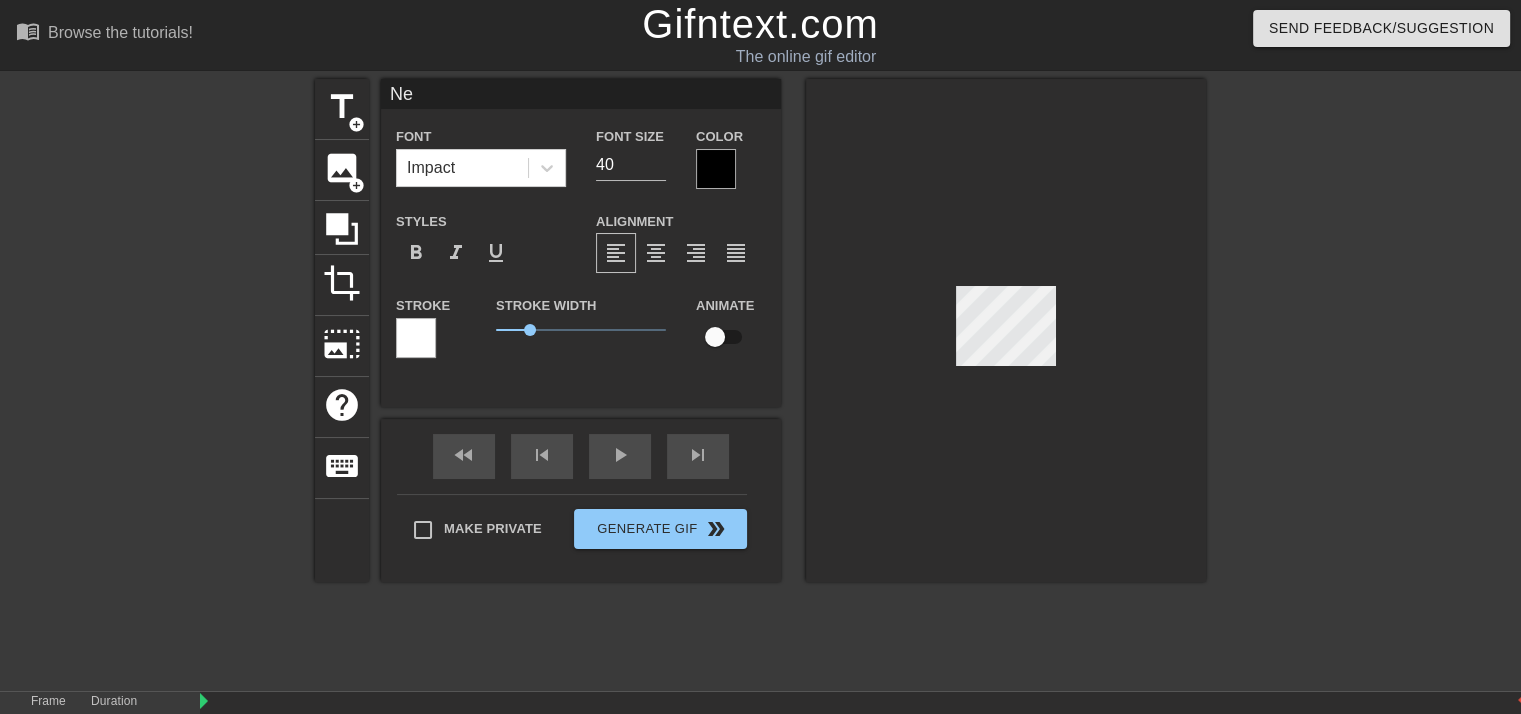 type on "N" 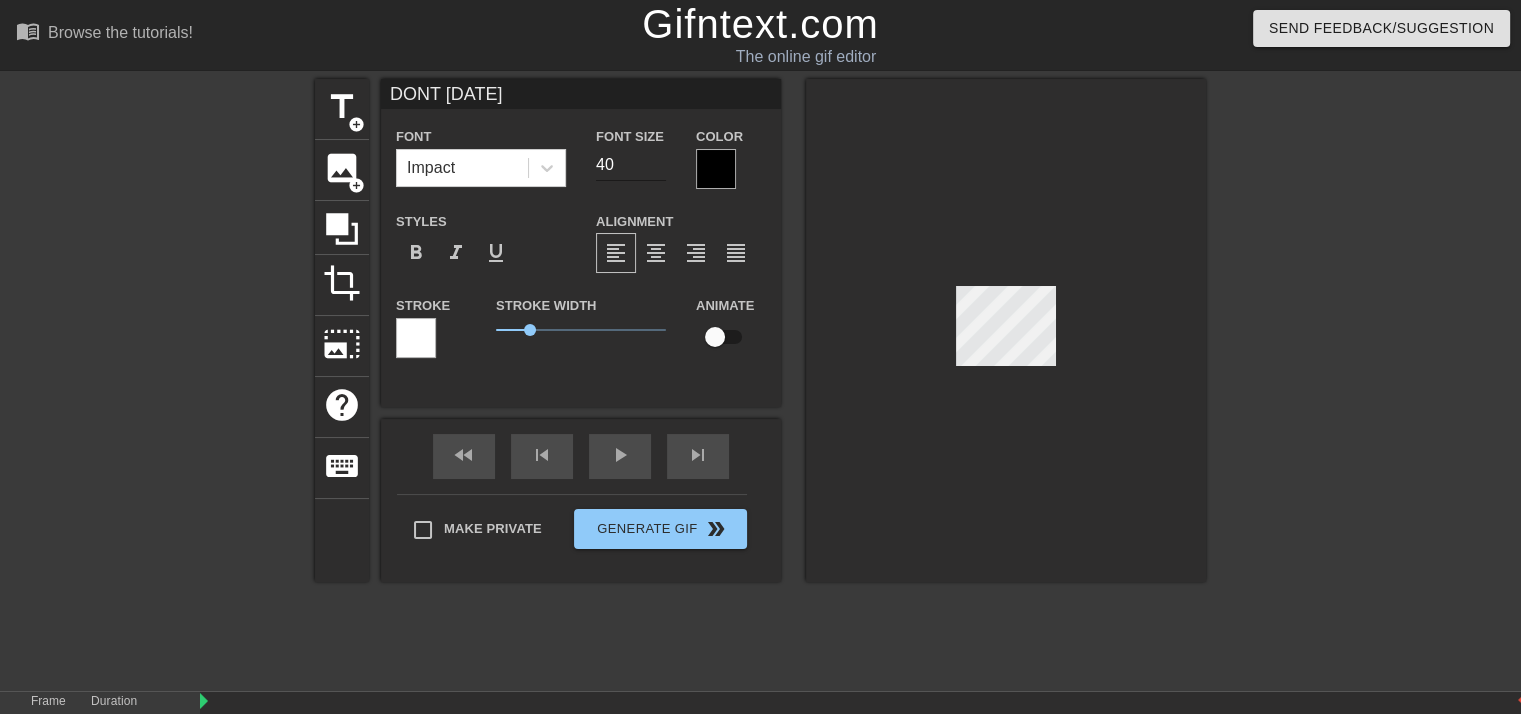 type on "DONT [DATE]" 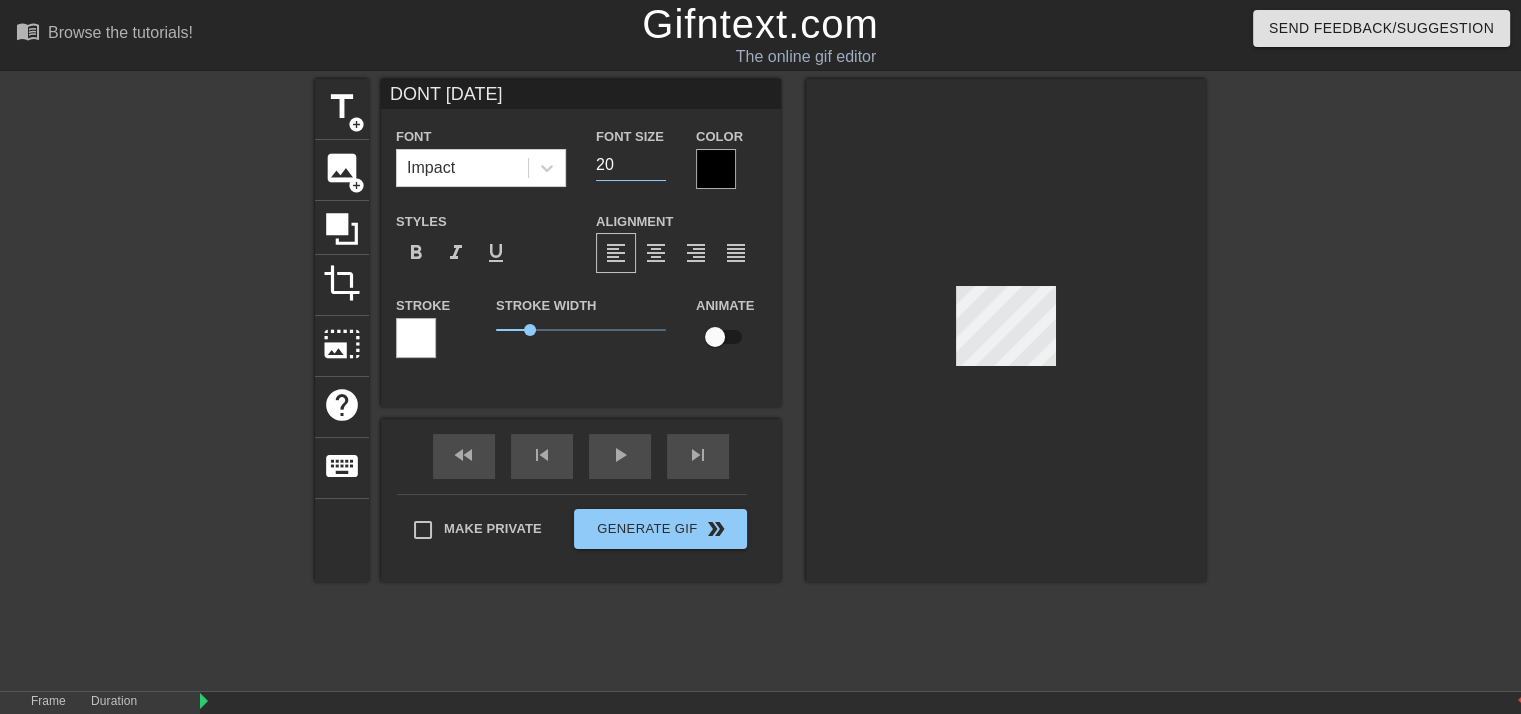 click on "20" at bounding box center (631, 165) 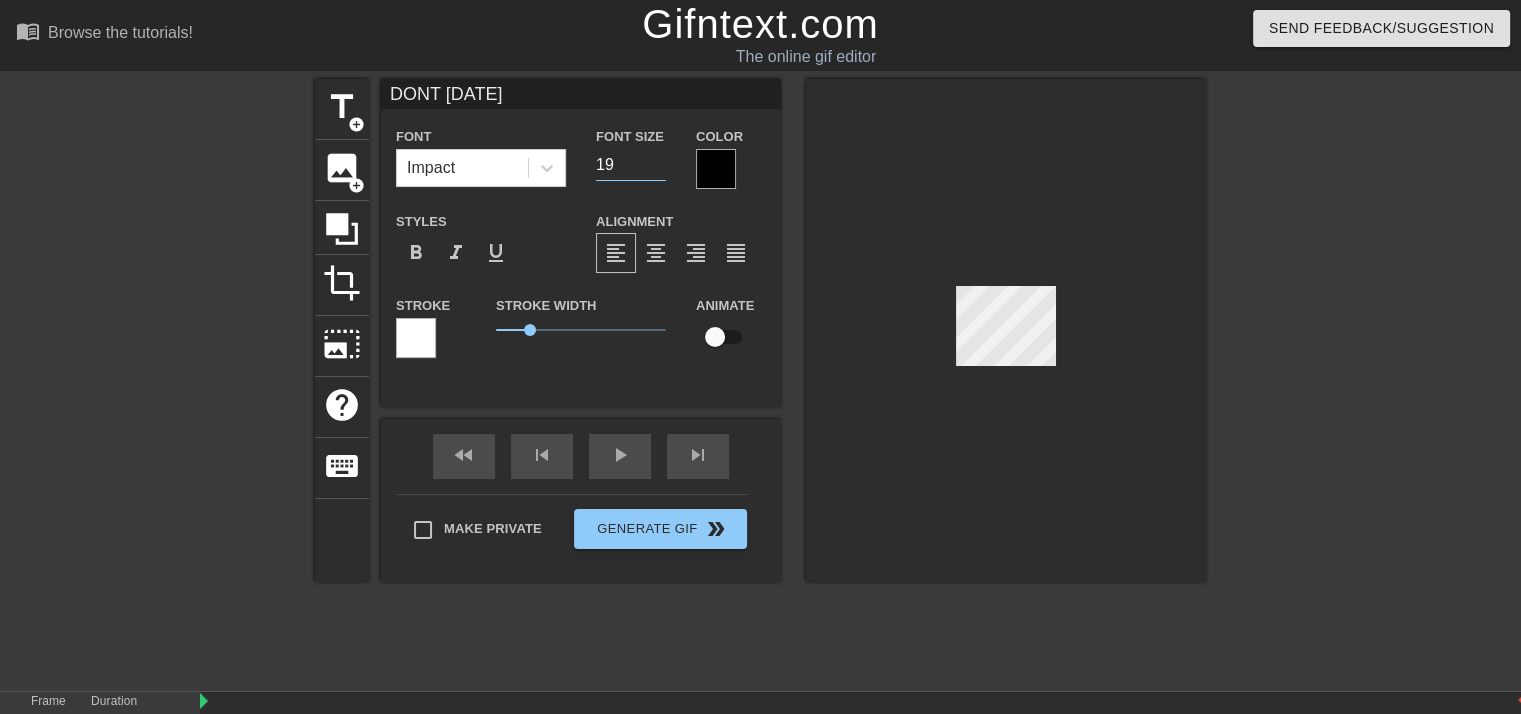 click on "19" at bounding box center (631, 165) 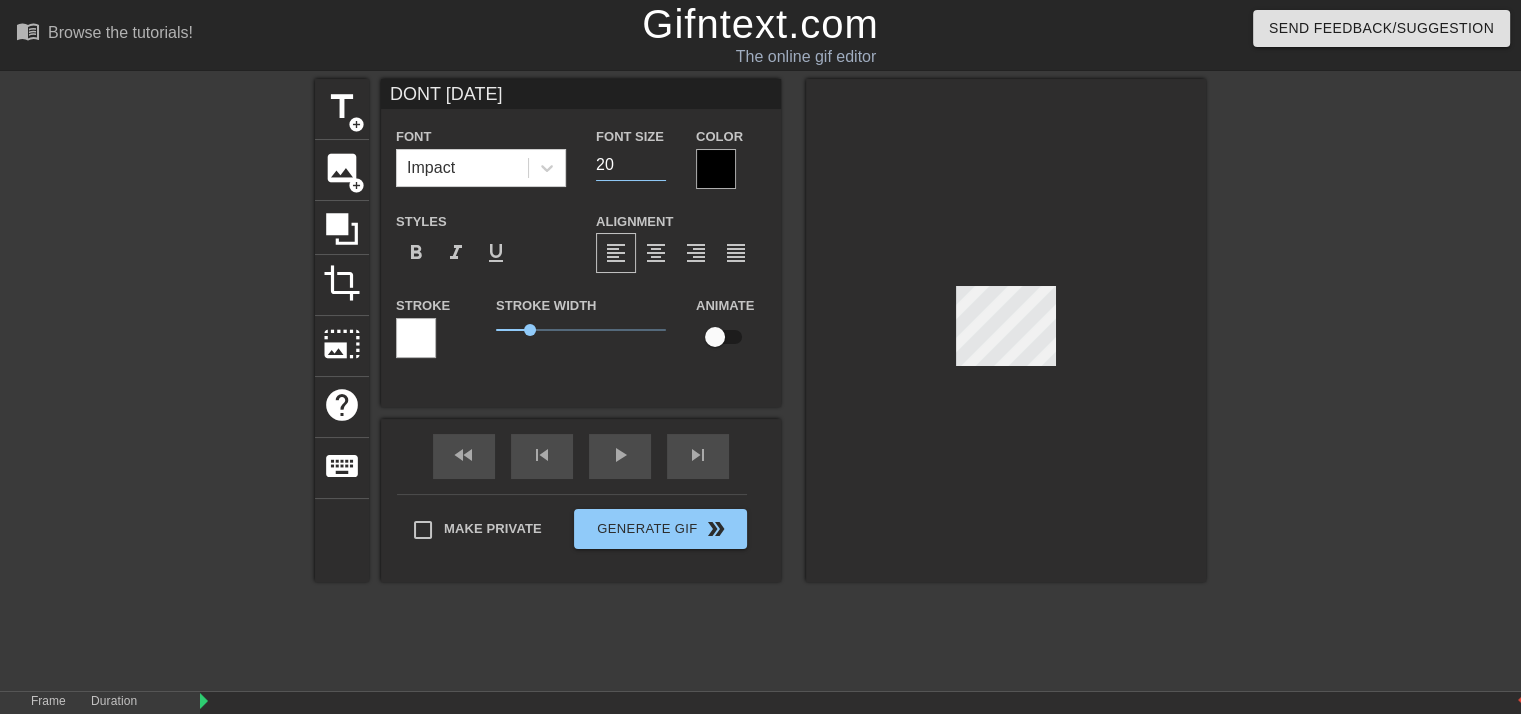 type on "20" 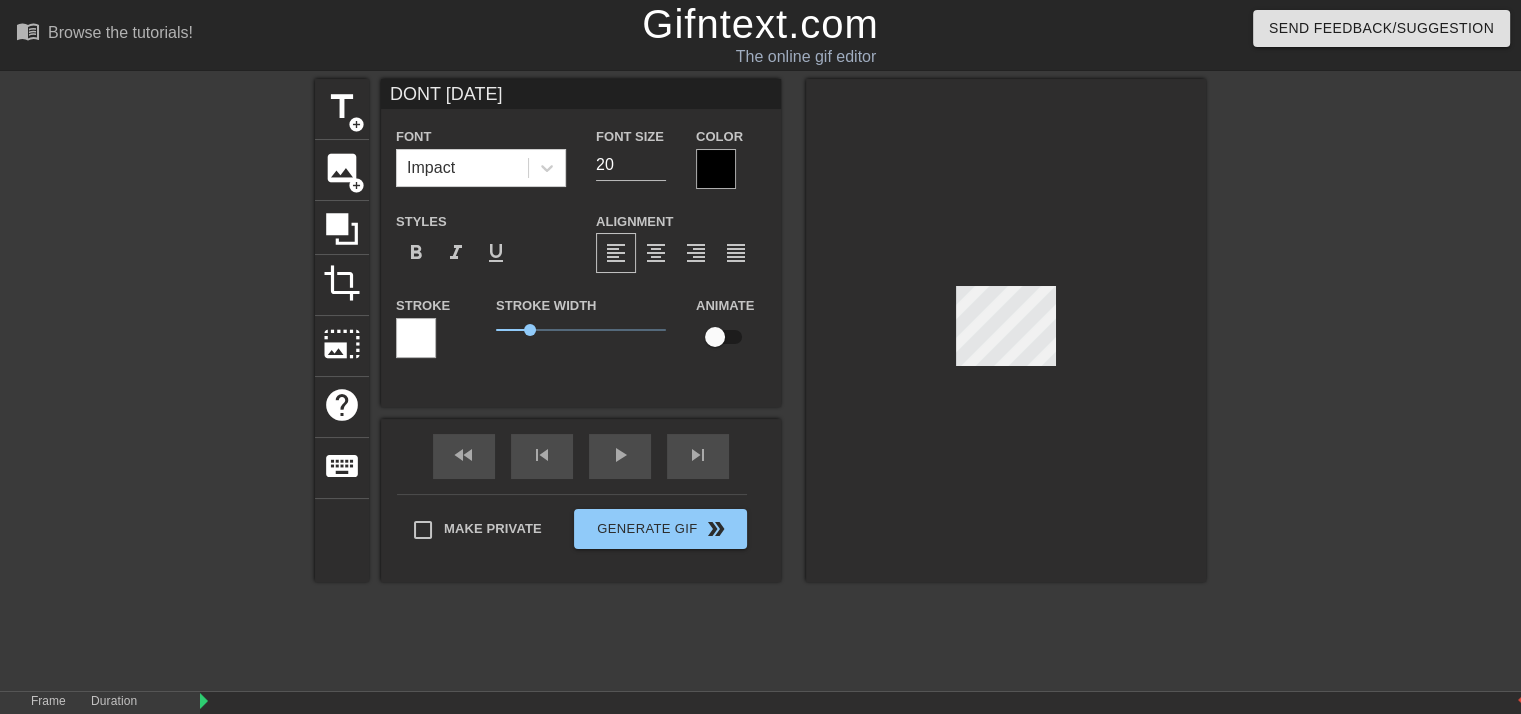 click at bounding box center (1006, 330) 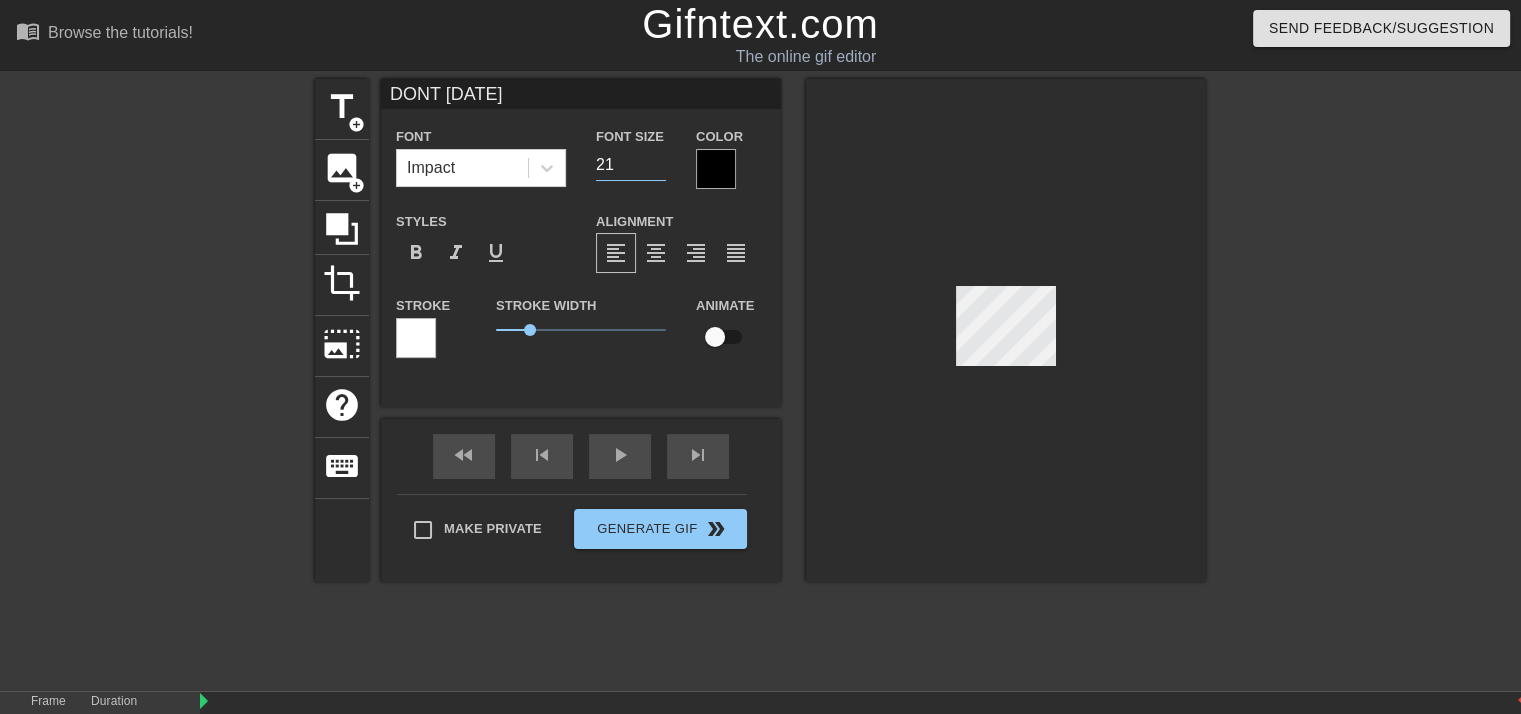click on "21" at bounding box center [631, 165] 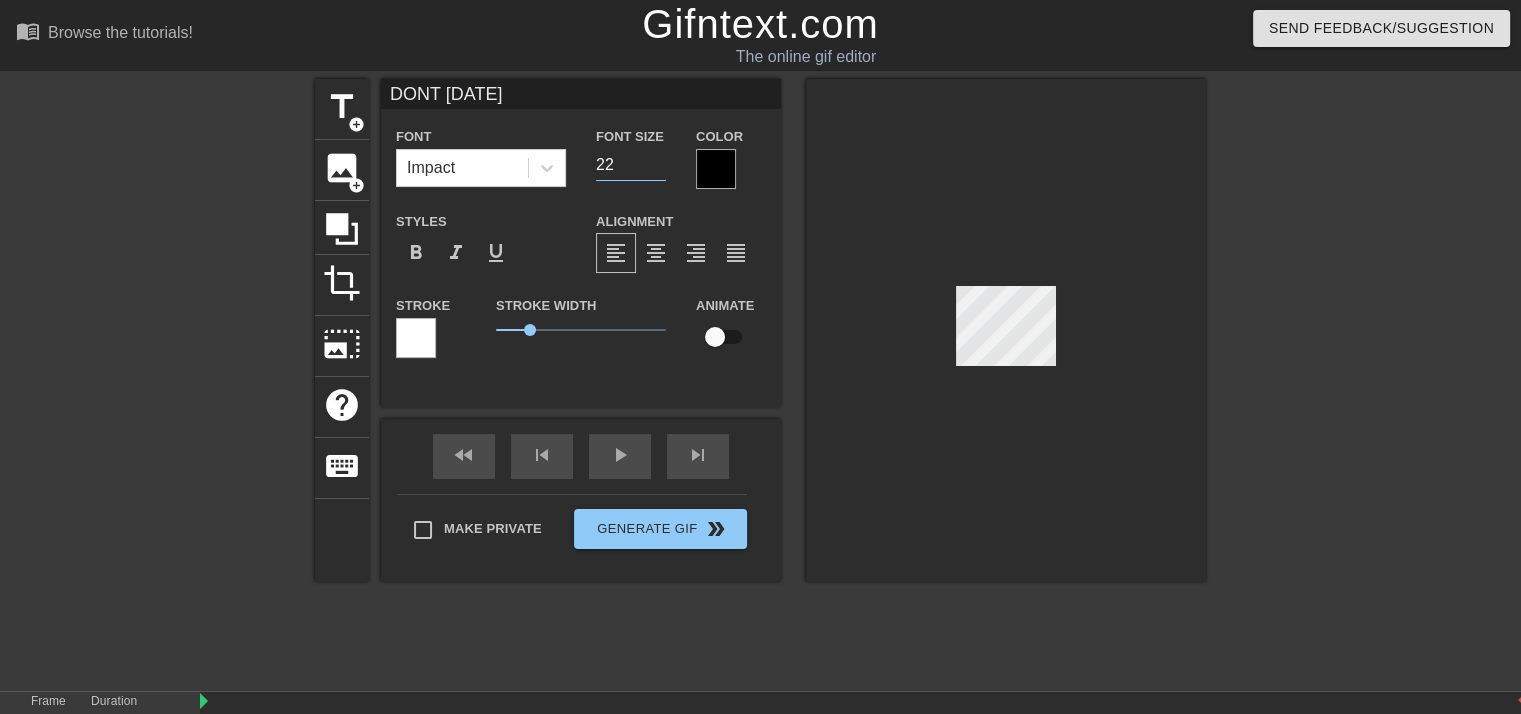 type on "22" 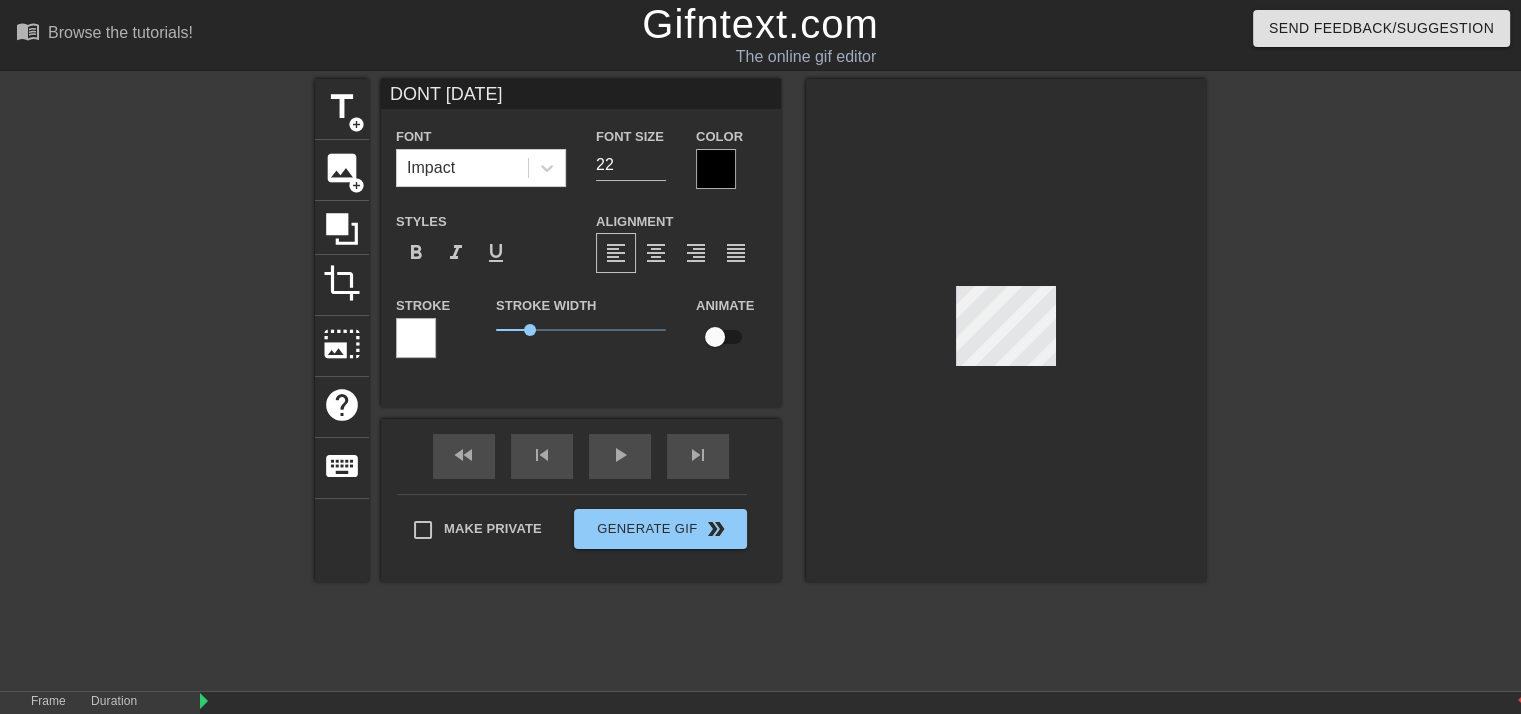 click on "Color" at bounding box center (719, 137) 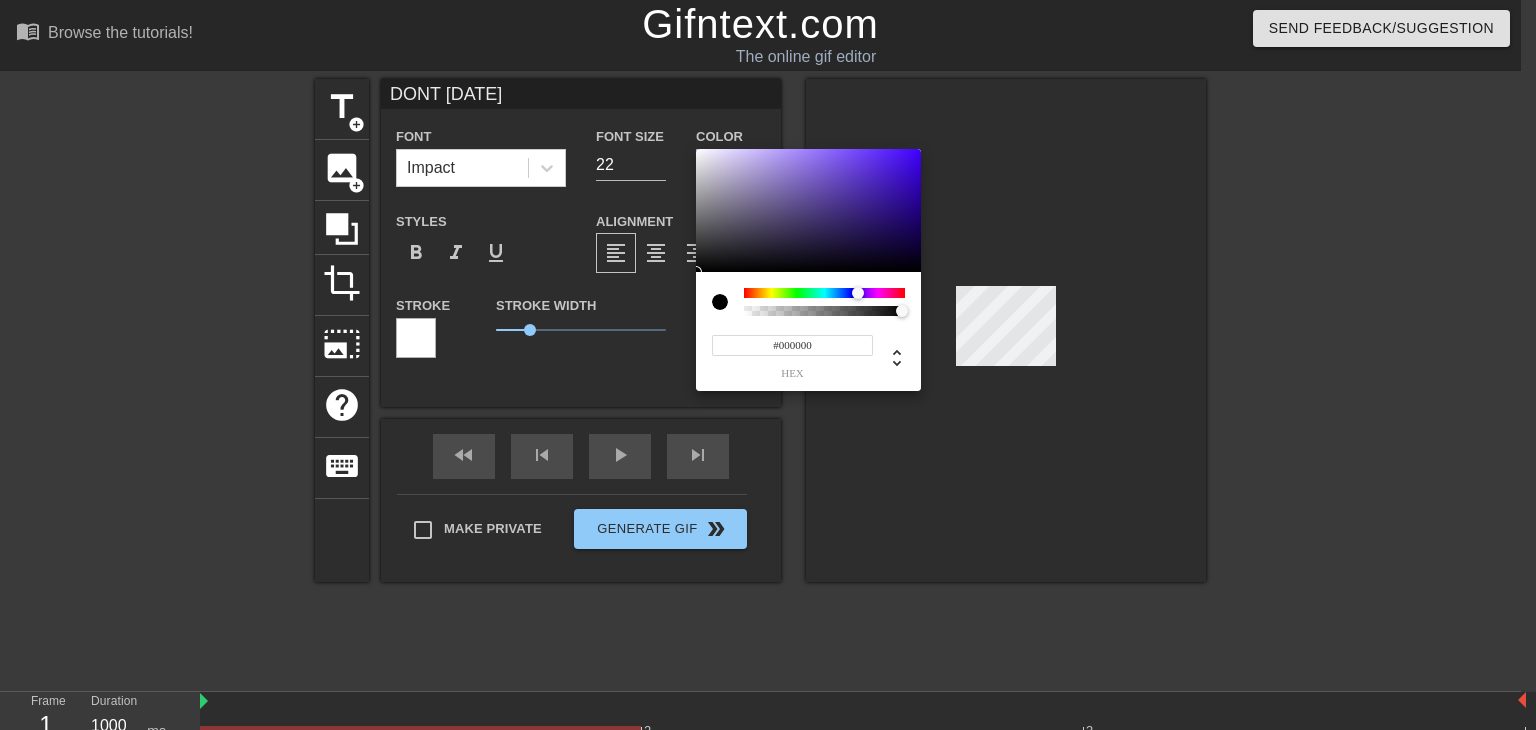 click at bounding box center [824, 293] 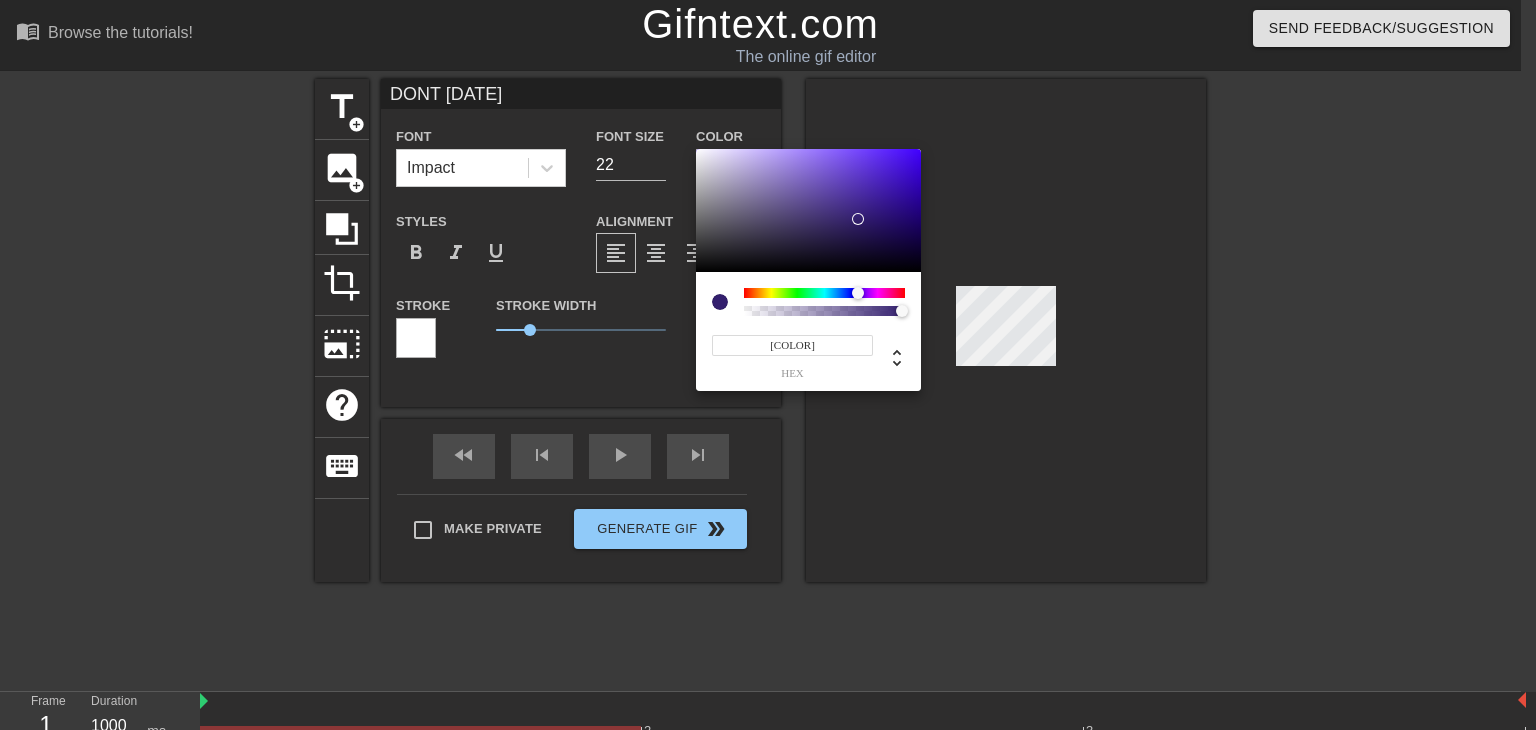 click at bounding box center (808, 211) 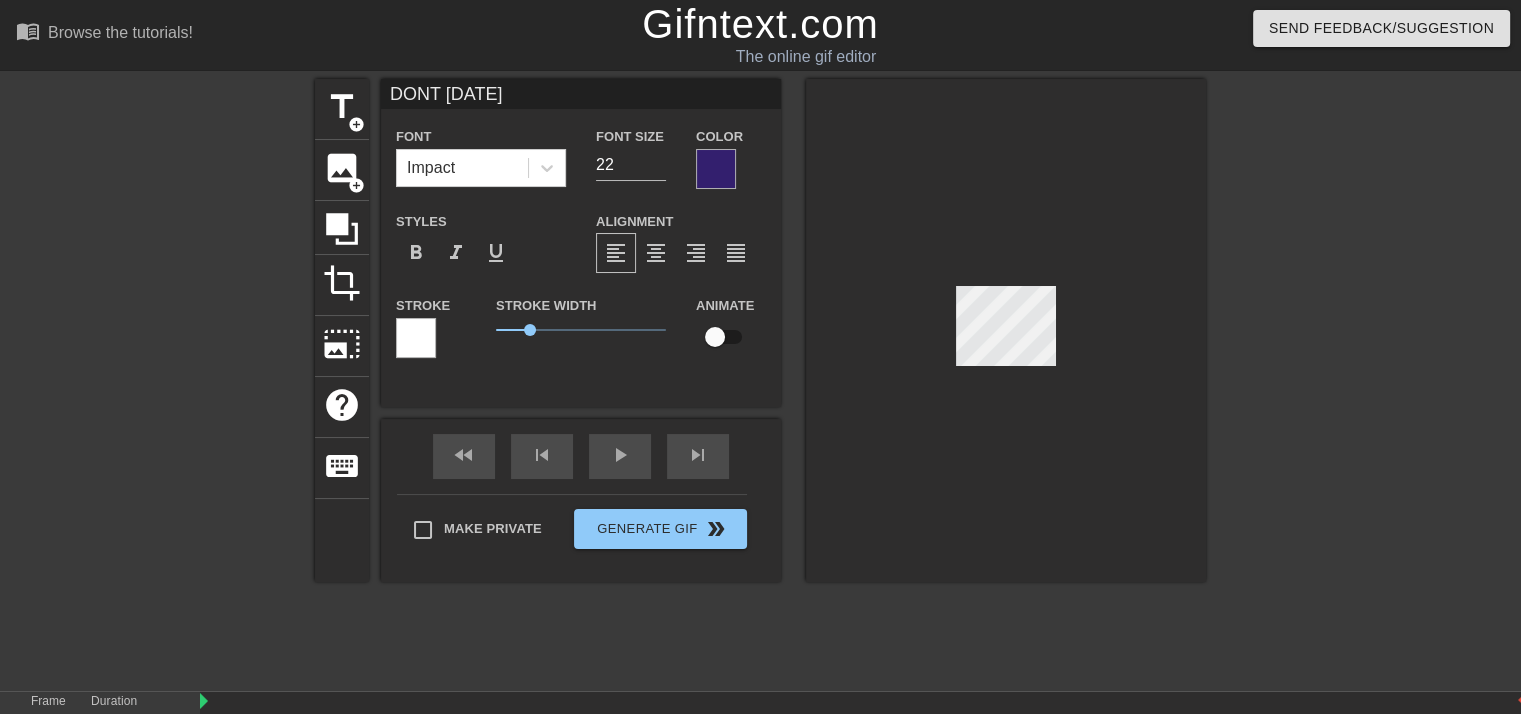 click on "DONT [DATE]" at bounding box center [581, 94] 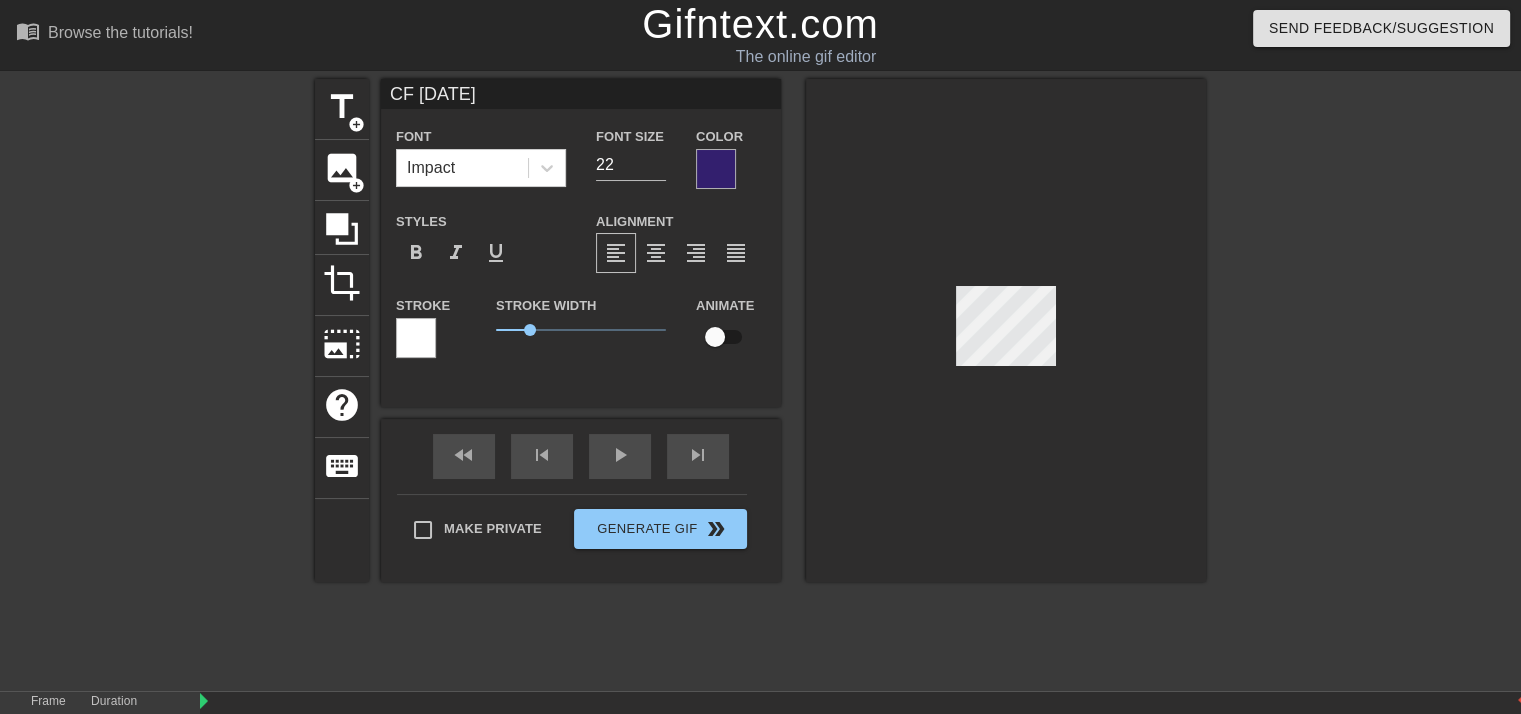 type on "CFR [DATE]" 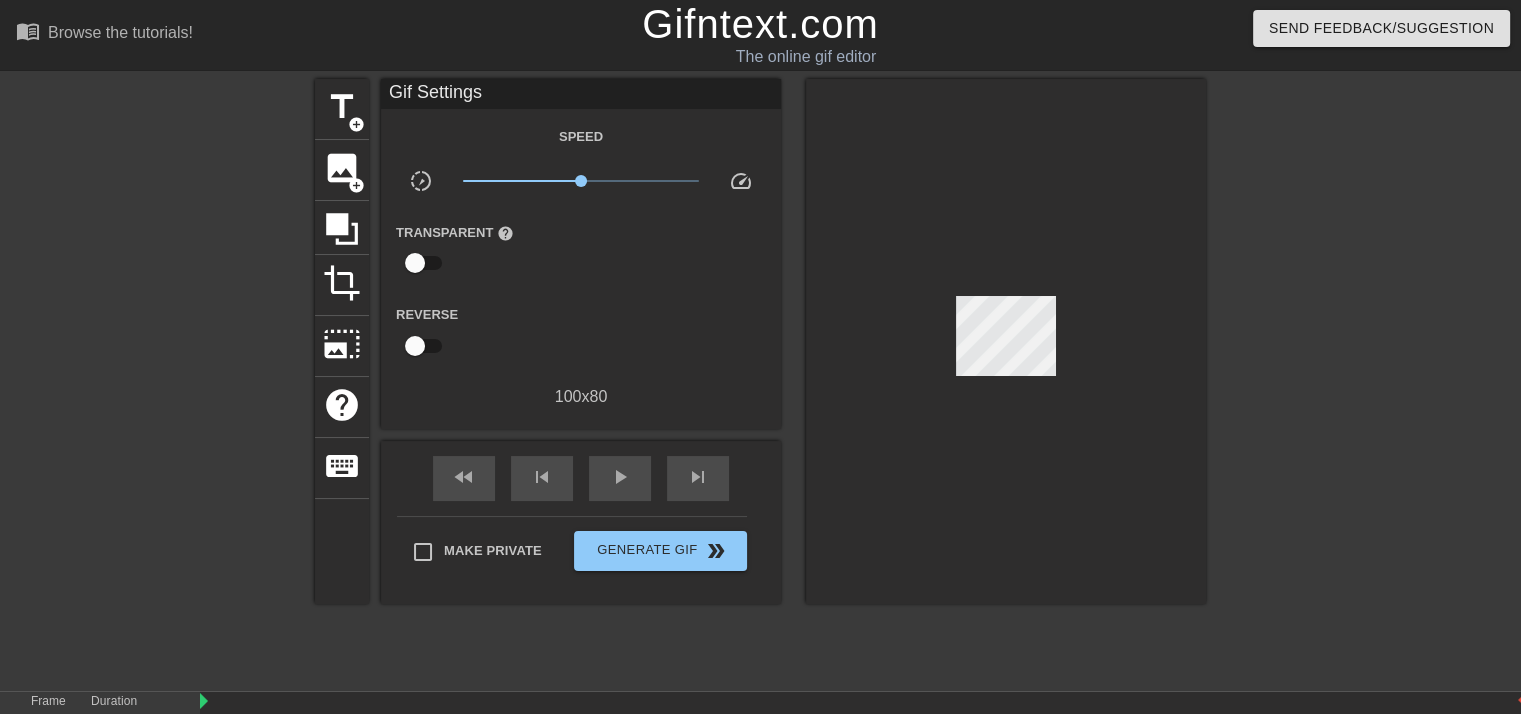 click on "Gifntext.com" at bounding box center (760, 24) 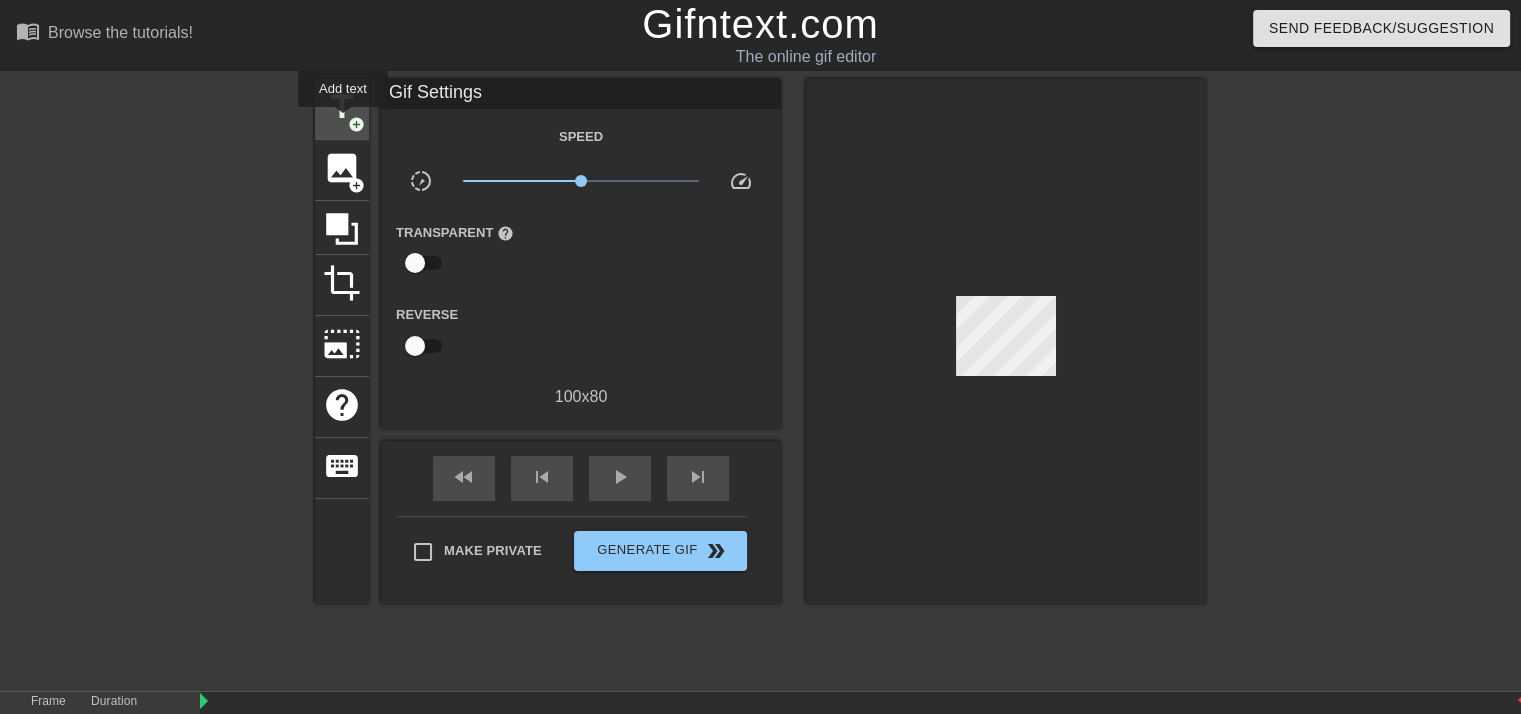 click on "title" at bounding box center (342, 107) 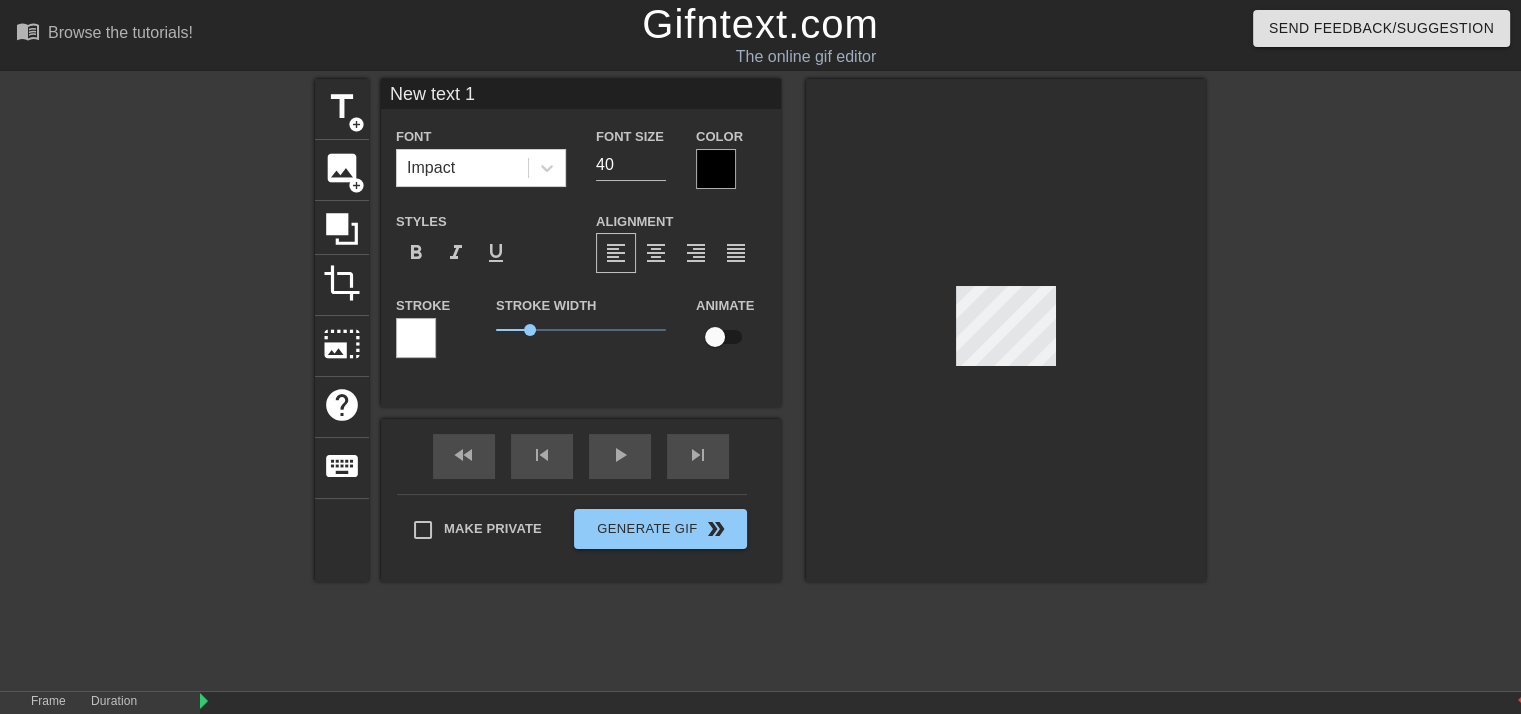 click on "New text 1" at bounding box center [581, 94] 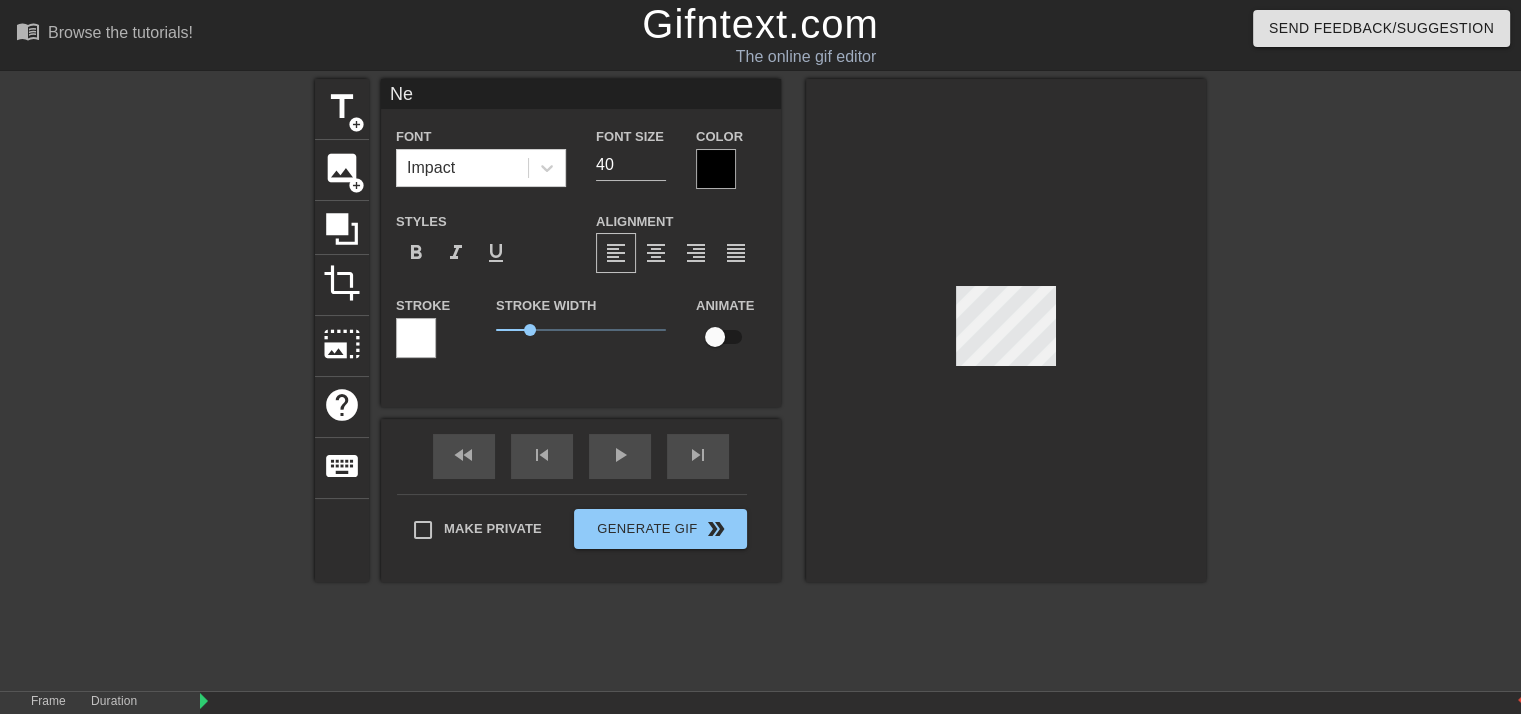 type on "N" 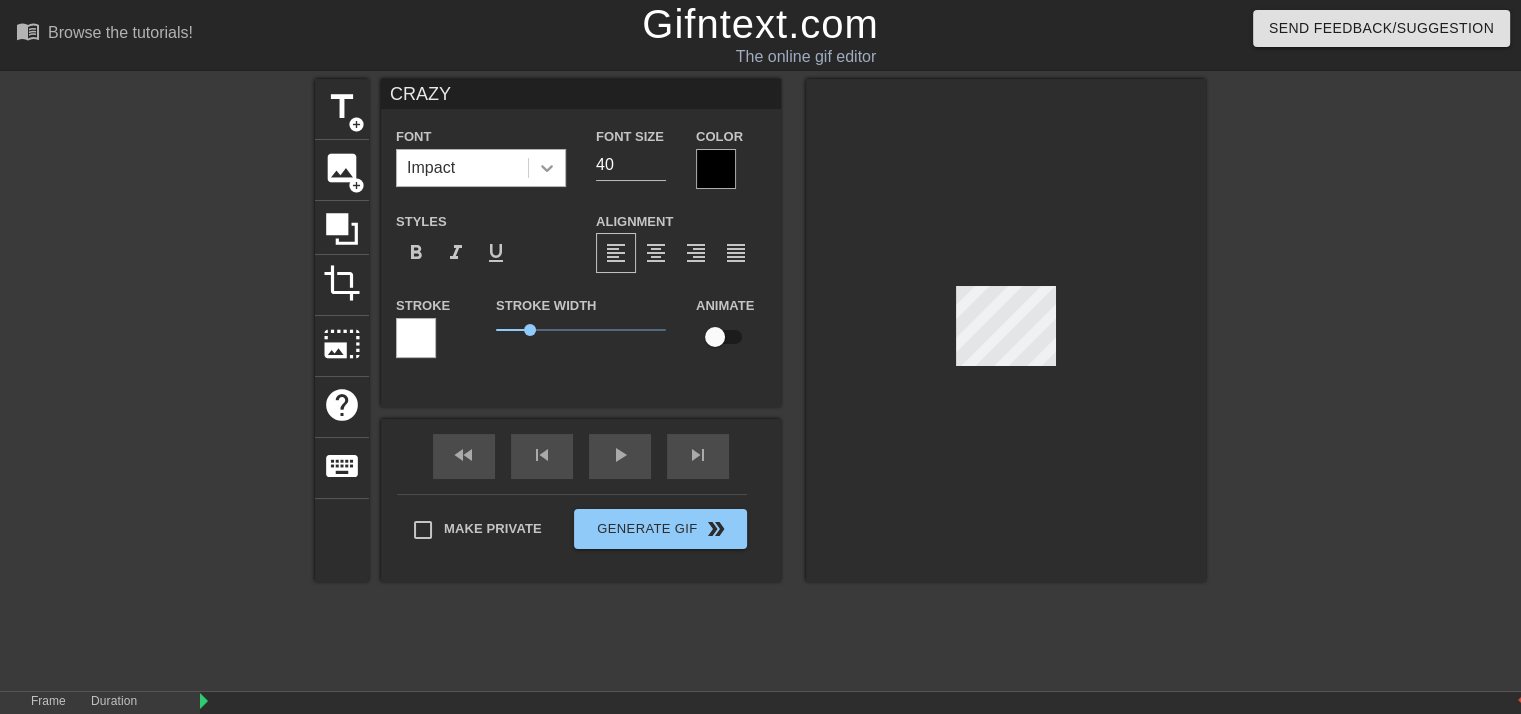 type on "CRAZY" 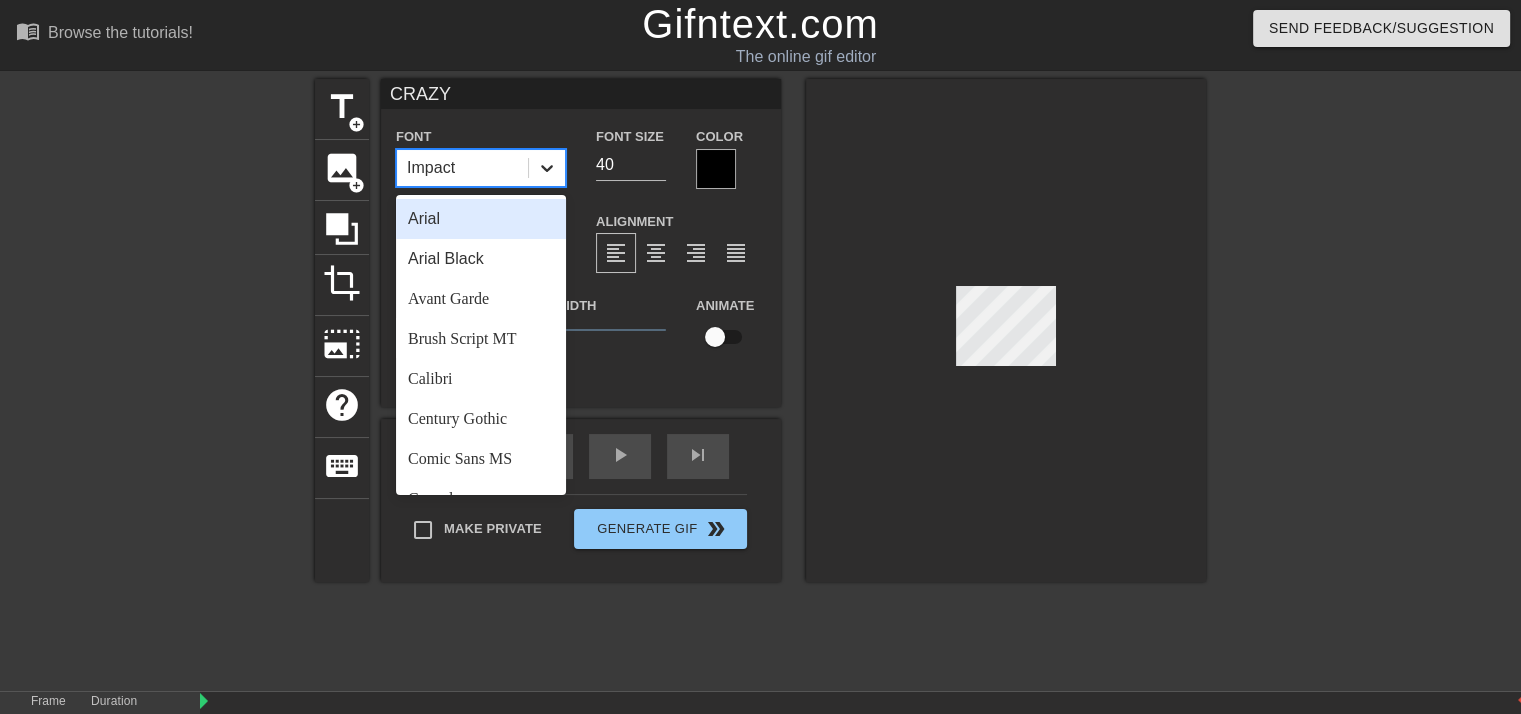 click 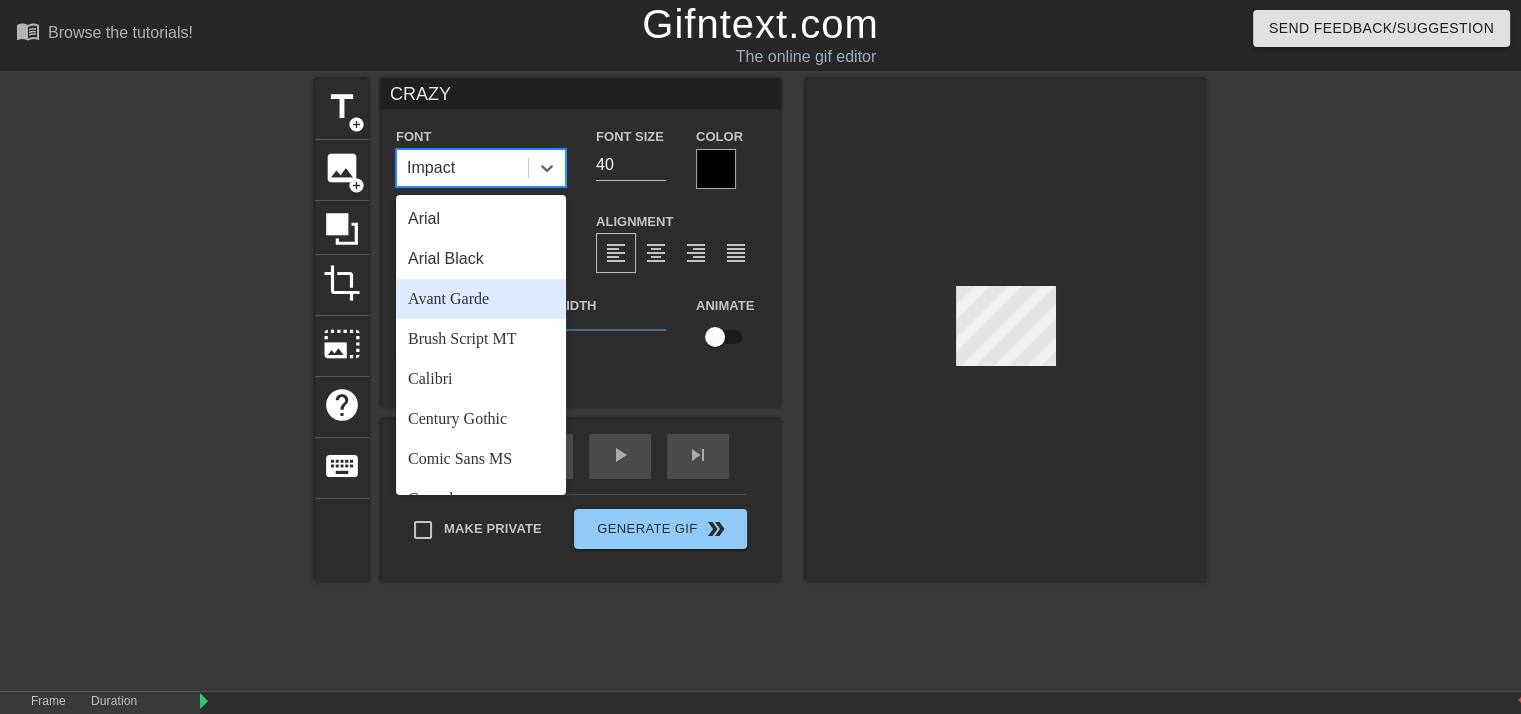 click on "Avant Garde" at bounding box center [481, 299] 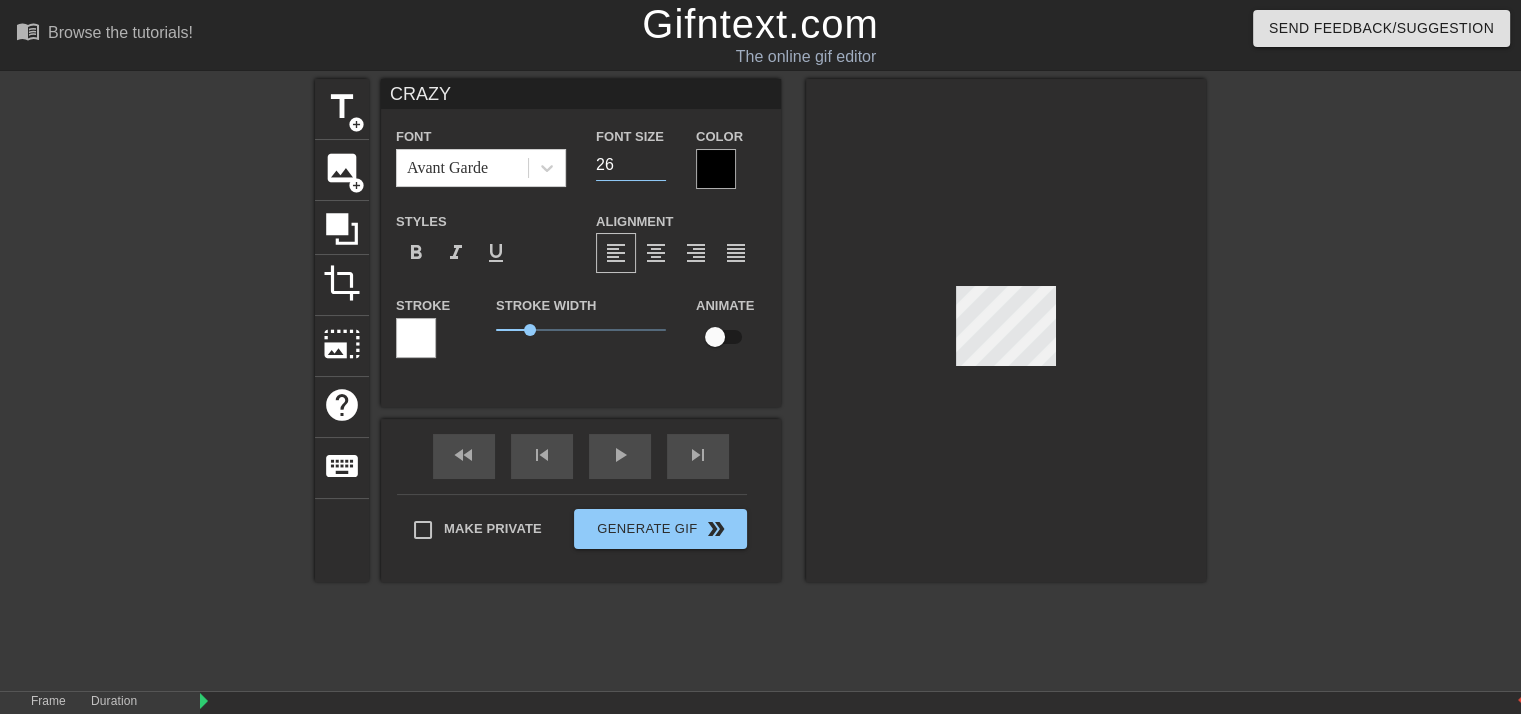 click on "26" at bounding box center [631, 165] 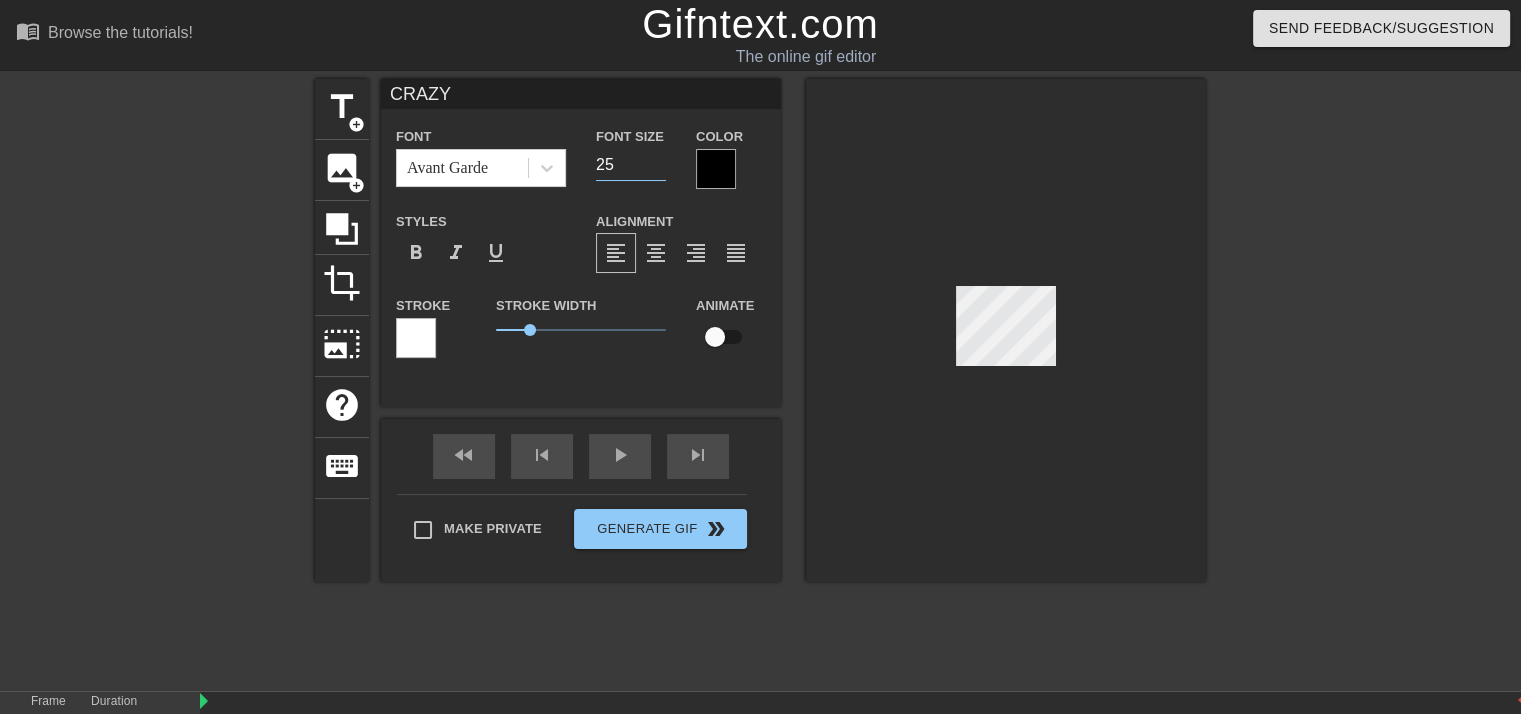 click on "25" at bounding box center (631, 165) 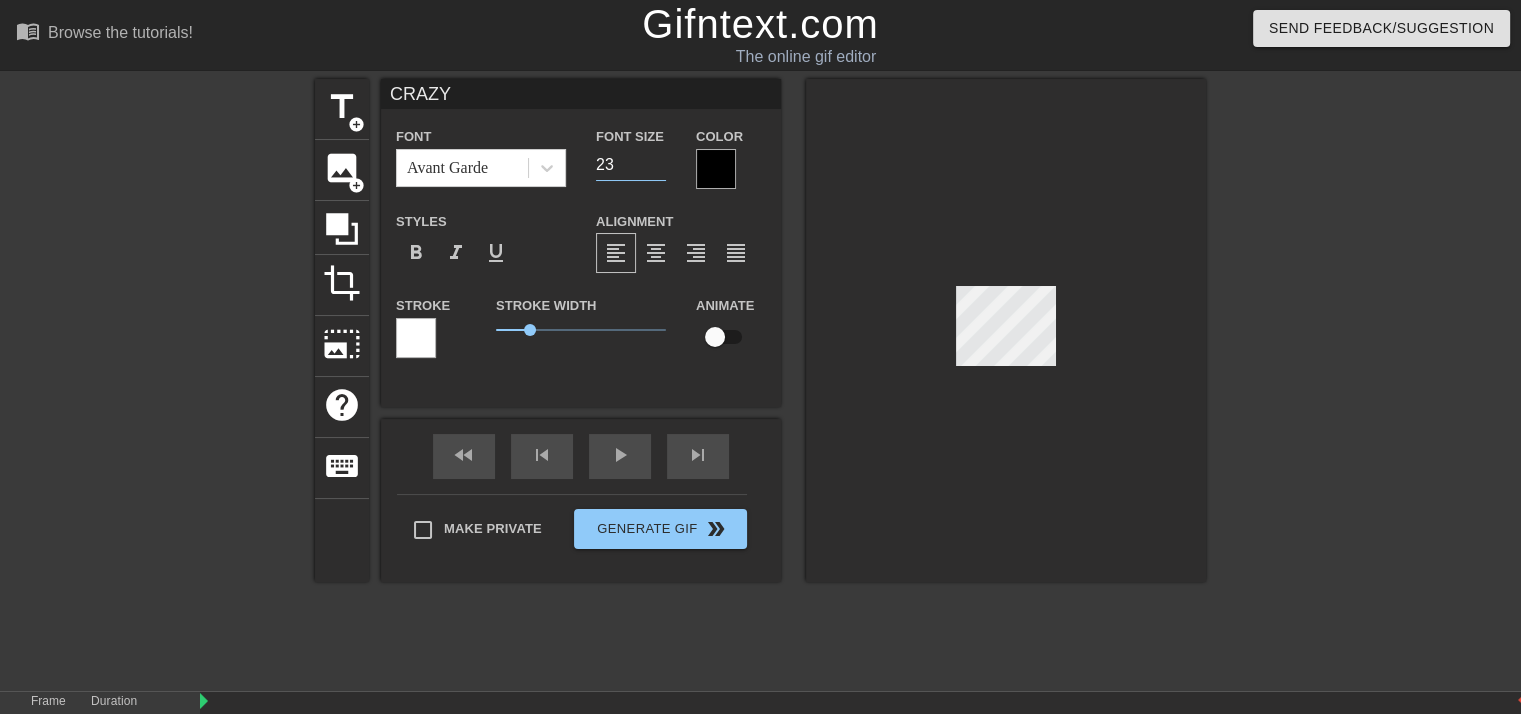 click on "23" at bounding box center [631, 165] 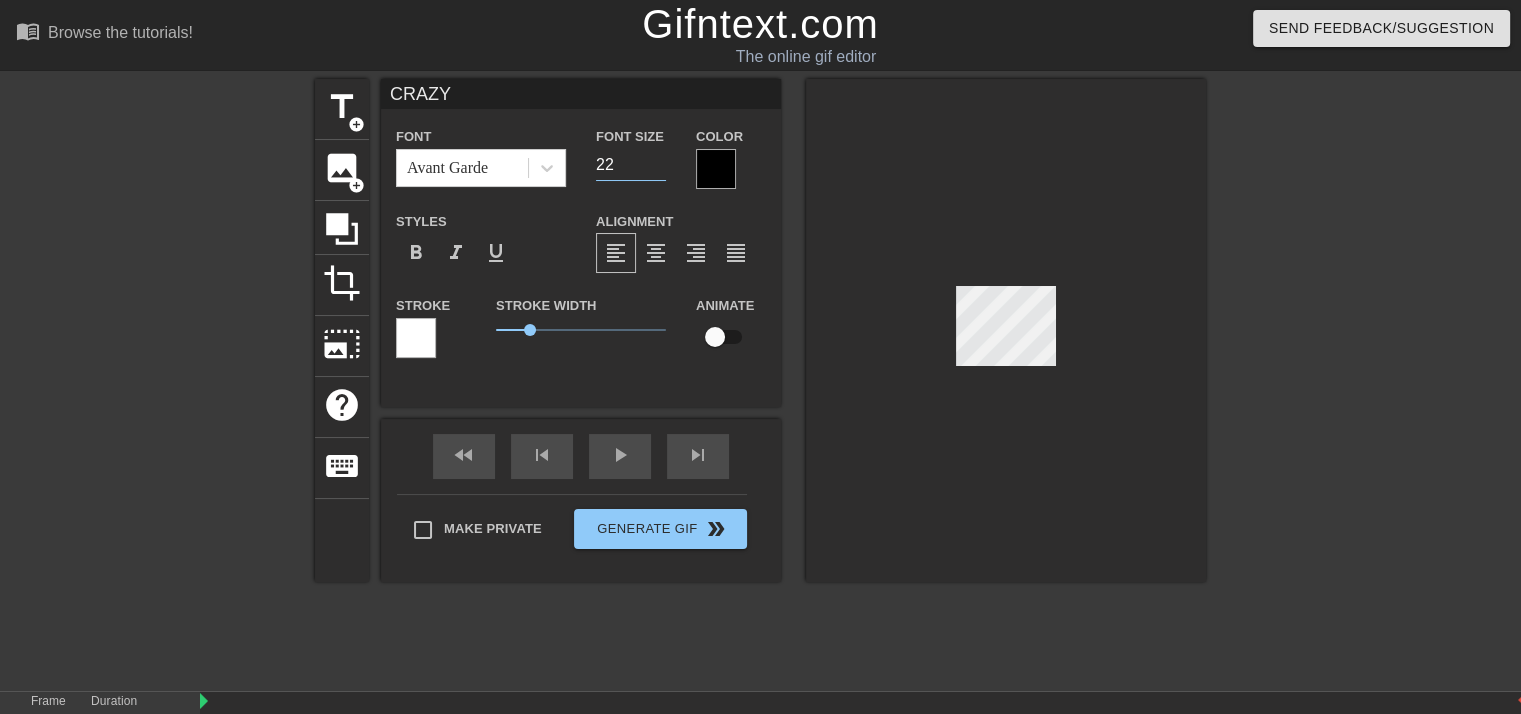 click on "22" at bounding box center [631, 165] 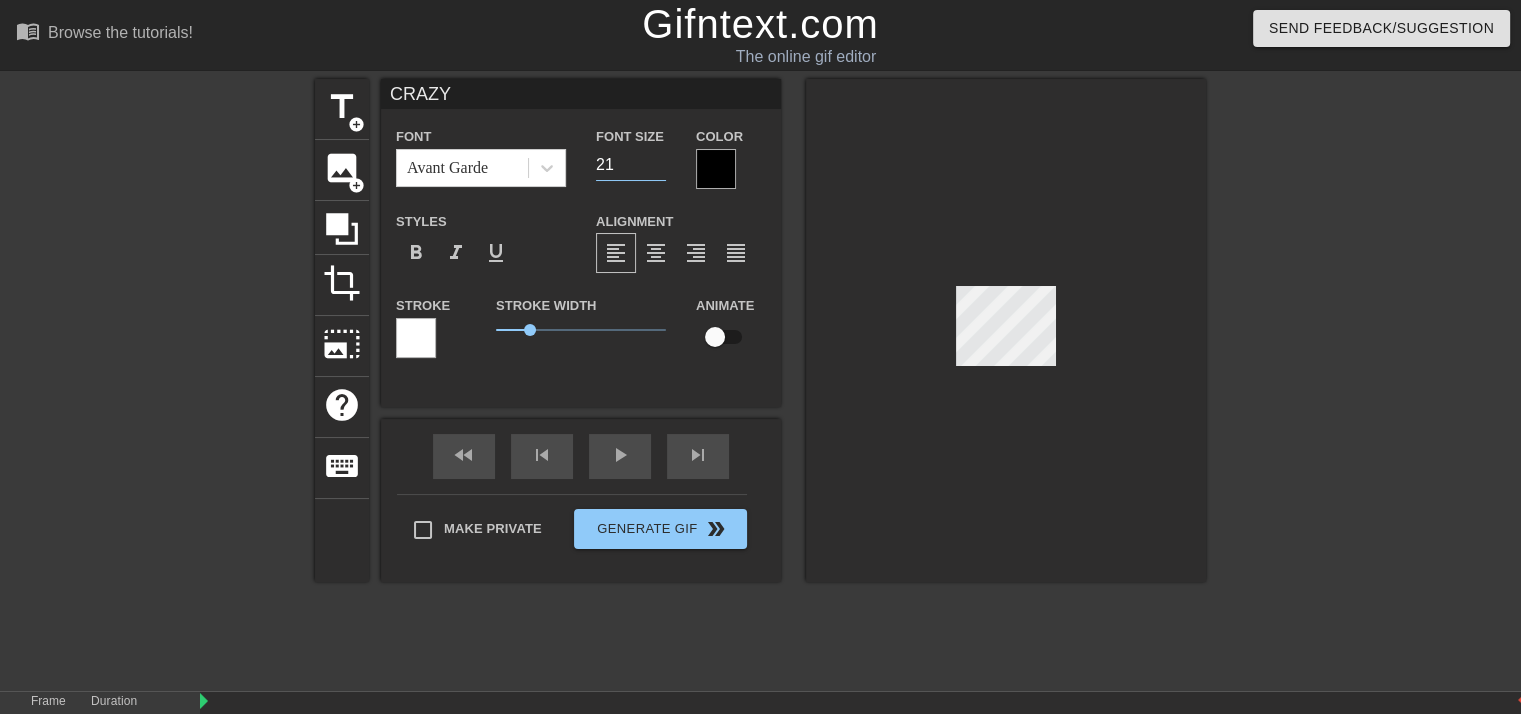 click on "21" at bounding box center (631, 165) 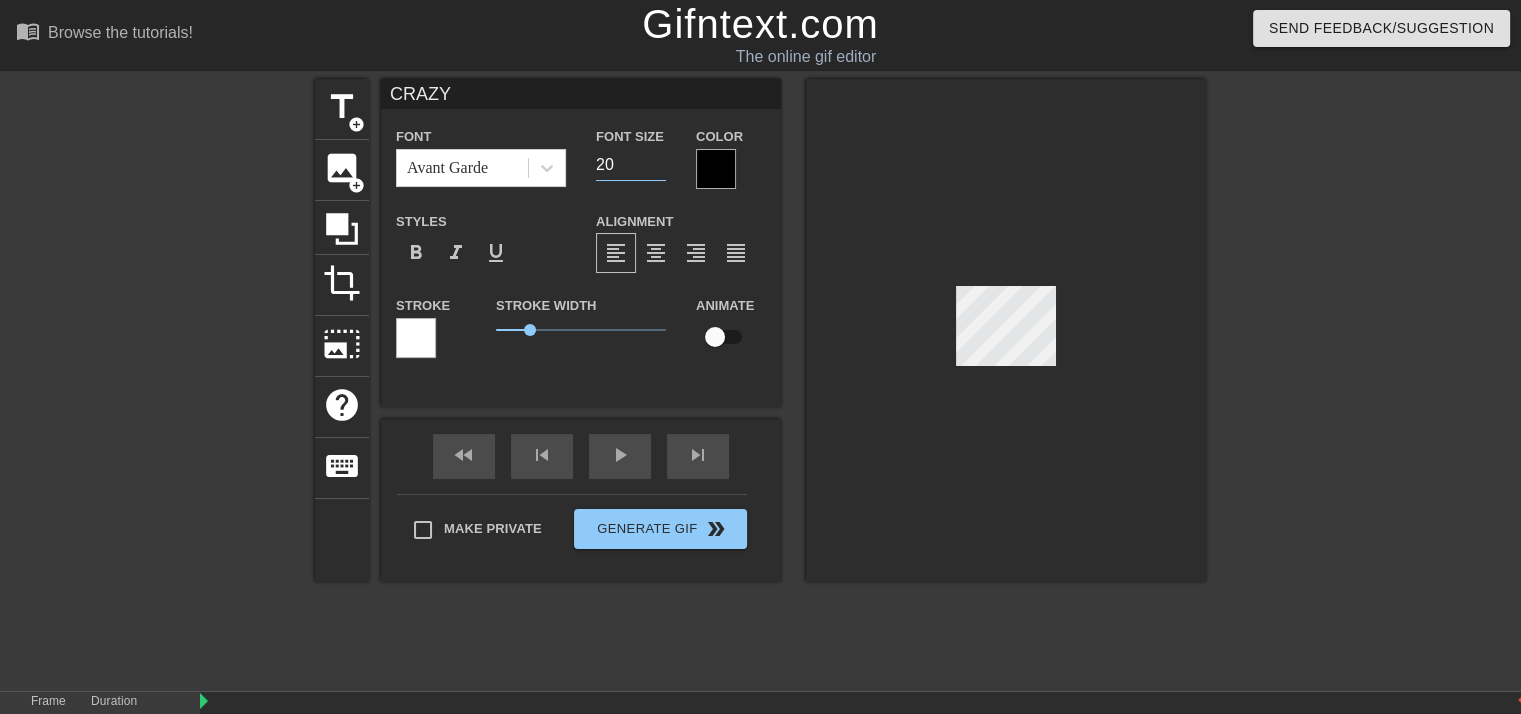 type on "20" 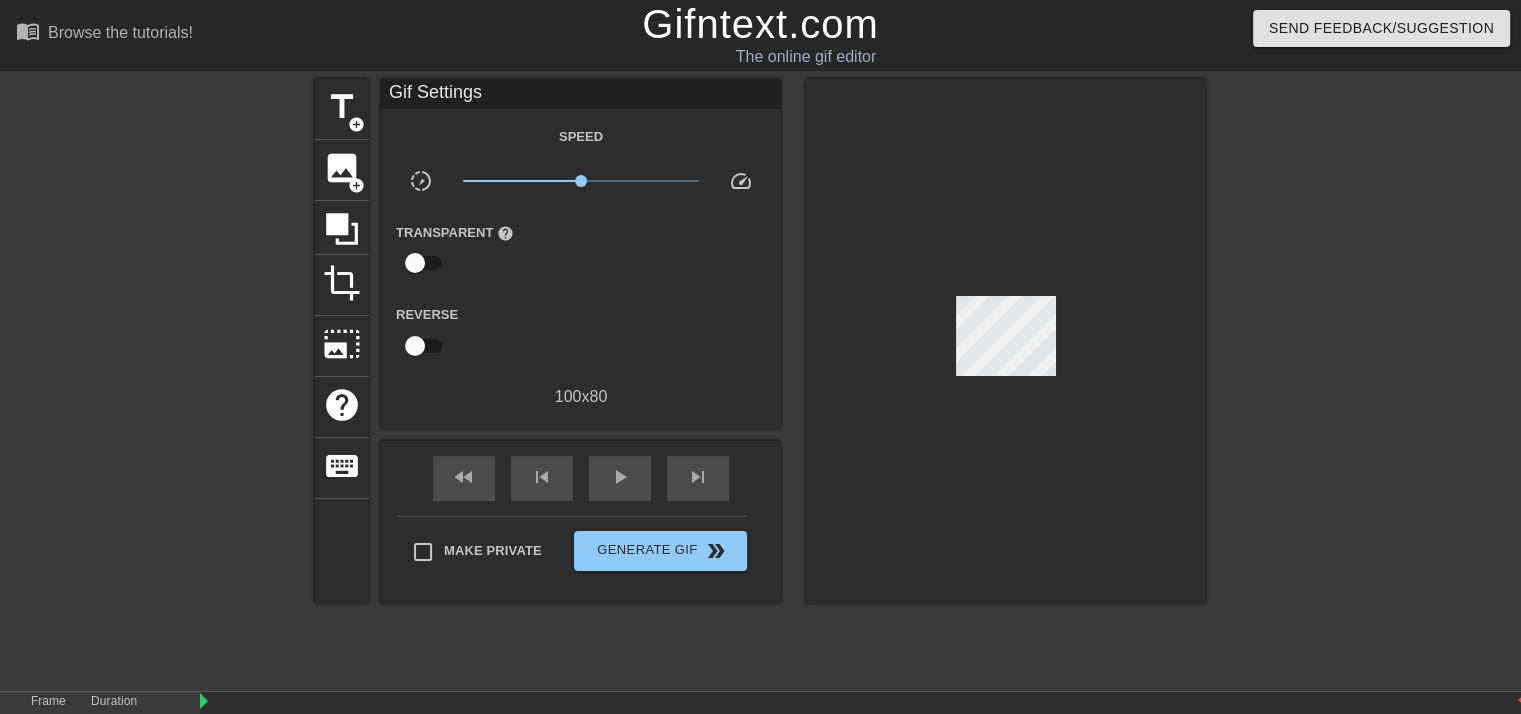 click at bounding box center (1006, 341) 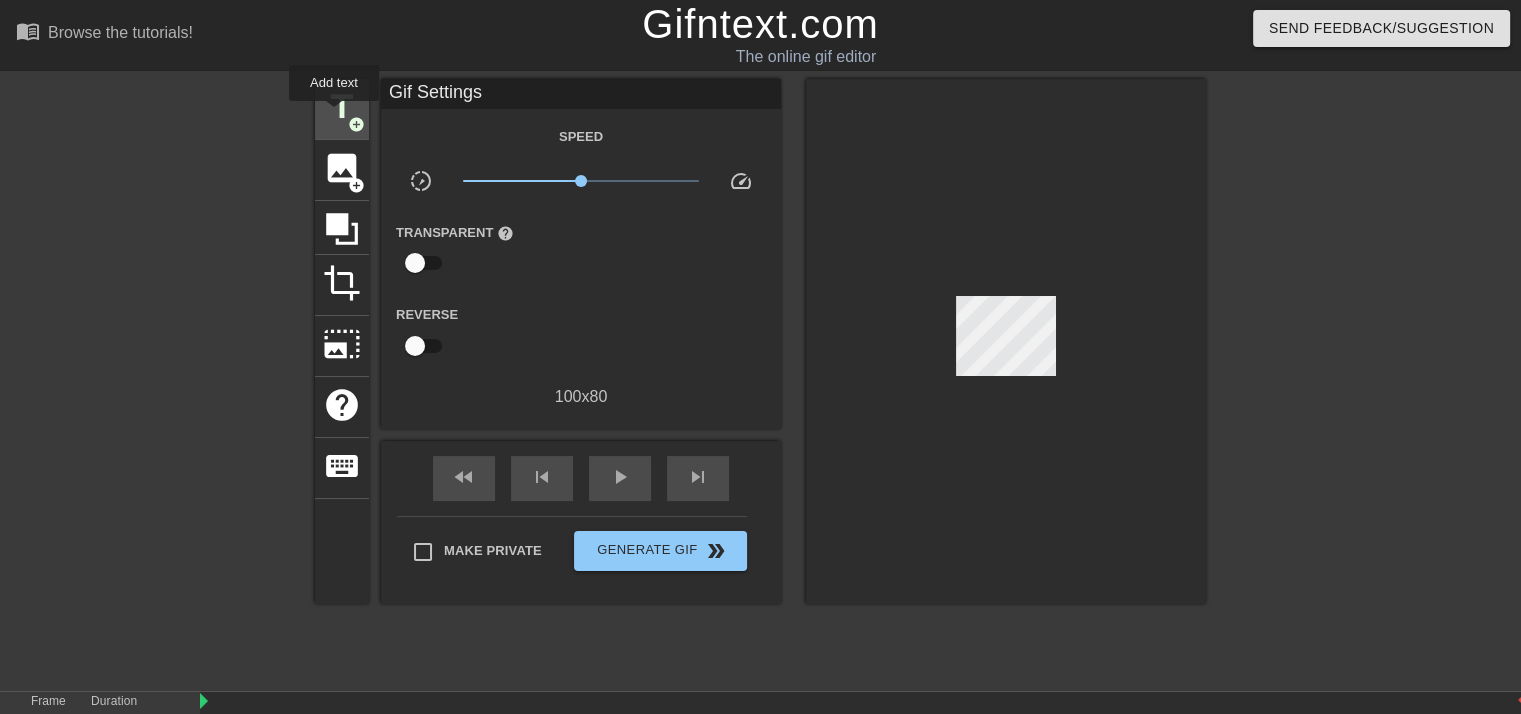 click on "title" at bounding box center (342, 107) 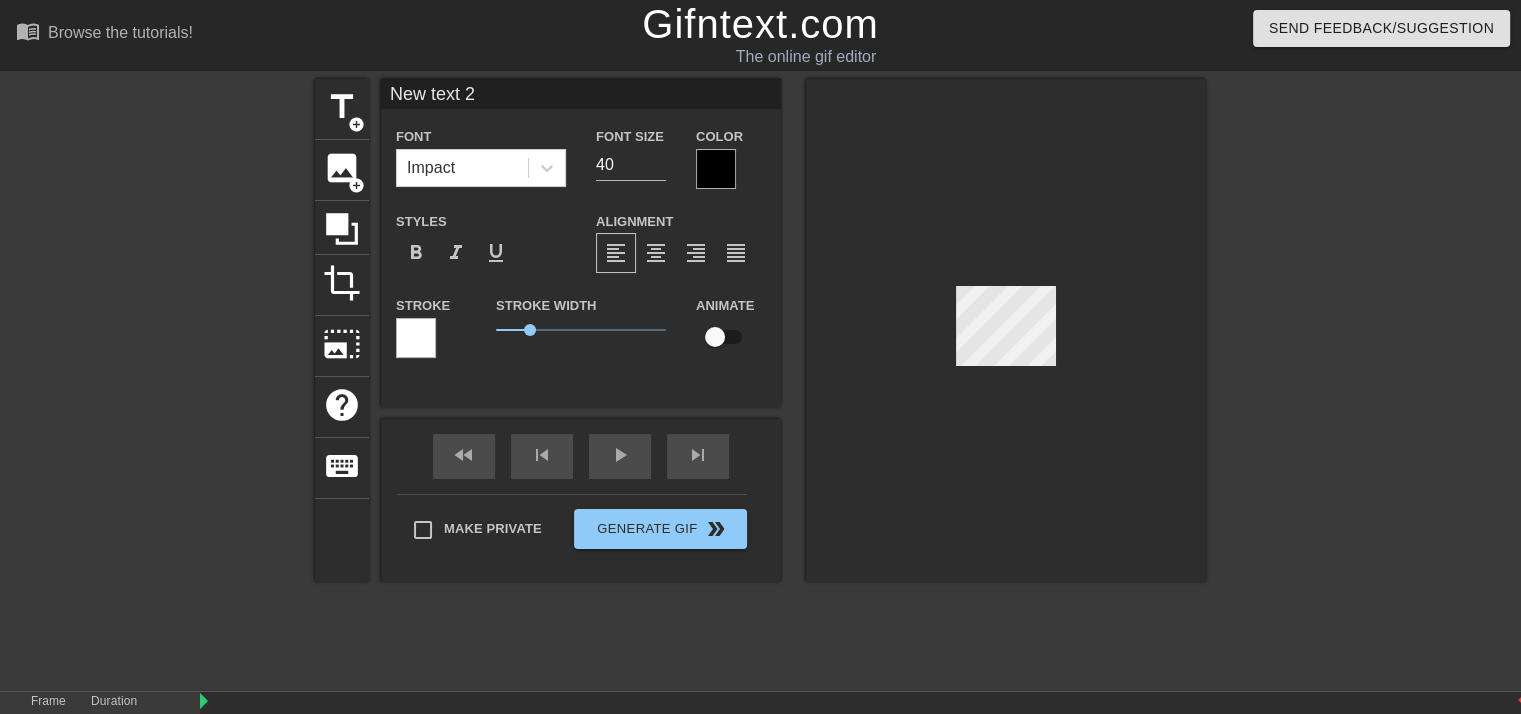 click on "New text 2" at bounding box center (581, 94) 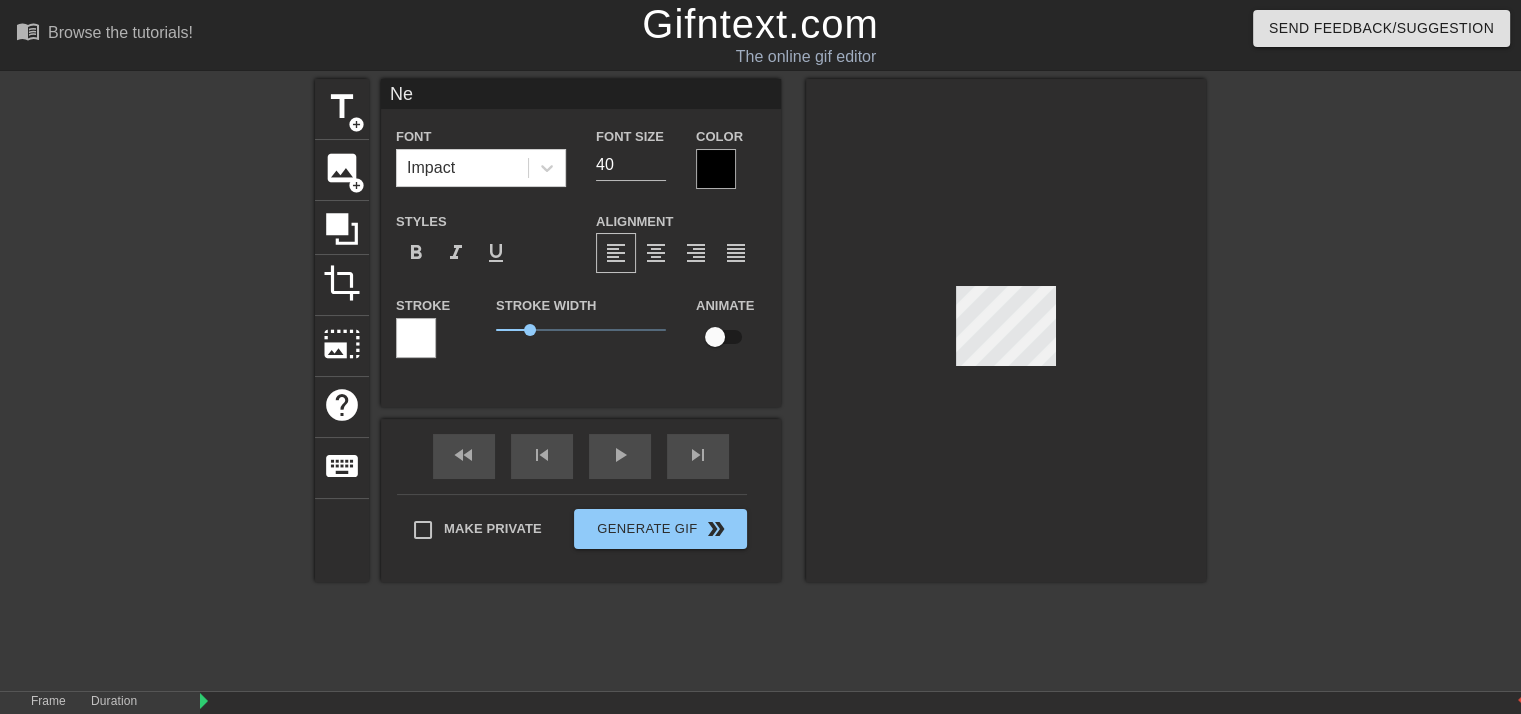 type on "N" 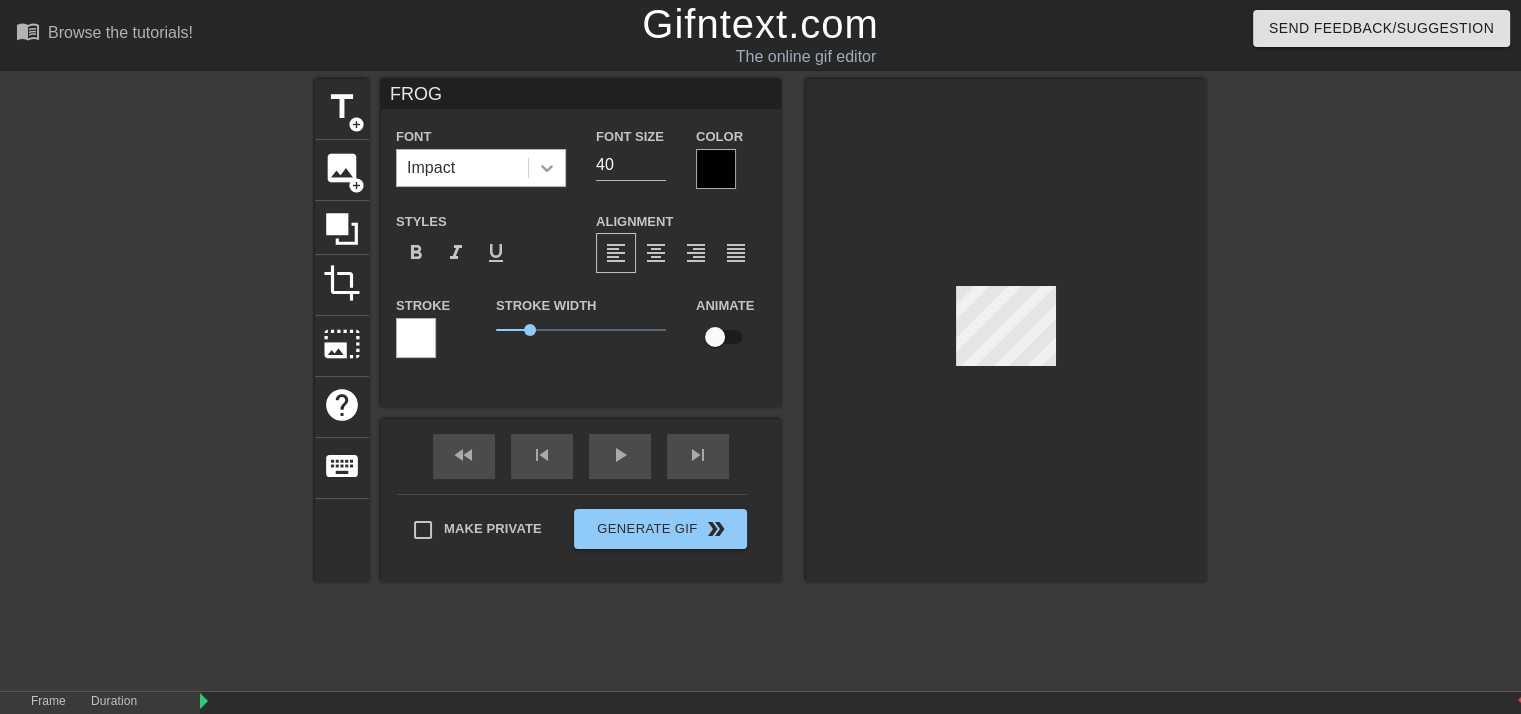 type on "FROG" 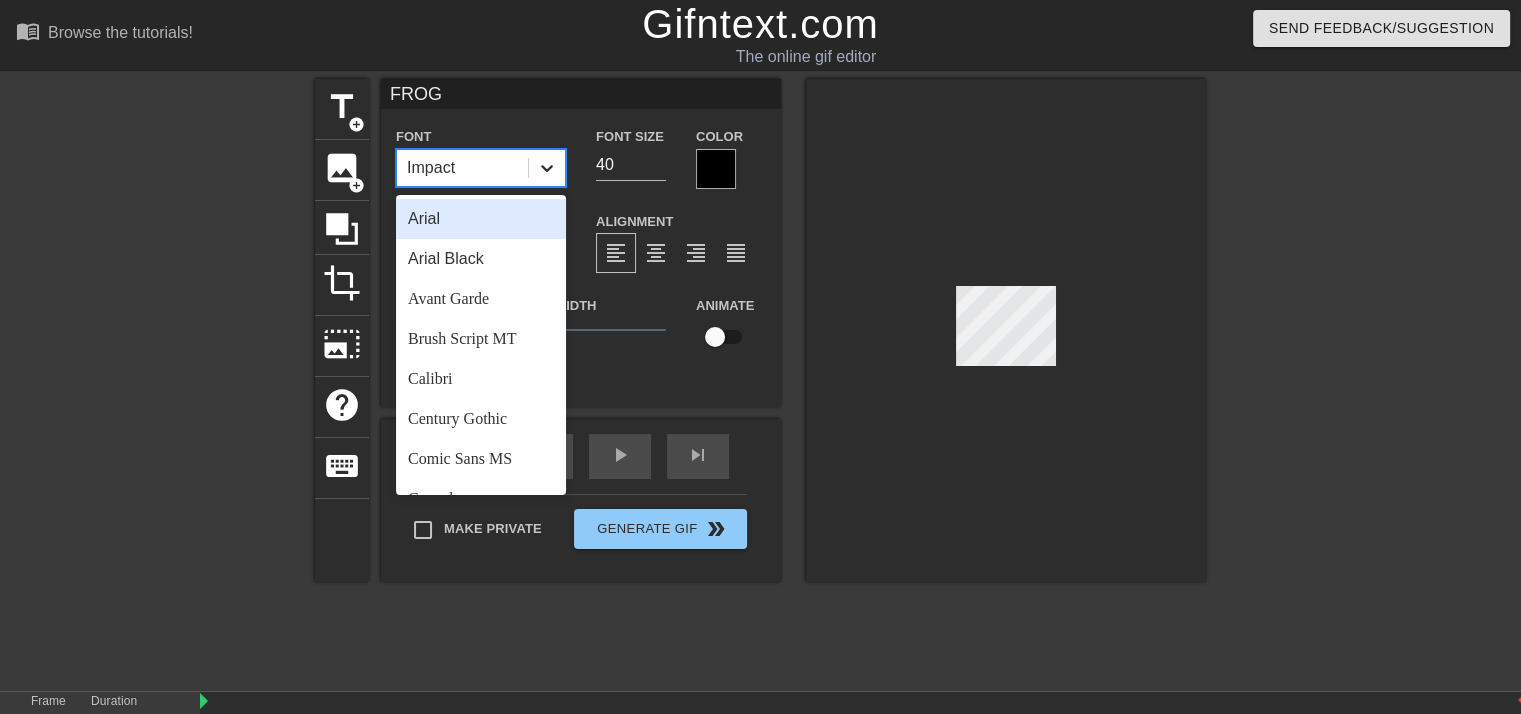 click 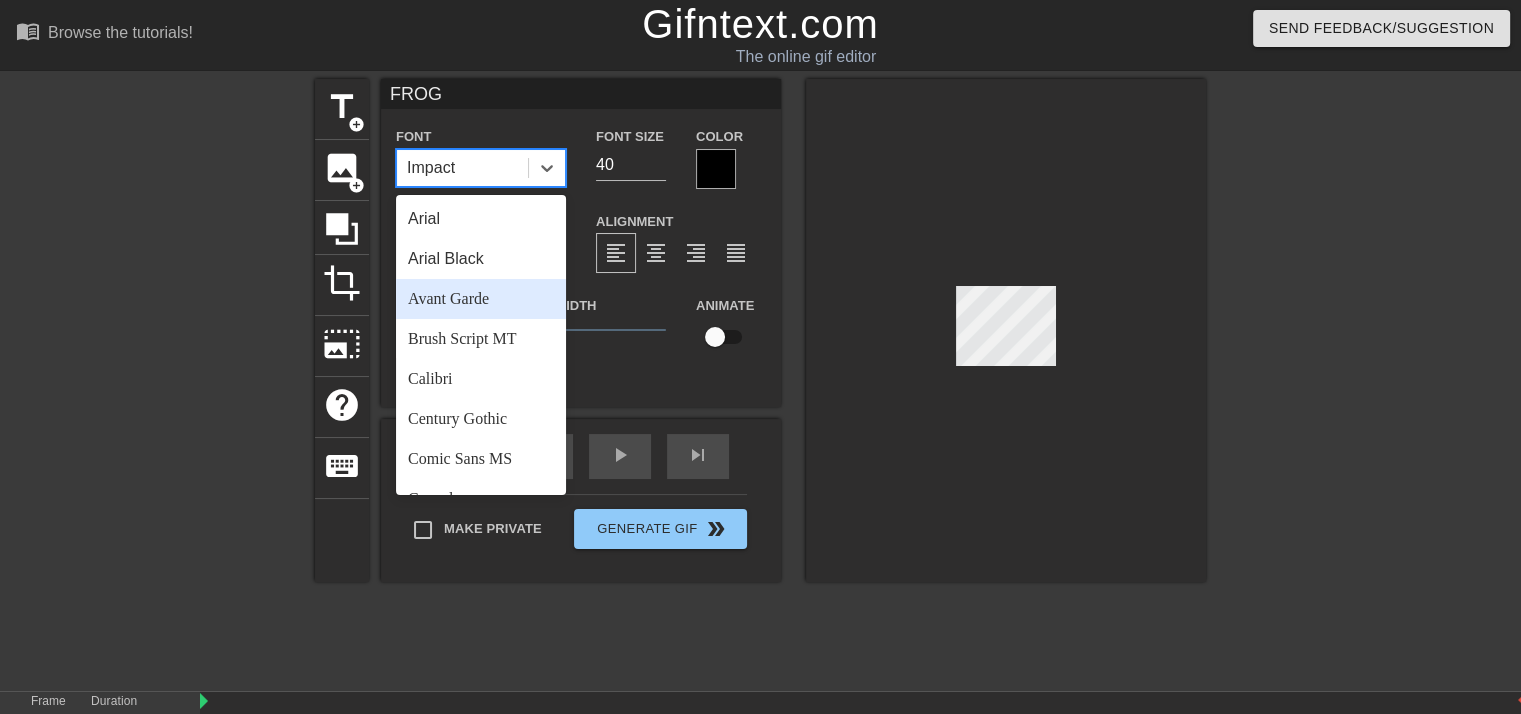 click on "Avant Garde" at bounding box center (481, 299) 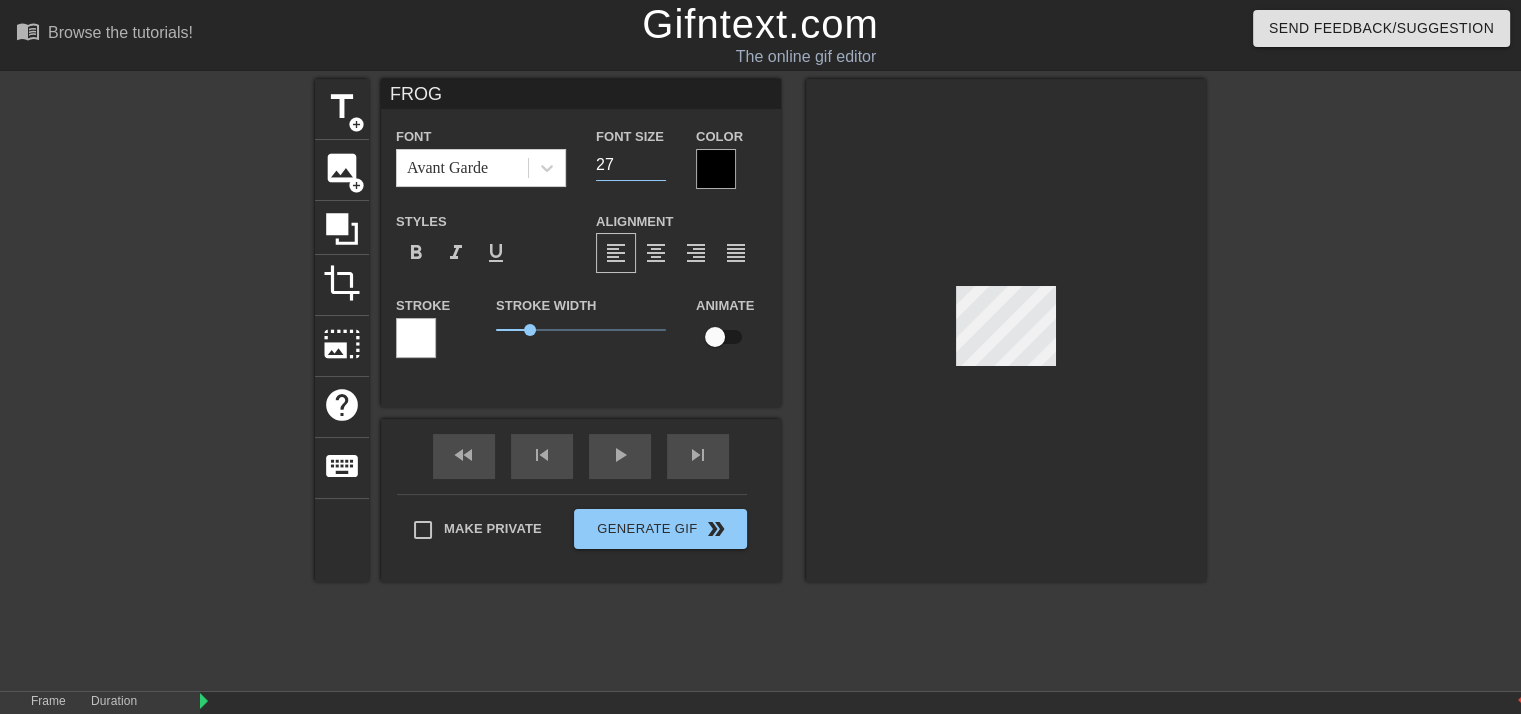 click on "27" at bounding box center [631, 165] 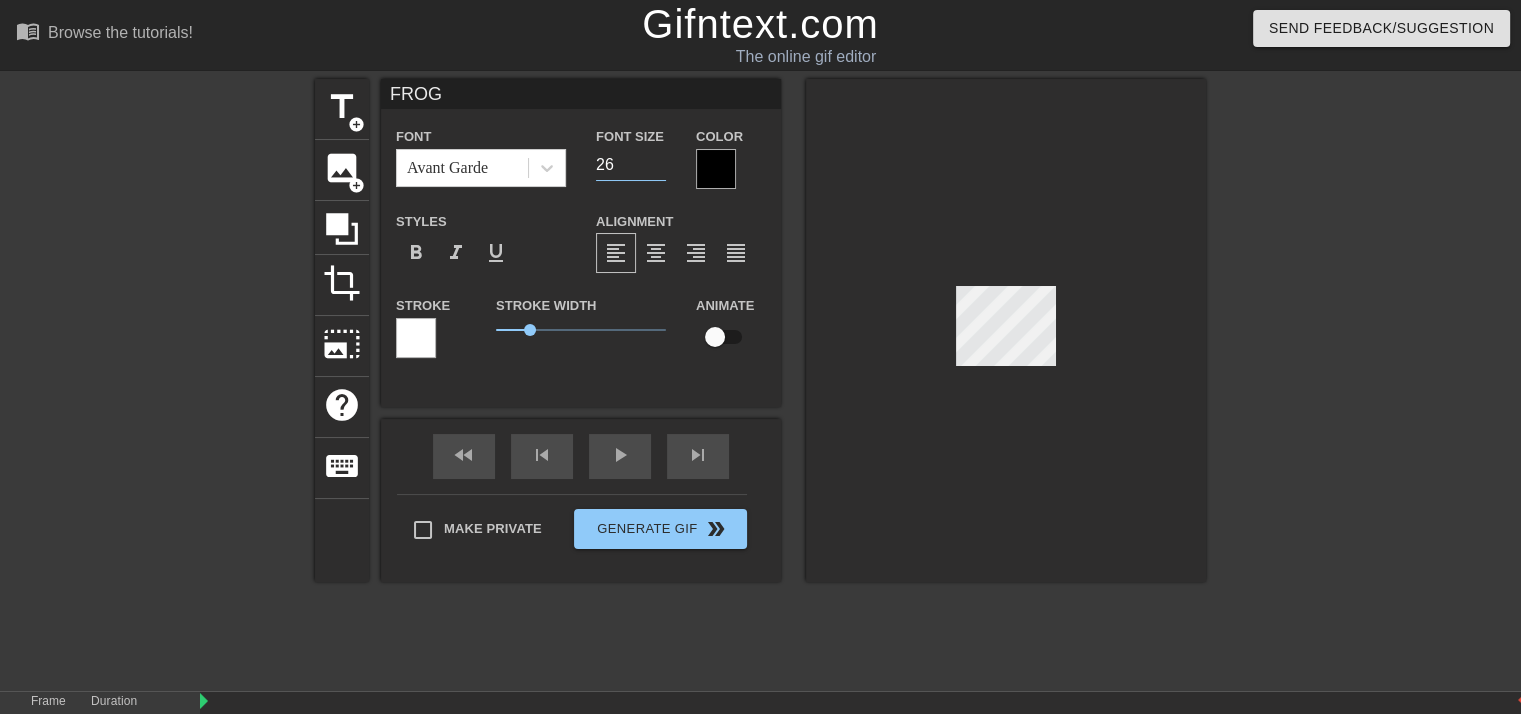 click on "26" at bounding box center [631, 165] 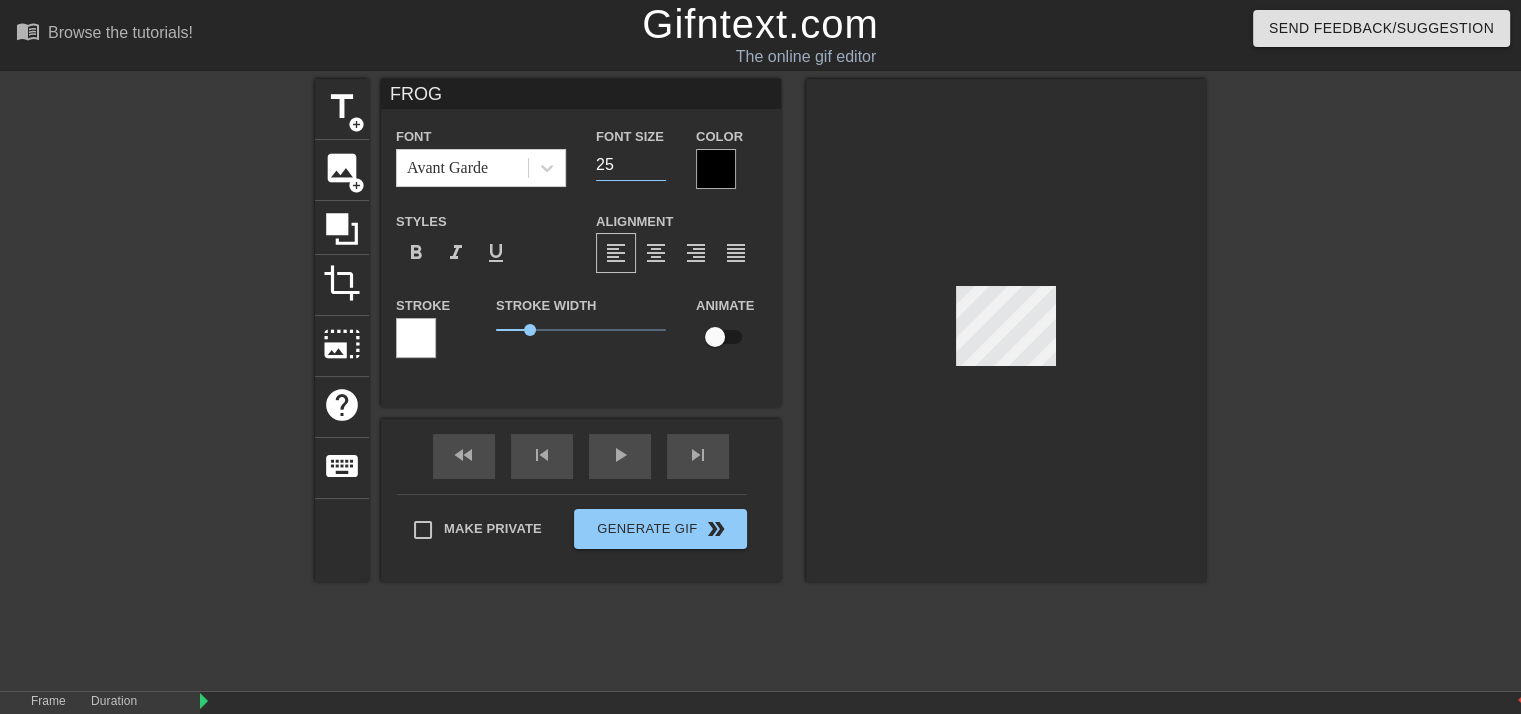 click on "25" at bounding box center [631, 165] 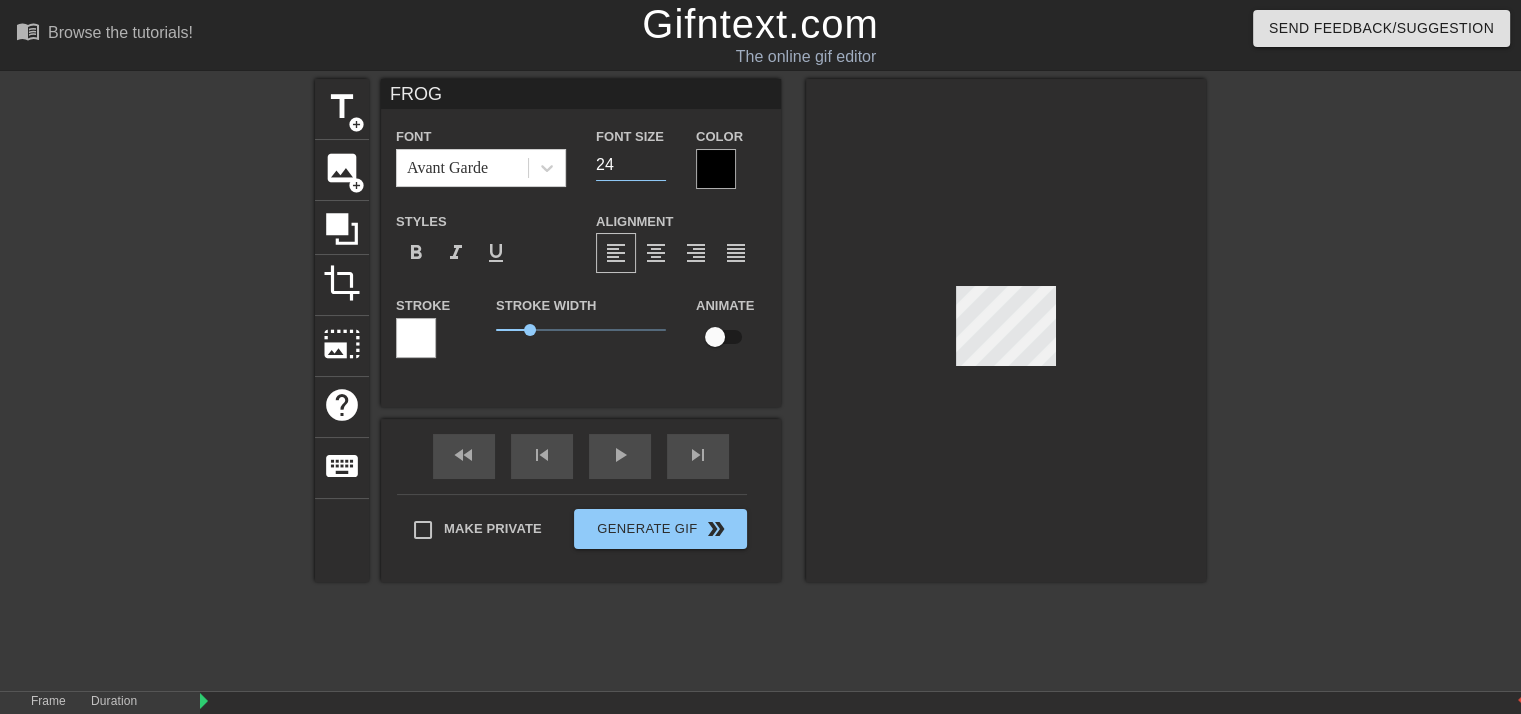 click on "24" at bounding box center [631, 165] 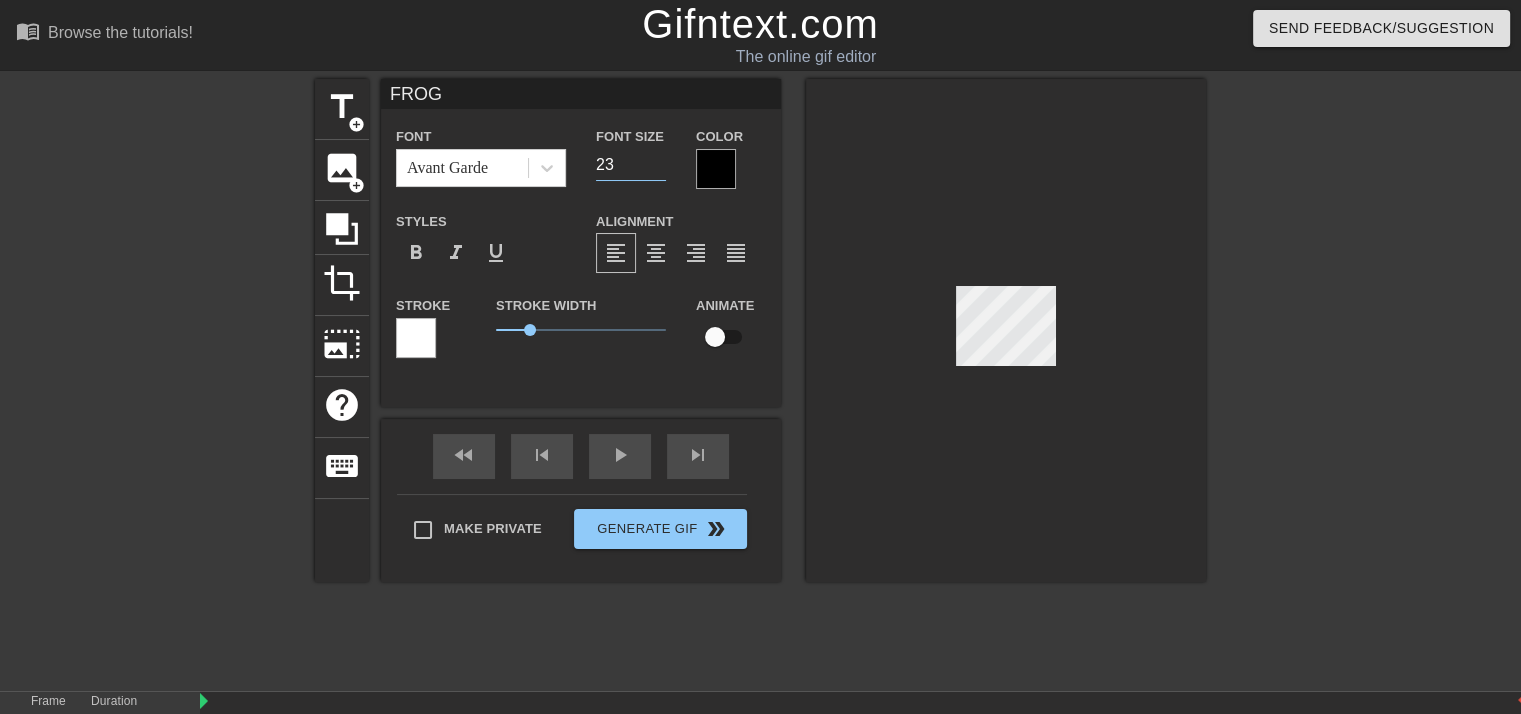 click on "23" at bounding box center [631, 165] 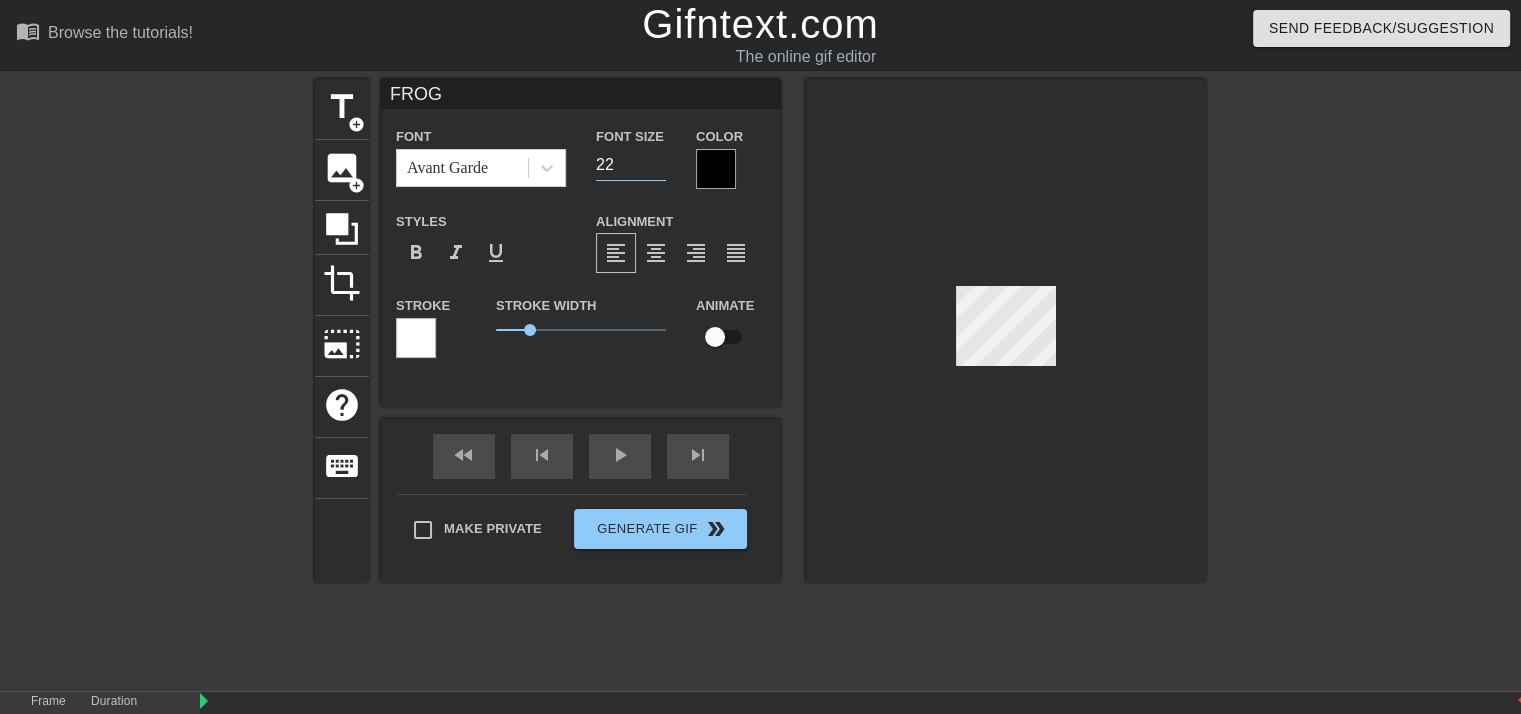 click on "22" at bounding box center [631, 165] 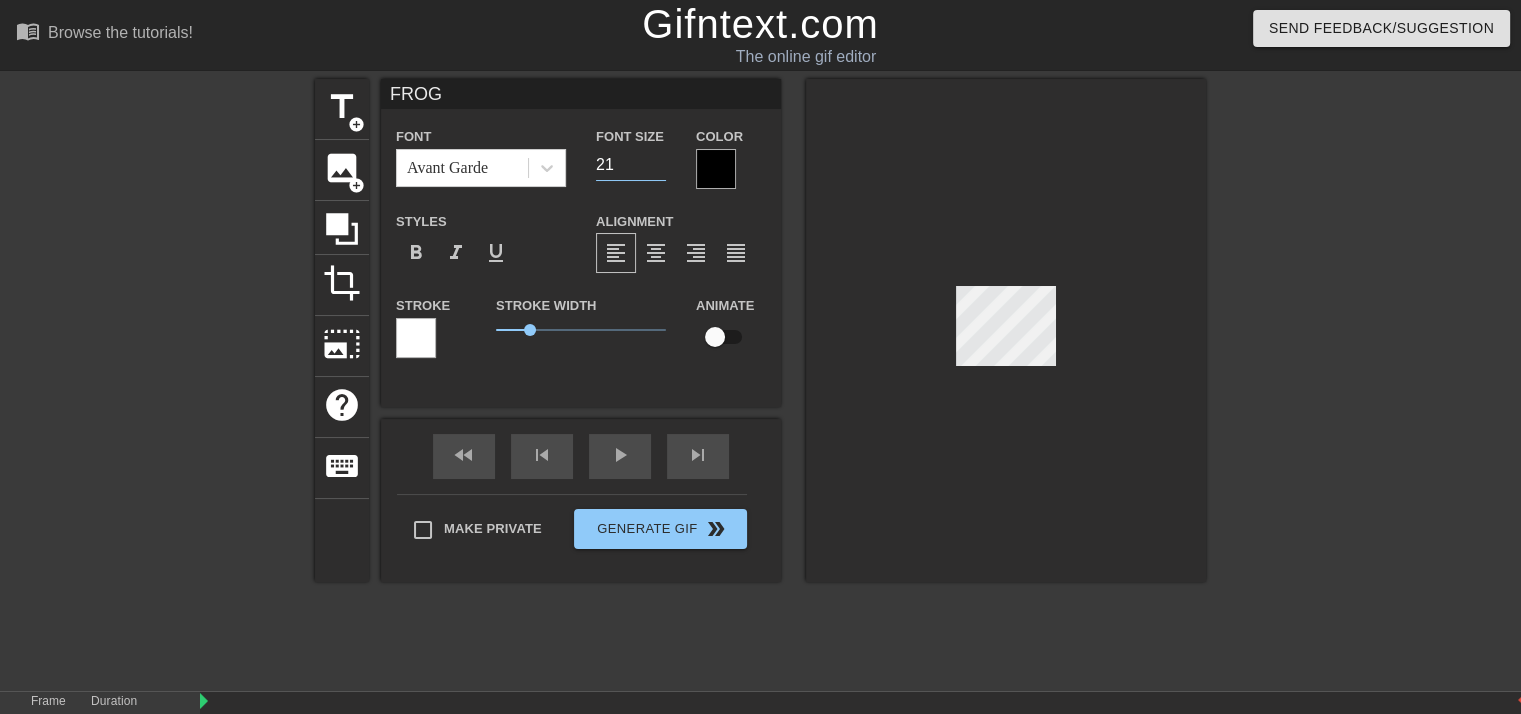 click on "21" at bounding box center (631, 165) 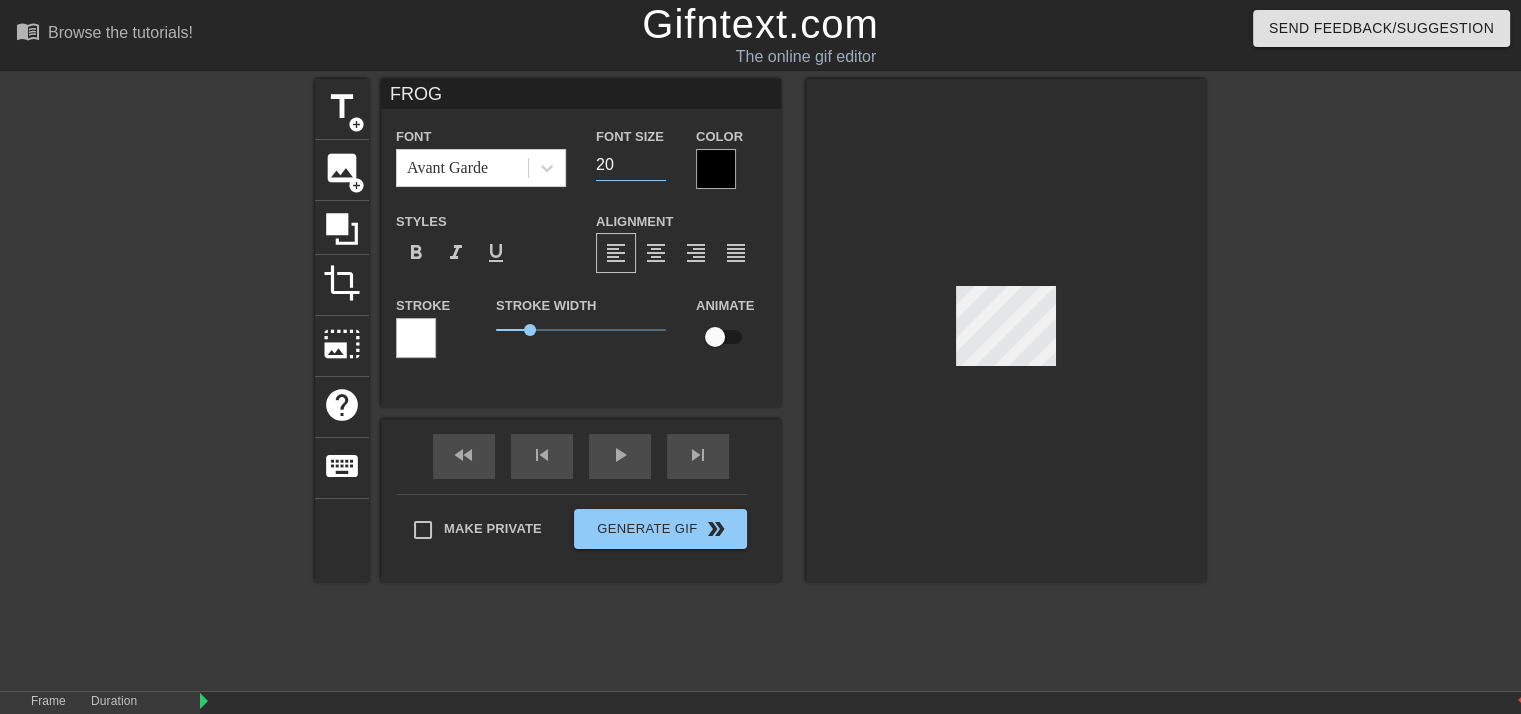 type on "20" 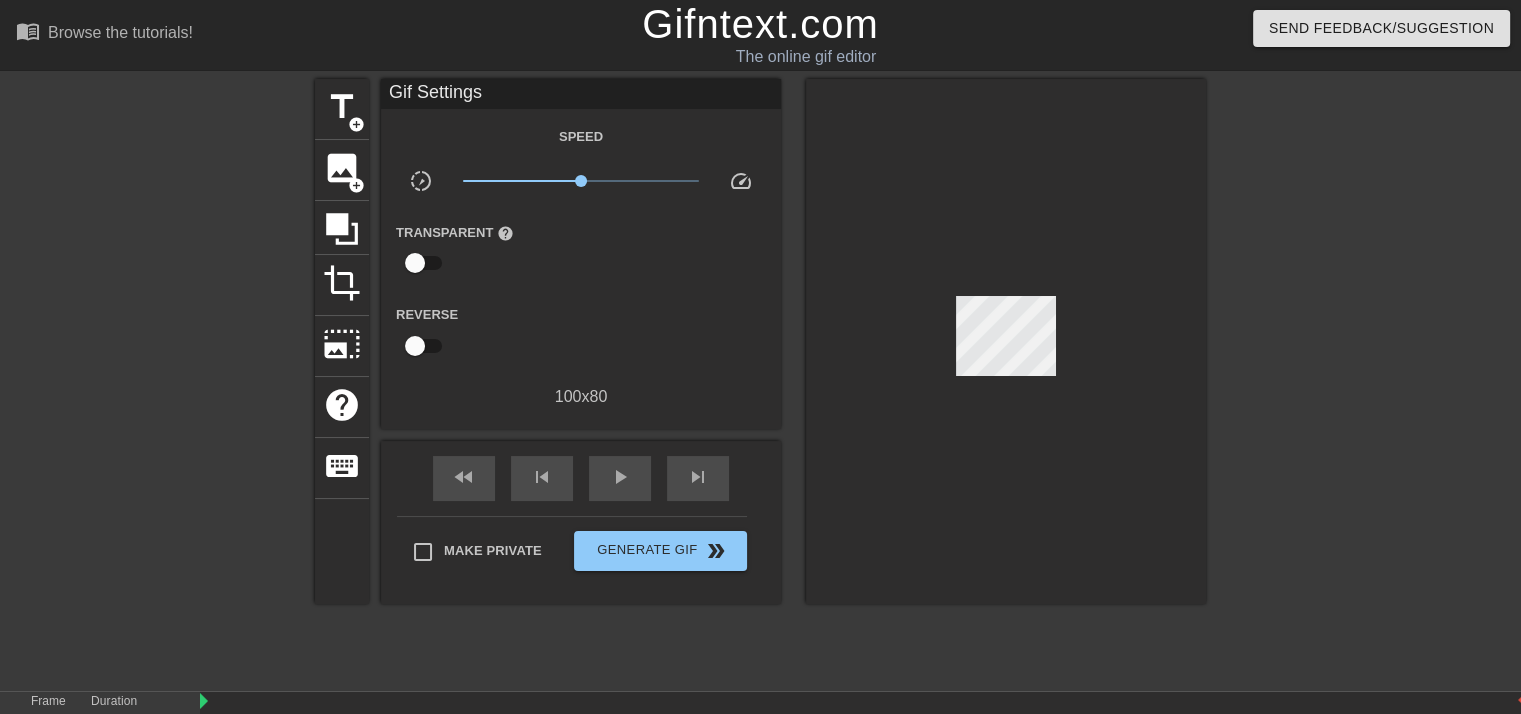 click at bounding box center [1006, 341] 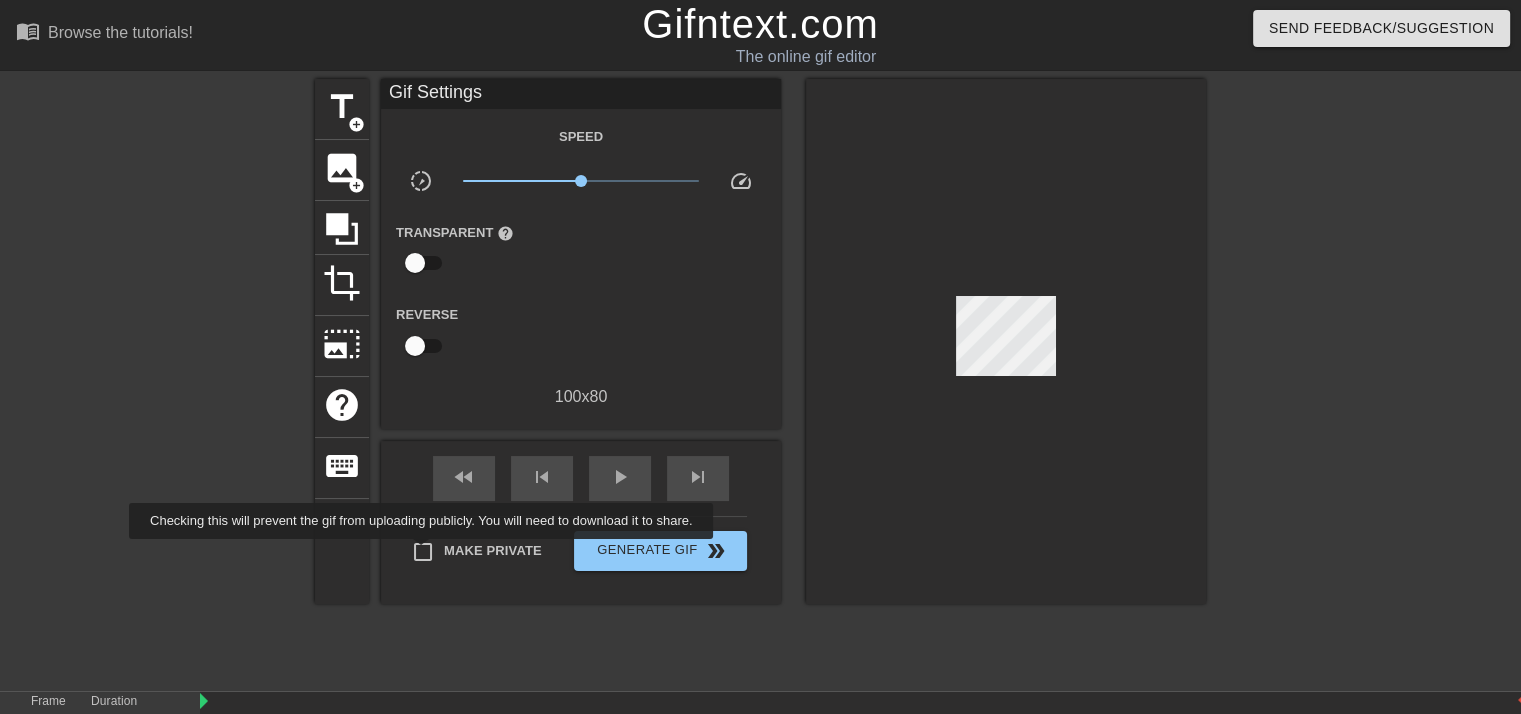 click on "Make Private" at bounding box center [423, 552] 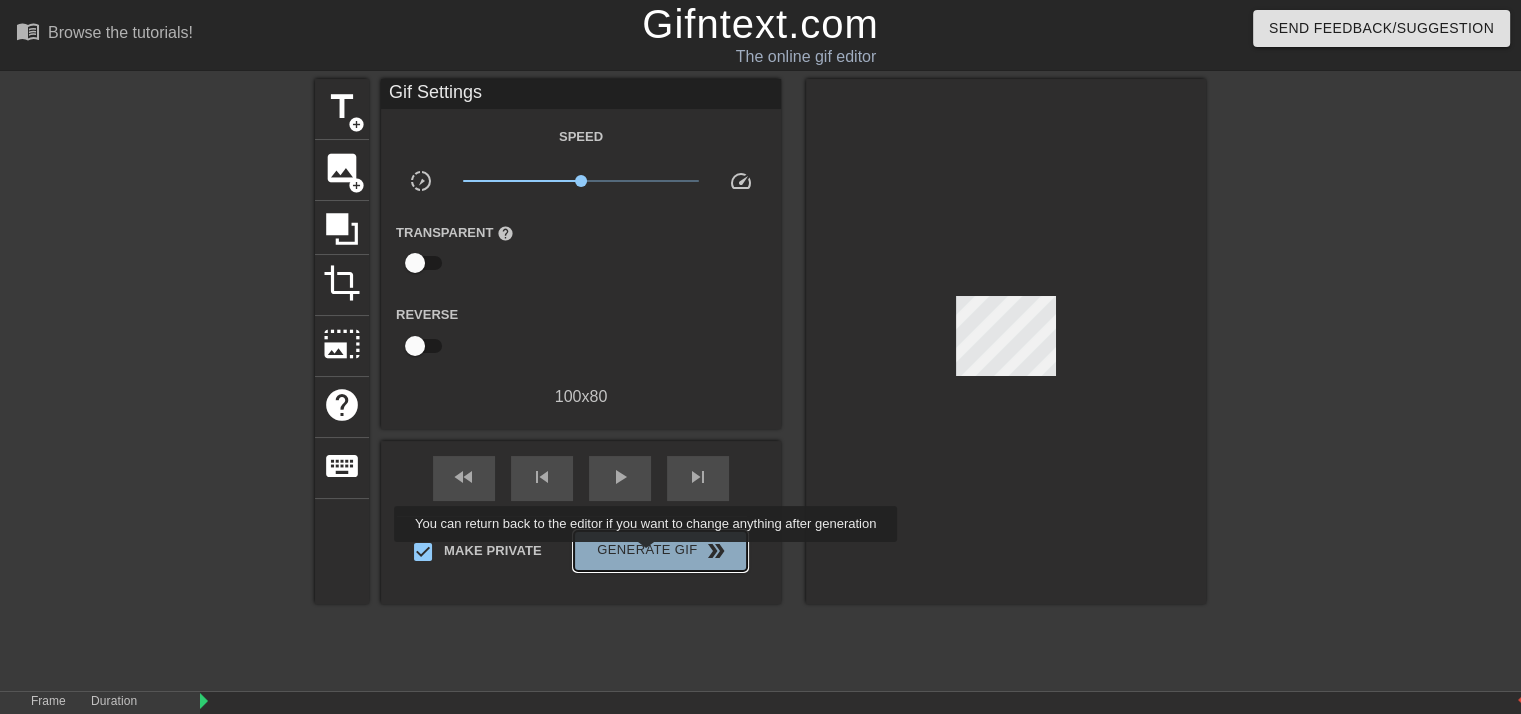 click on "Generate Gif double_arrow" at bounding box center (660, 551) 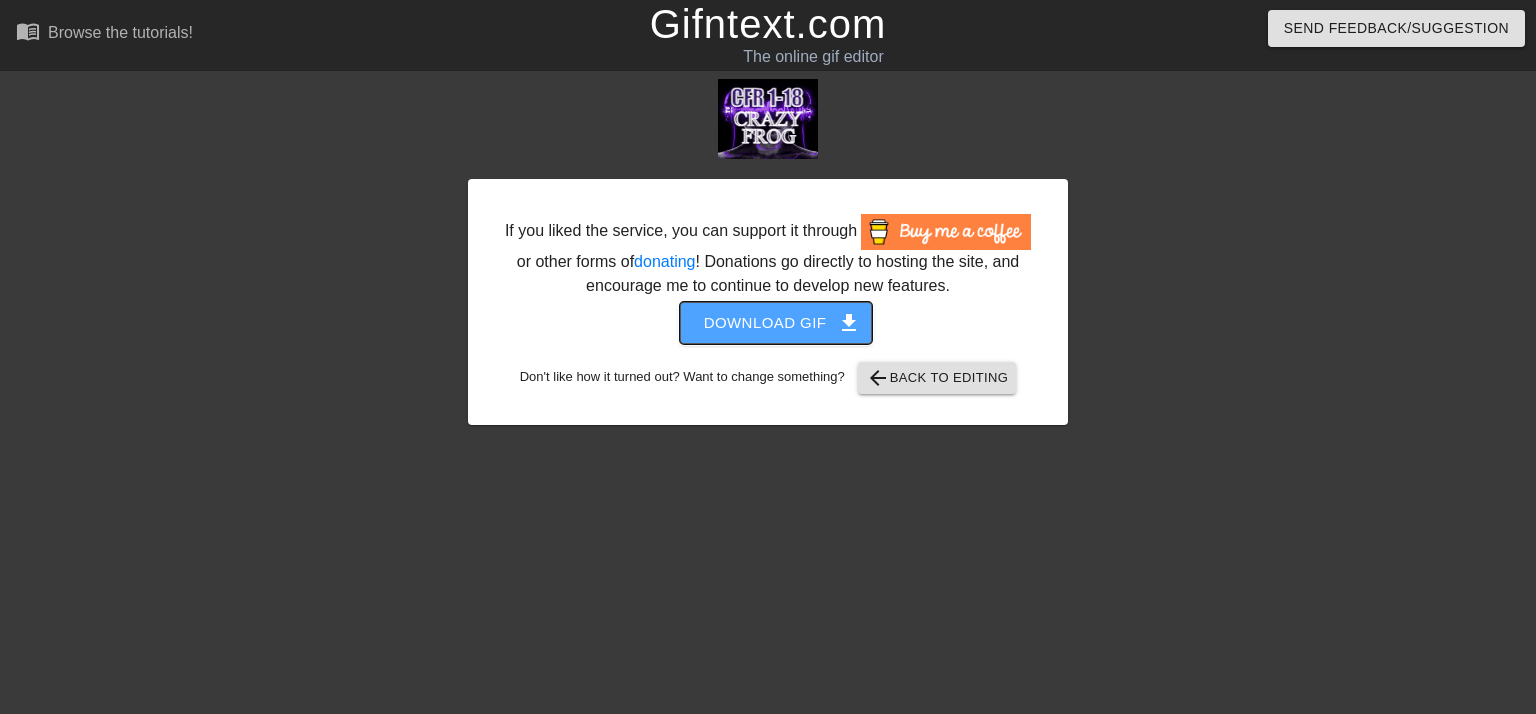 click on "Download gif get_app" at bounding box center [776, 323] 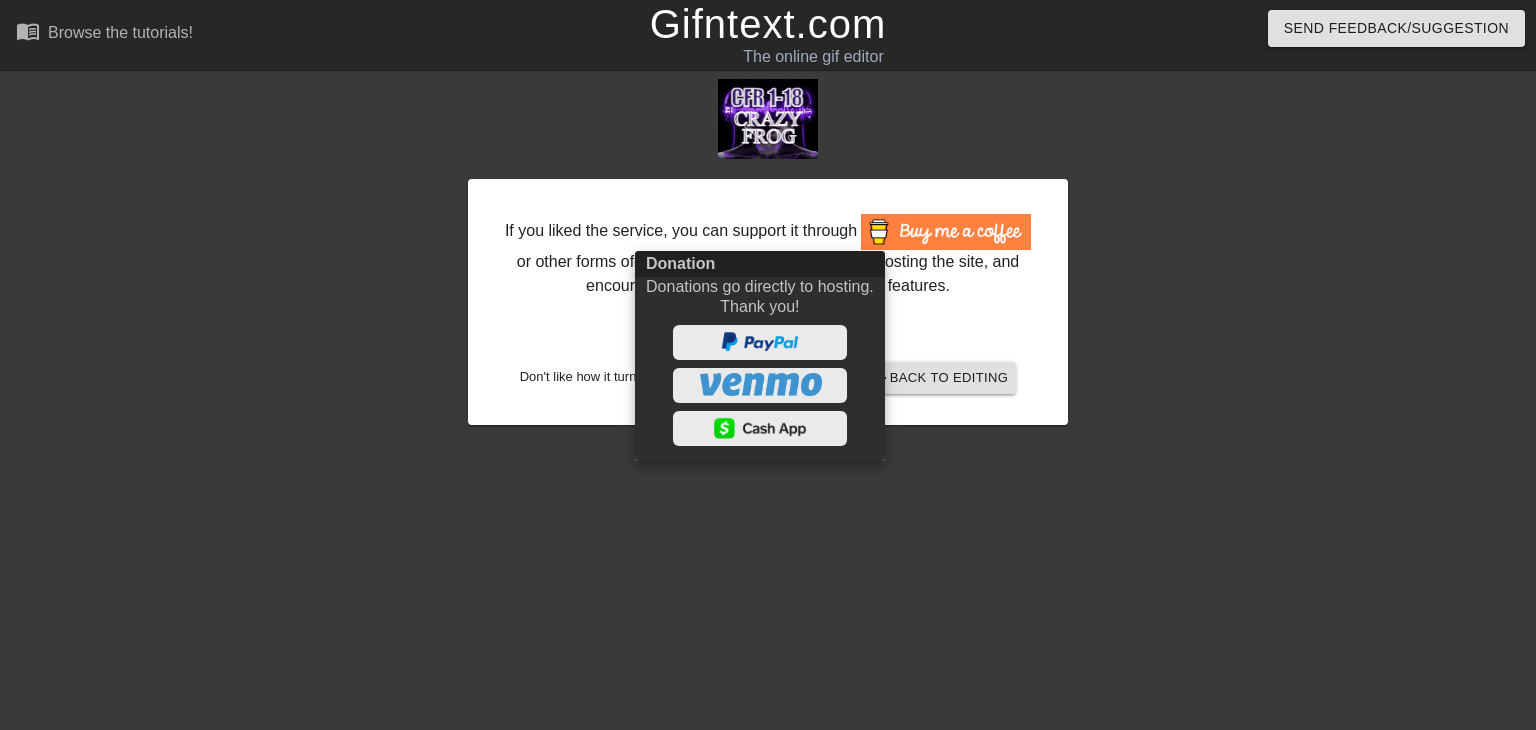click at bounding box center [768, 365] 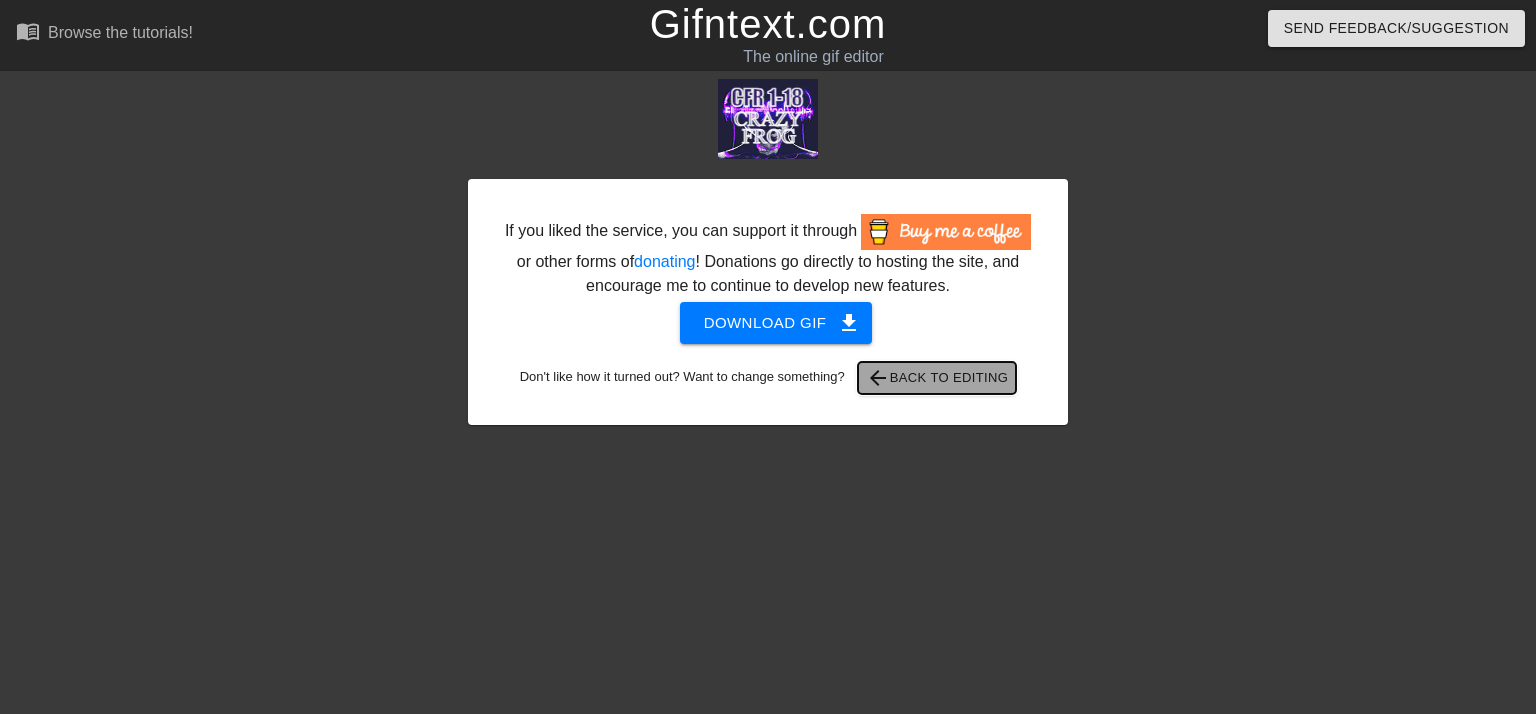 click on "arrow_back Back to Editing" at bounding box center [937, 378] 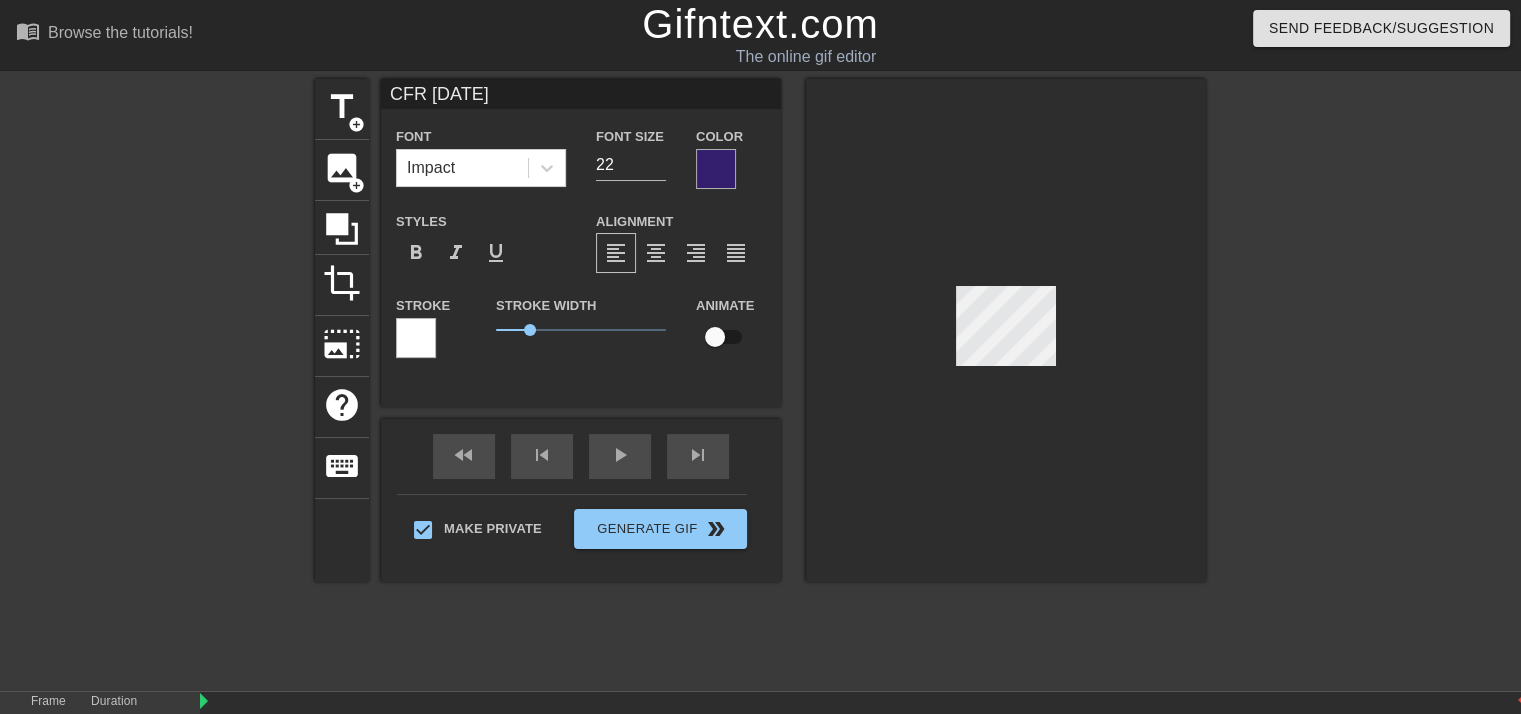 click on "CFR [DATE]" at bounding box center [581, 94] 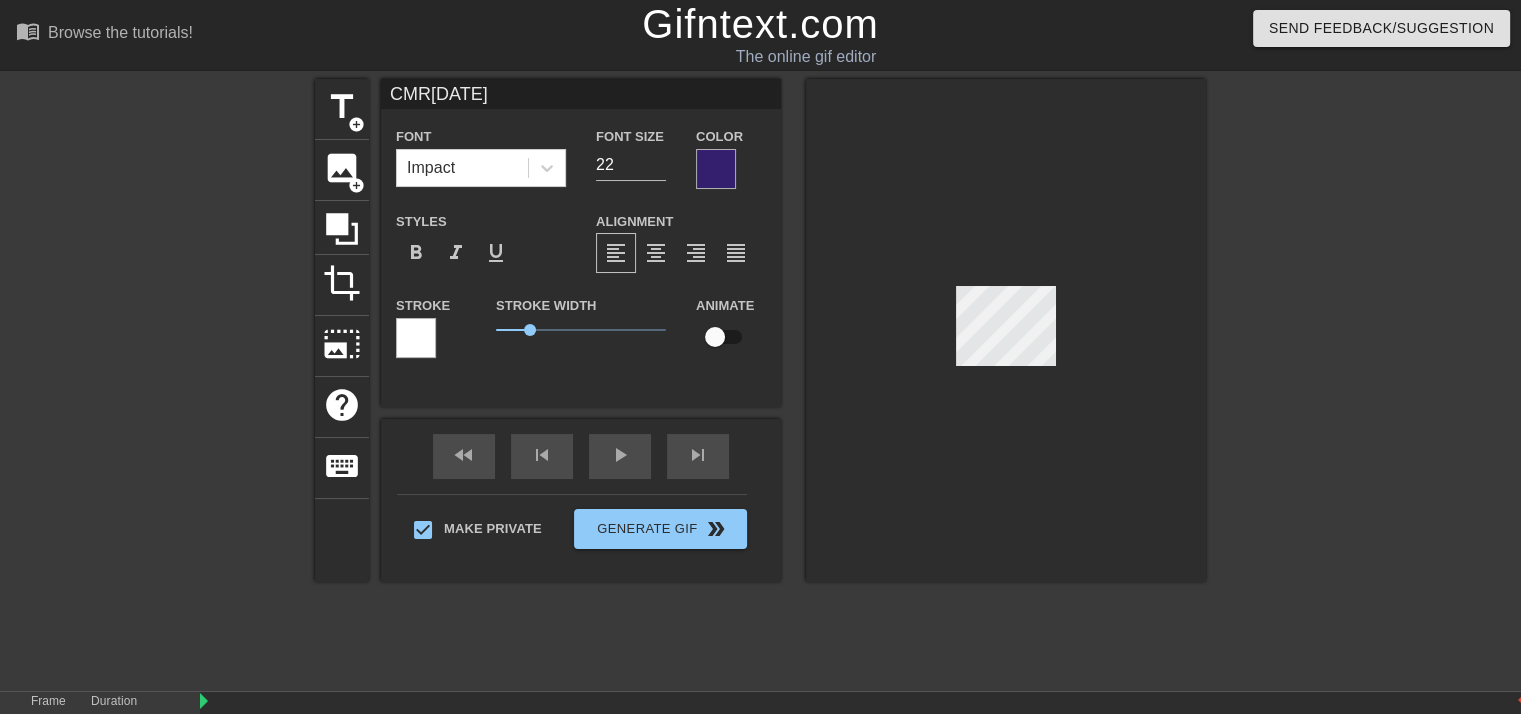 click on "CMR[DATE]" at bounding box center [581, 94] 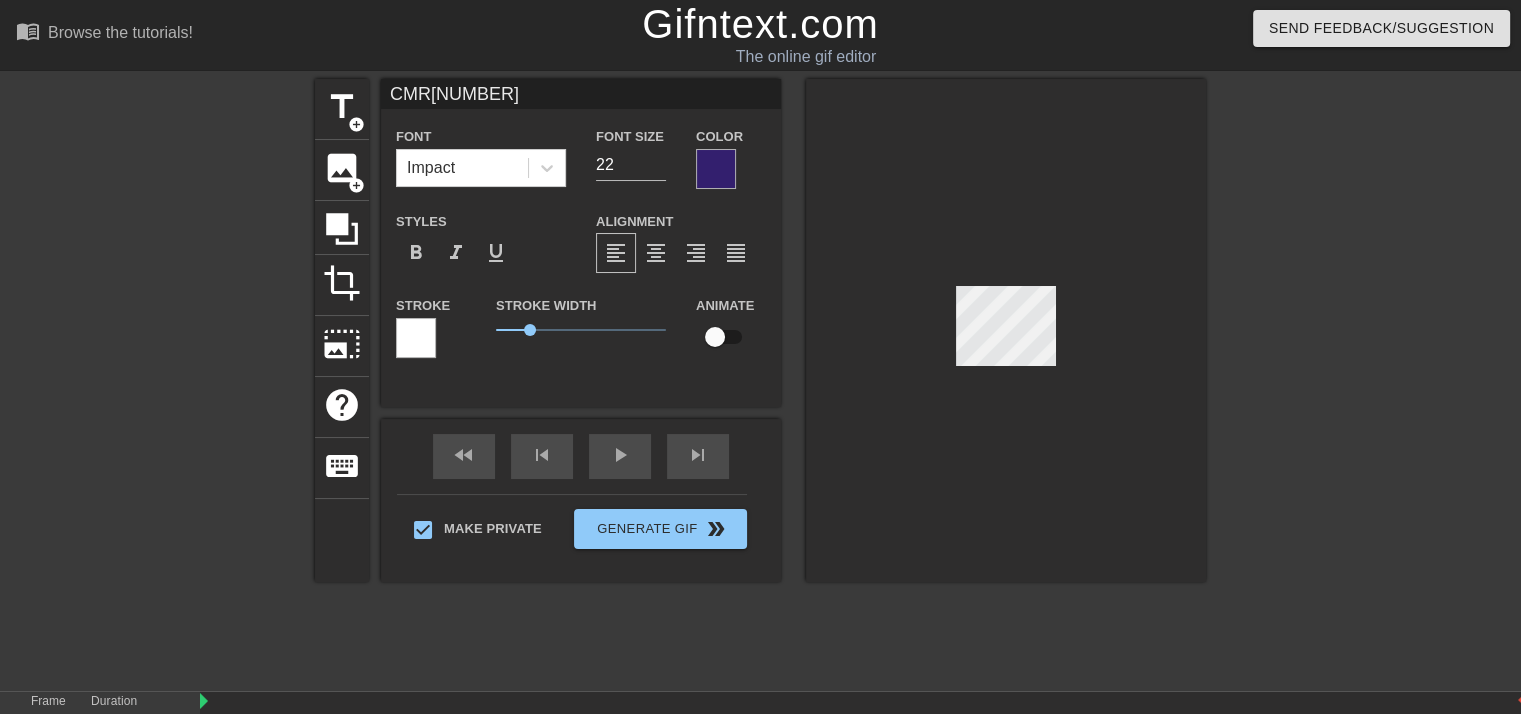 type on "CMR[DATE]" 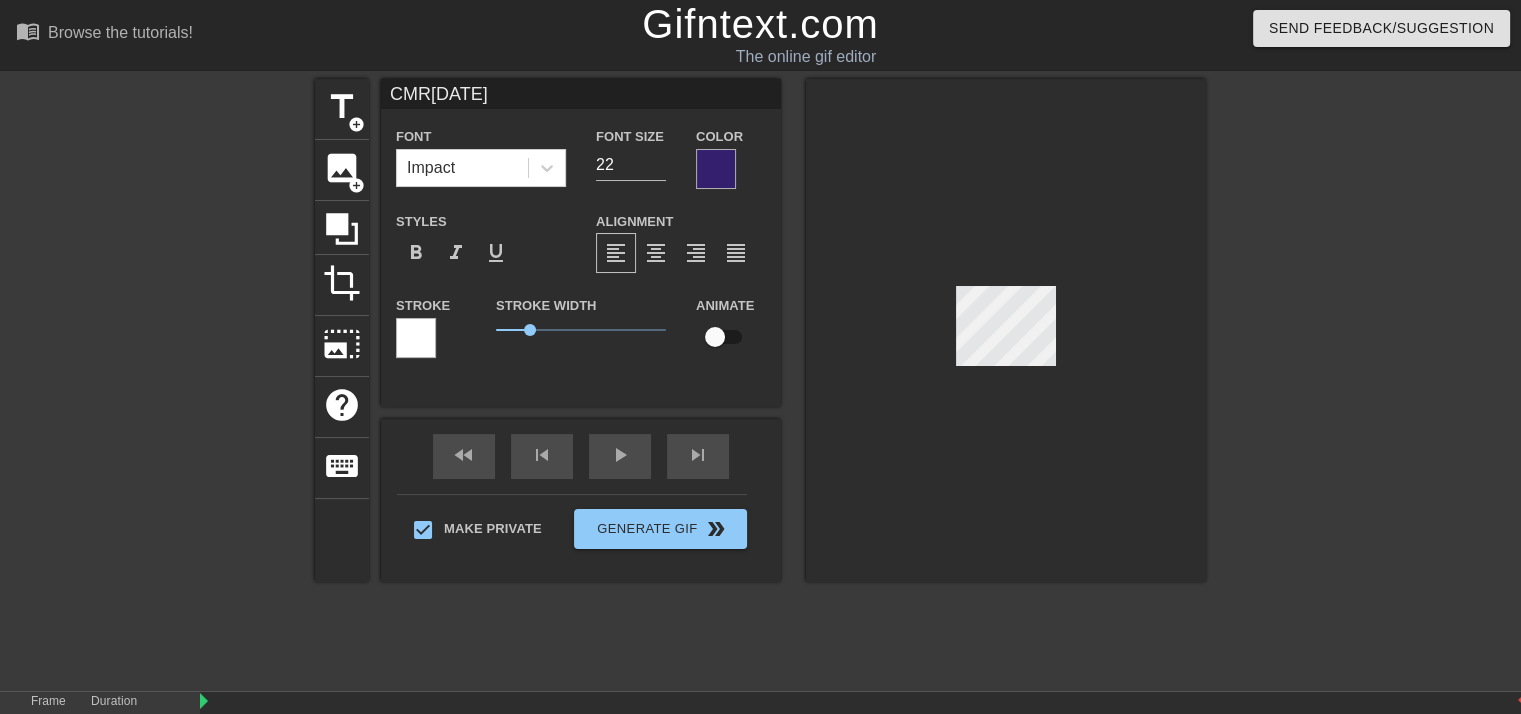 click on "title add_circle image add_circle crop photo_size_select_large help keyboard CMR[DATE] Font Impact Font Size [NUMBER] Color Styles format_bold format_italic format_underline Alignment format_align_left format_align_center format_align_right format_align_justify Stroke Stroke Width [NUMBER] Animate fast_rewind skip_previous play_arrow skip_next Make Private Generate Gif double_arrow" at bounding box center [760, 379] 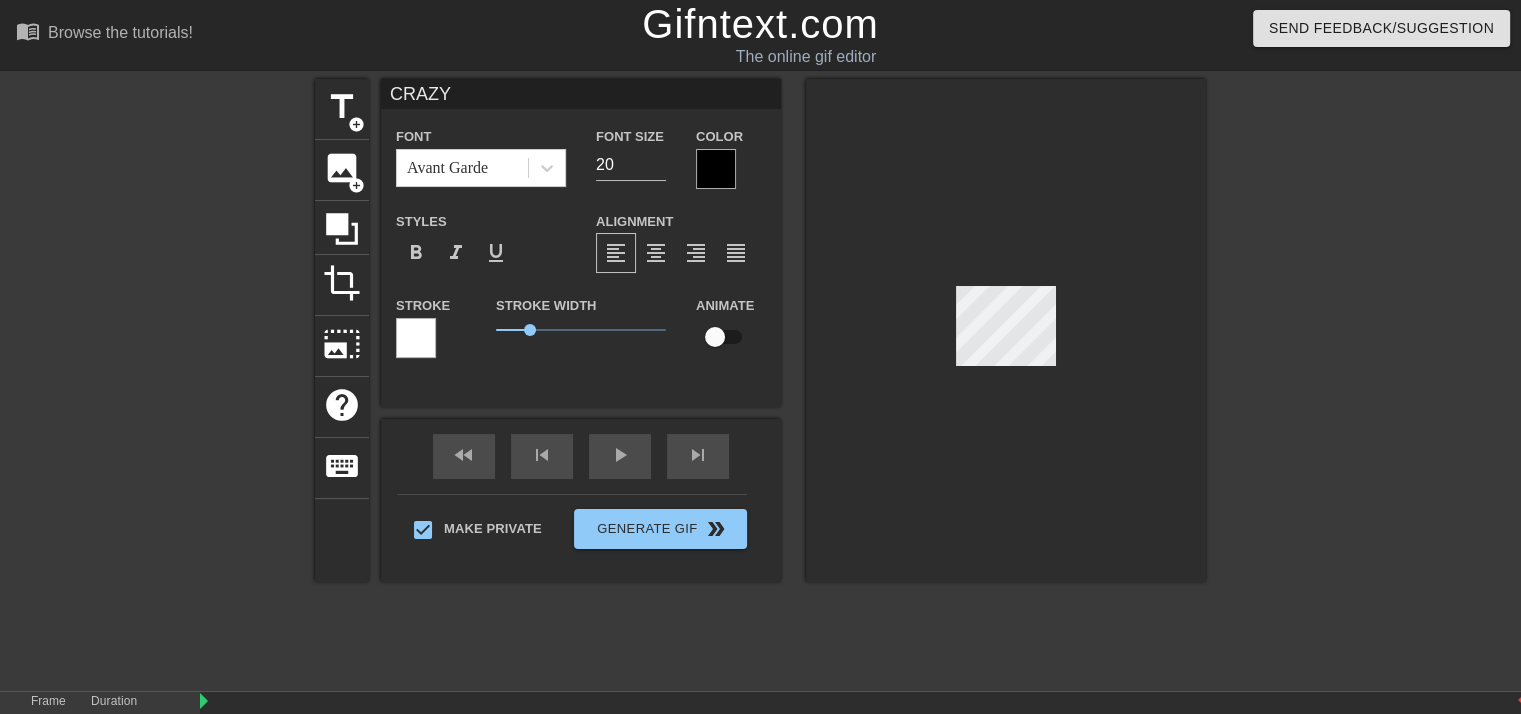 click on "CRAZY" at bounding box center [581, 94] 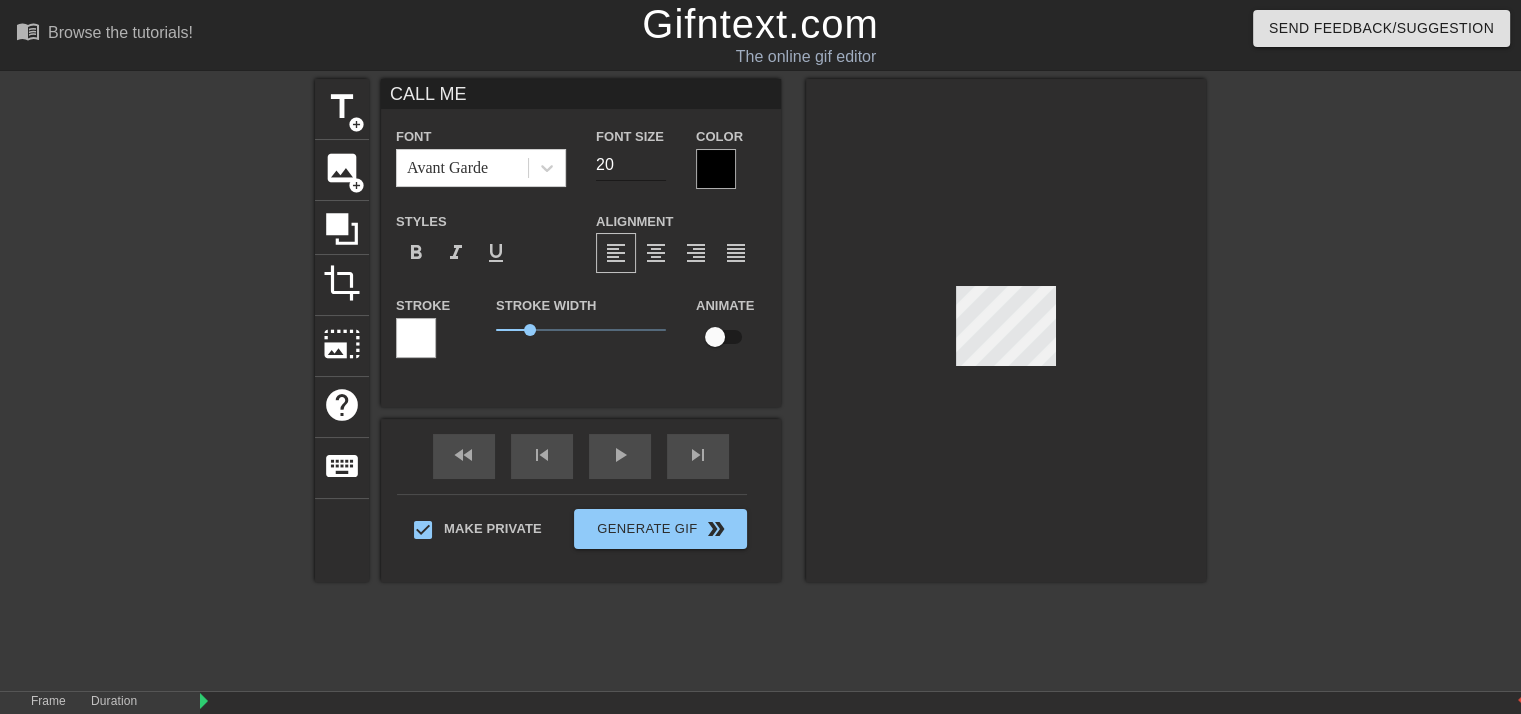 type on "CALL ME" 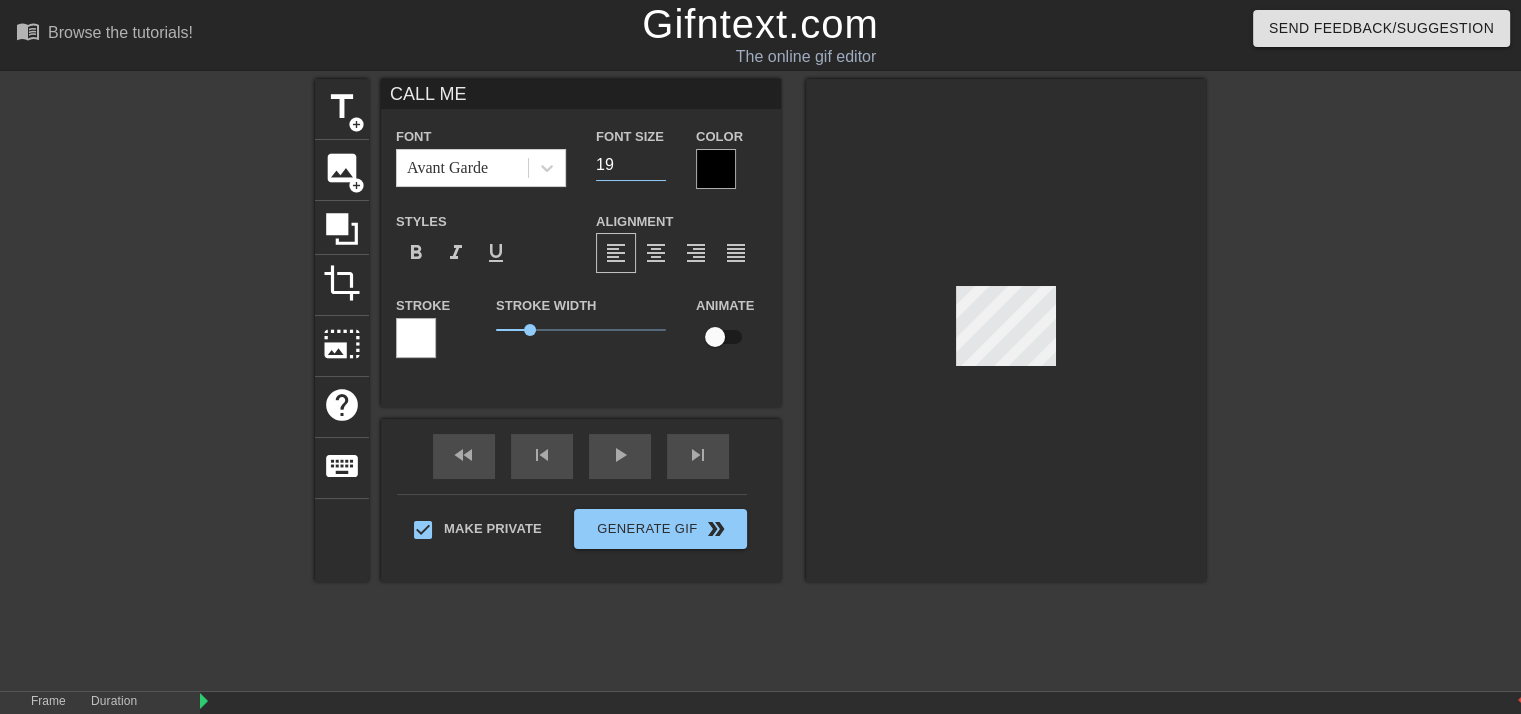 click on "19" at bounding box center [631, 165] 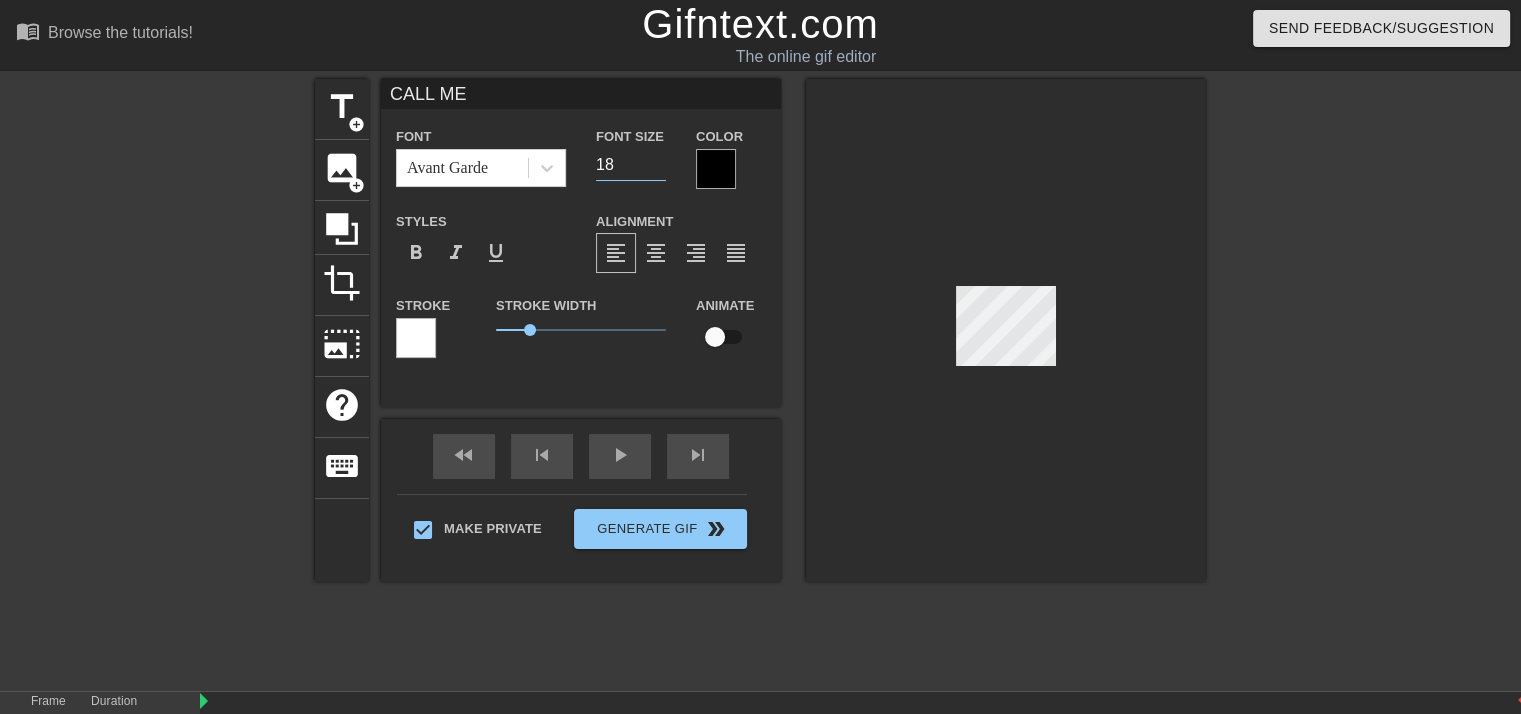 type on "18" 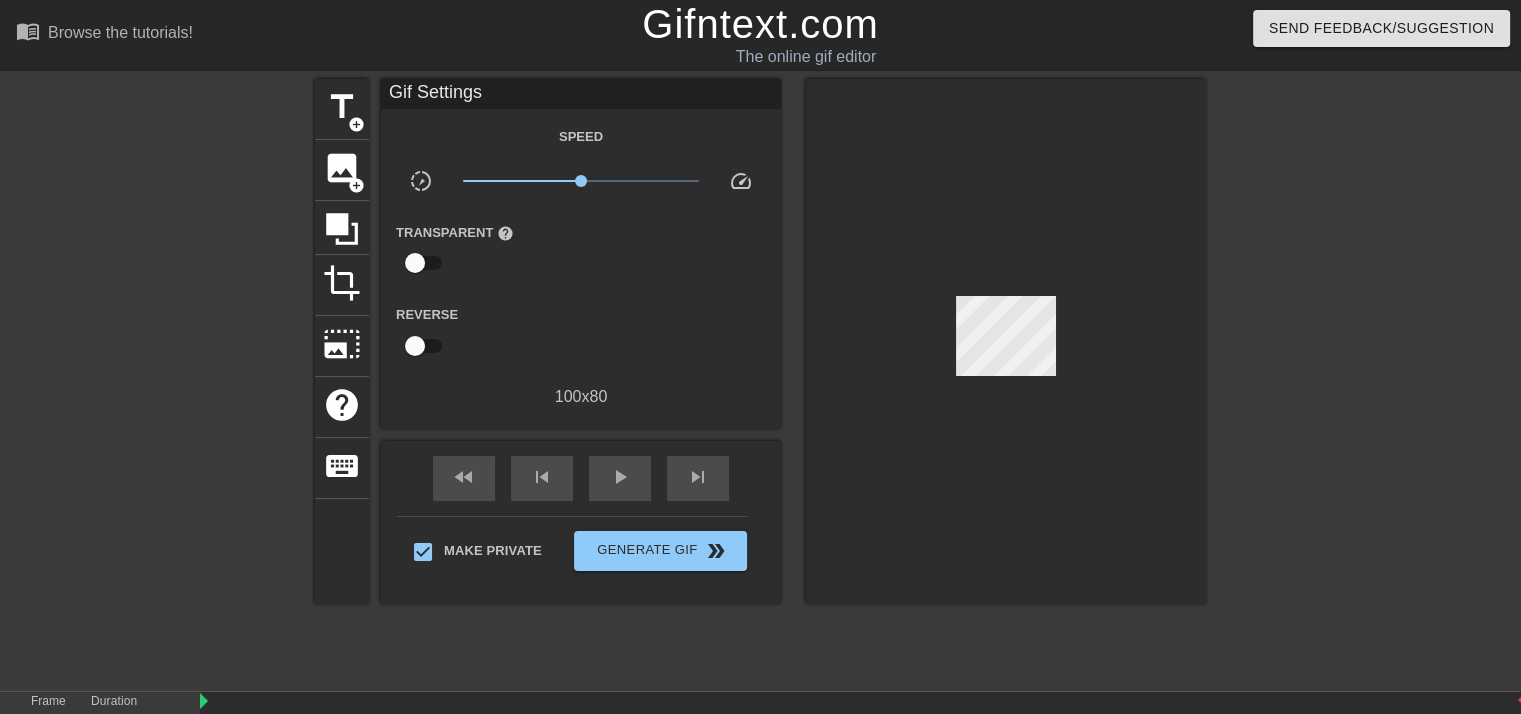 click at bounding box center [1006, 341] 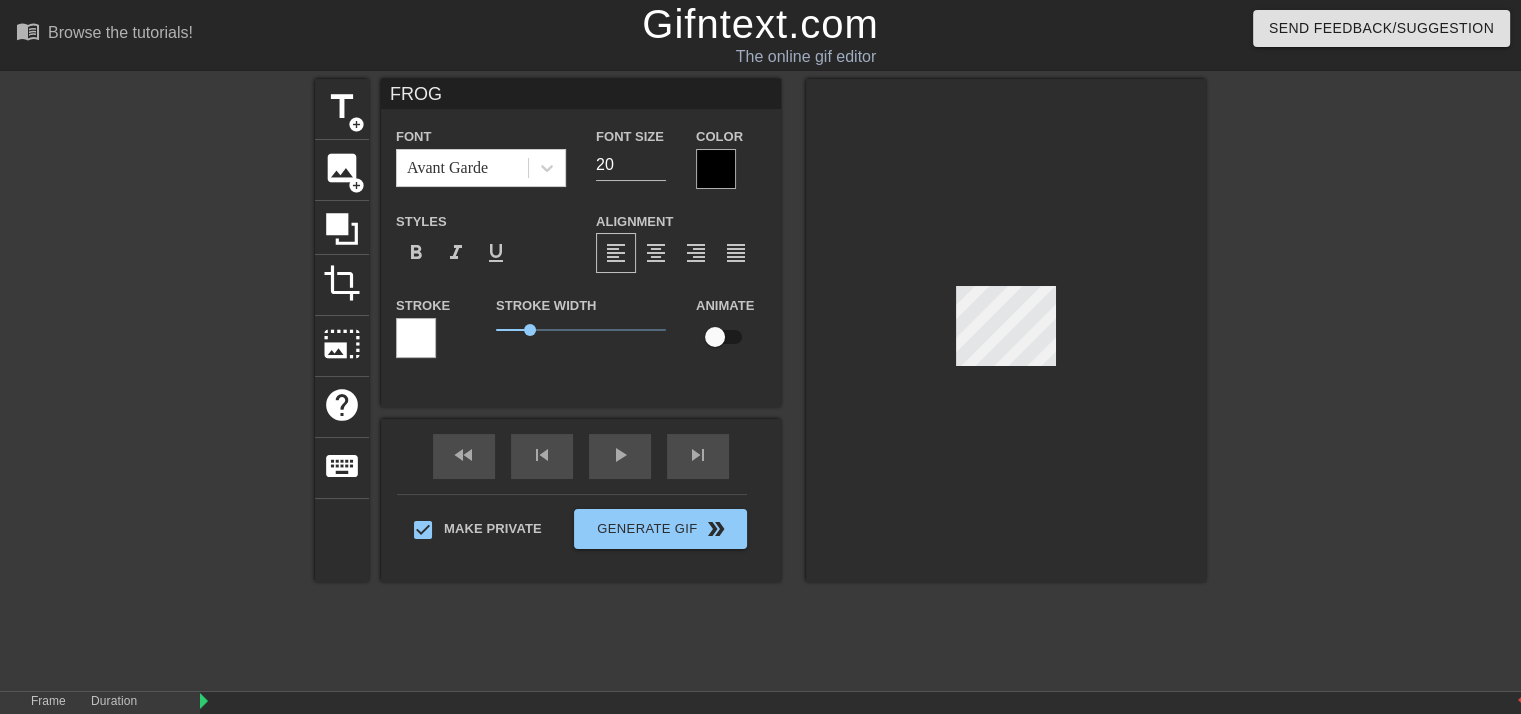 click on "FROG" at bounding box center [581, 94] 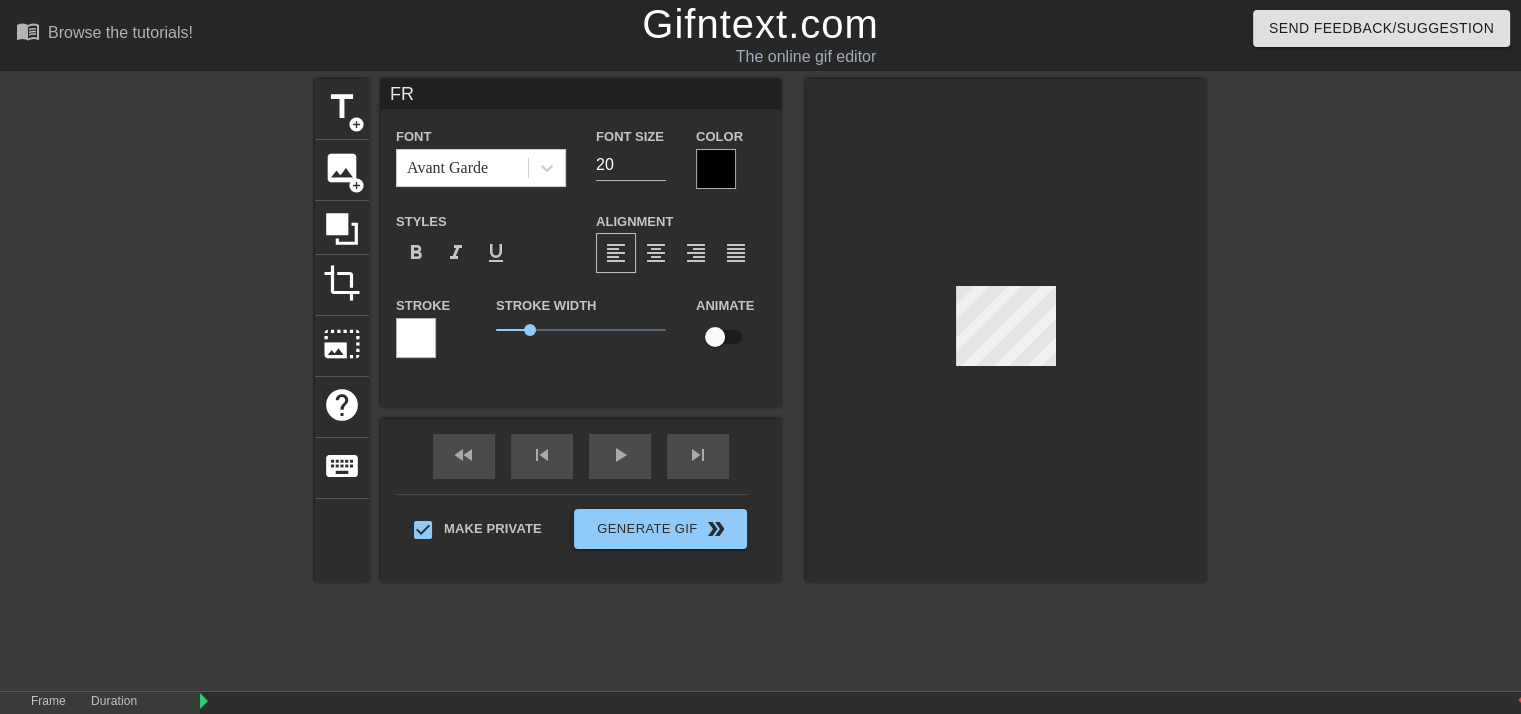 type on "F" 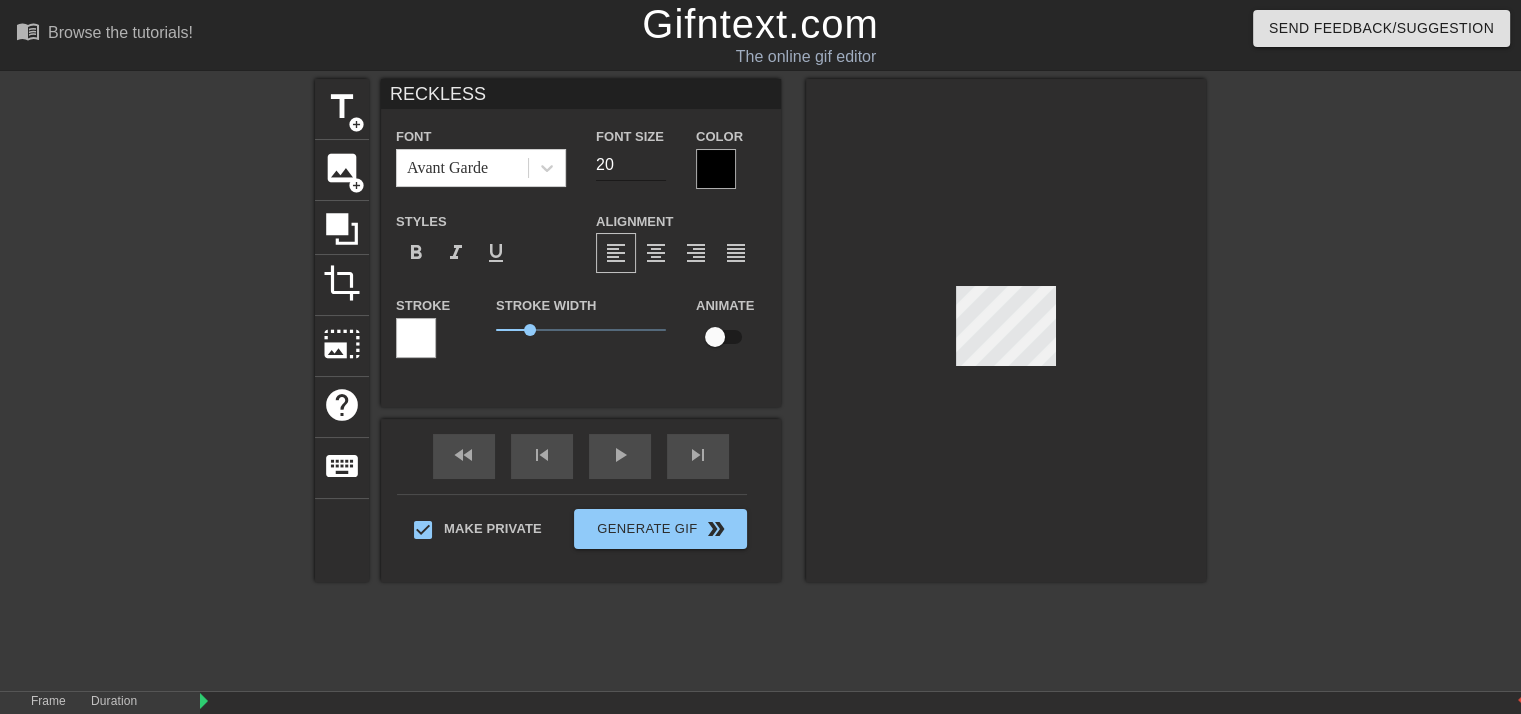 type on "RECKLESS" 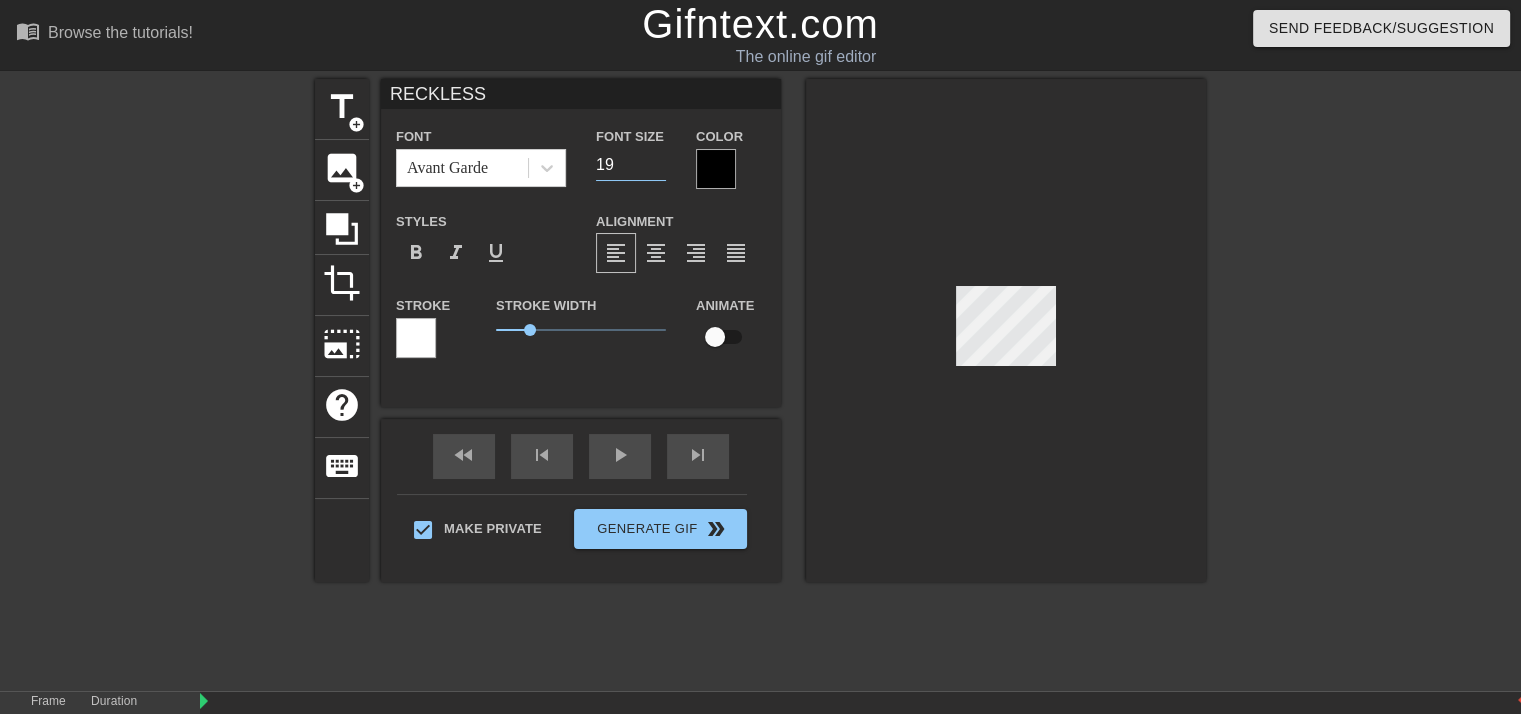 click on "19" at bounding box center (631, 165) 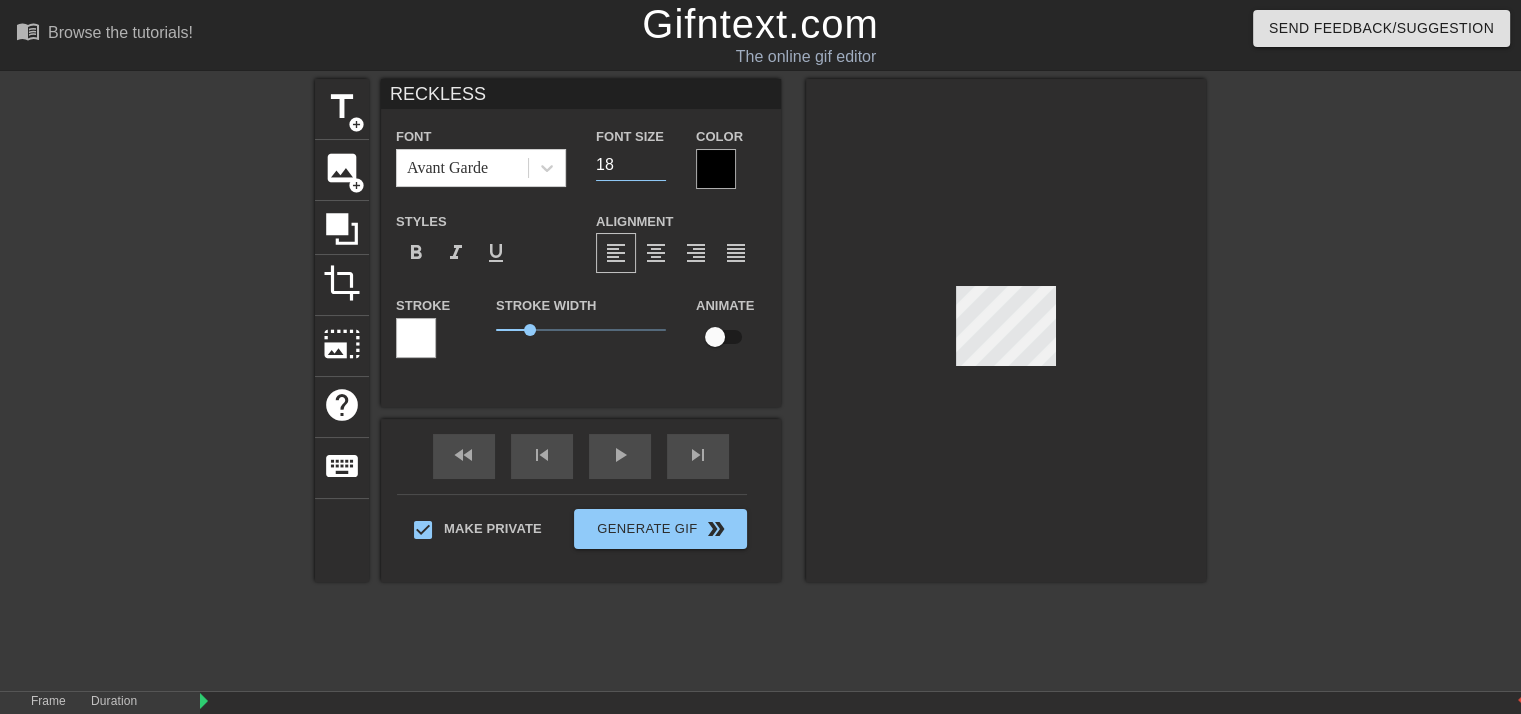 type on "18" 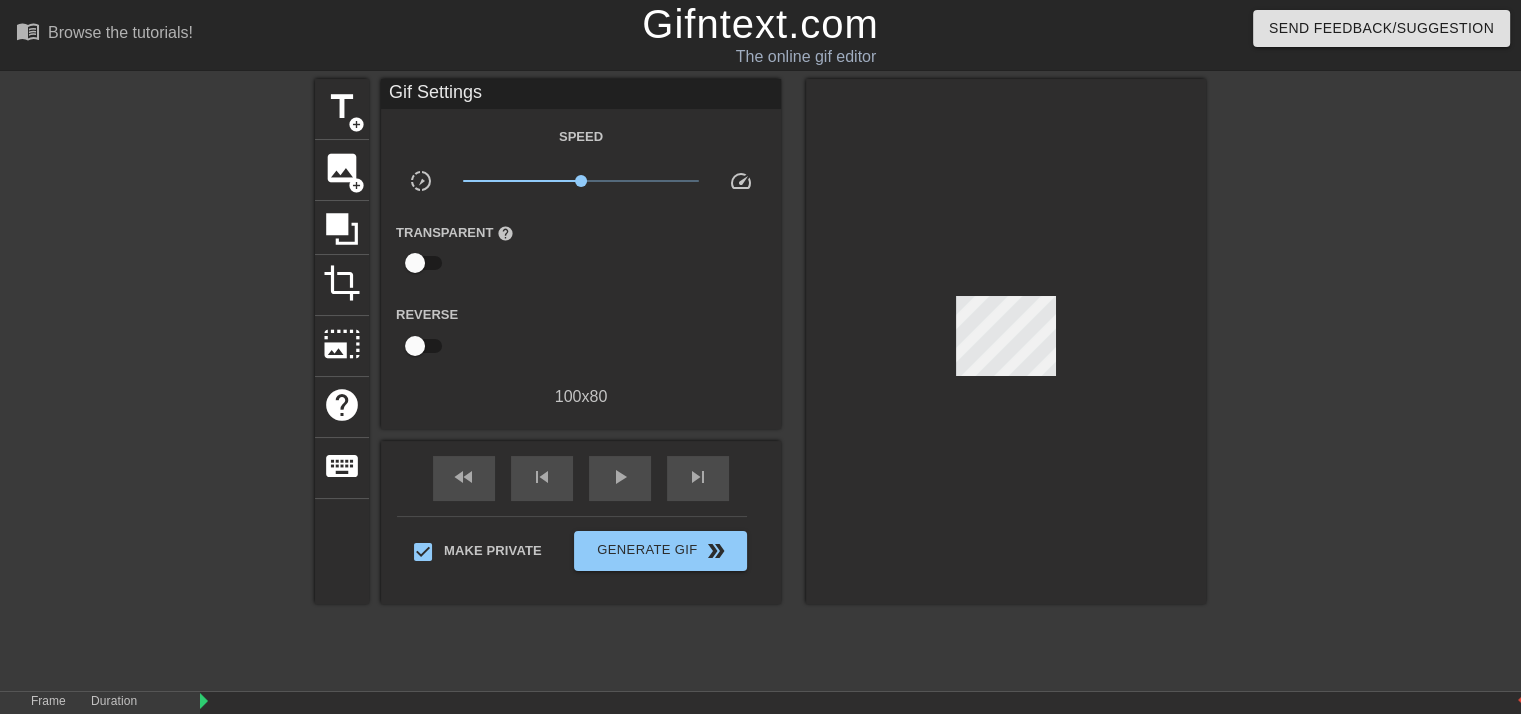 click at bounding box center (1006, 341) 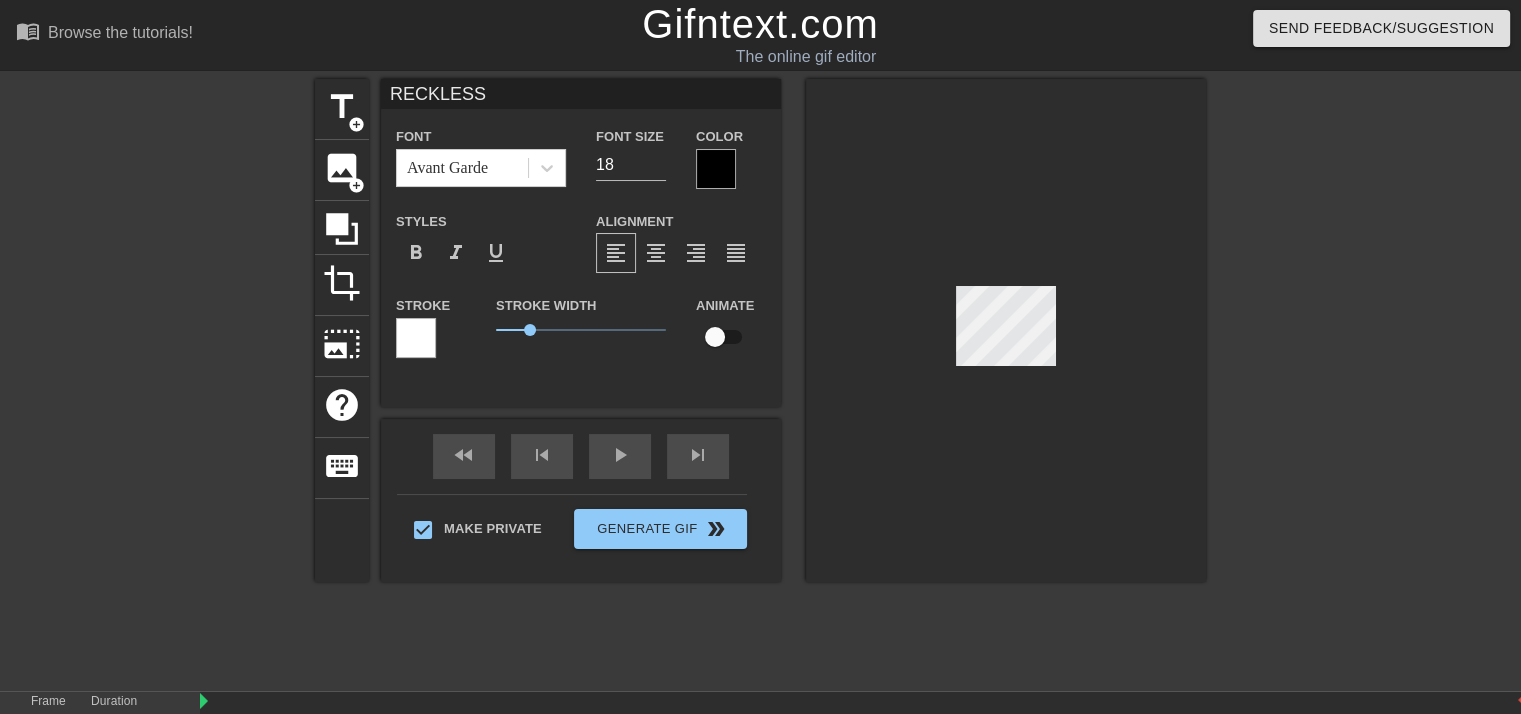 type on "CALL ME" 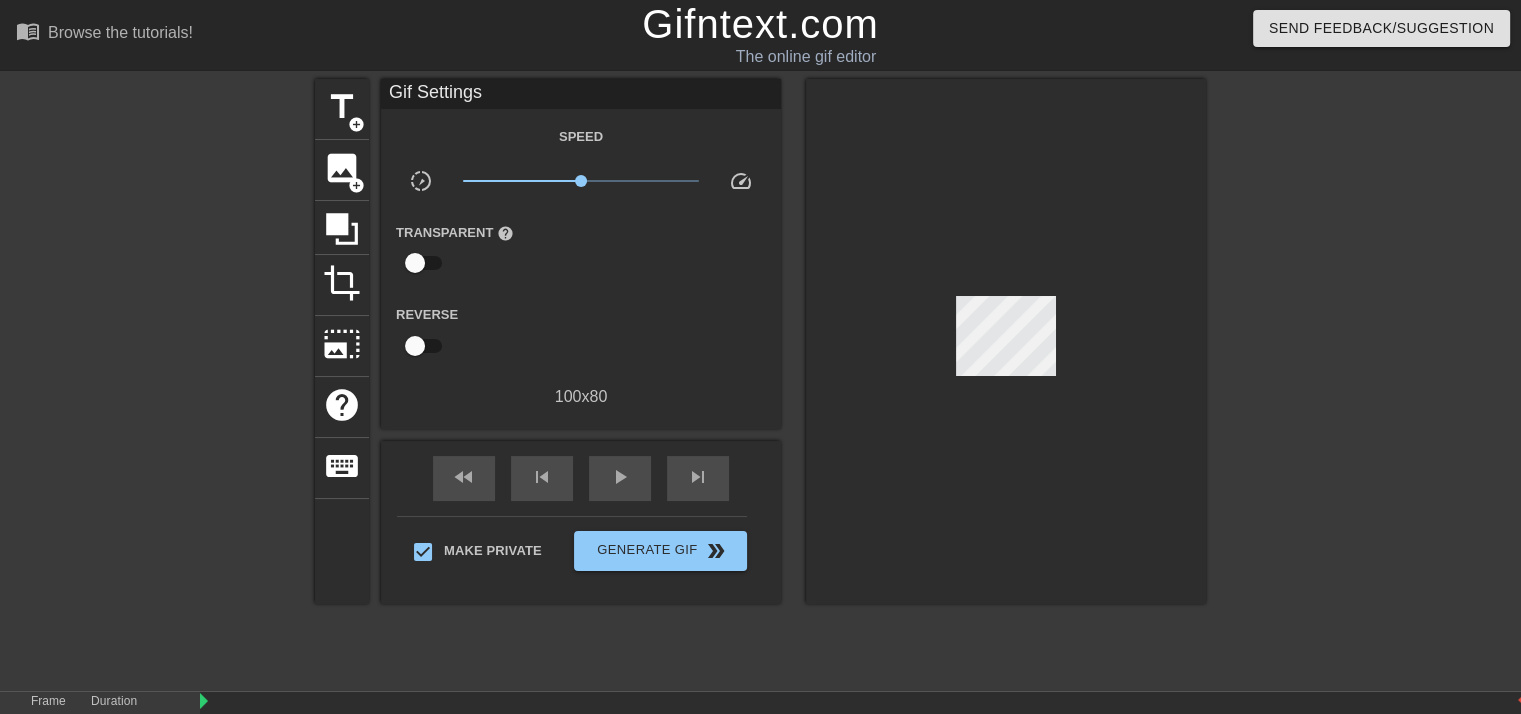 click at bounding box center [1006, 341] 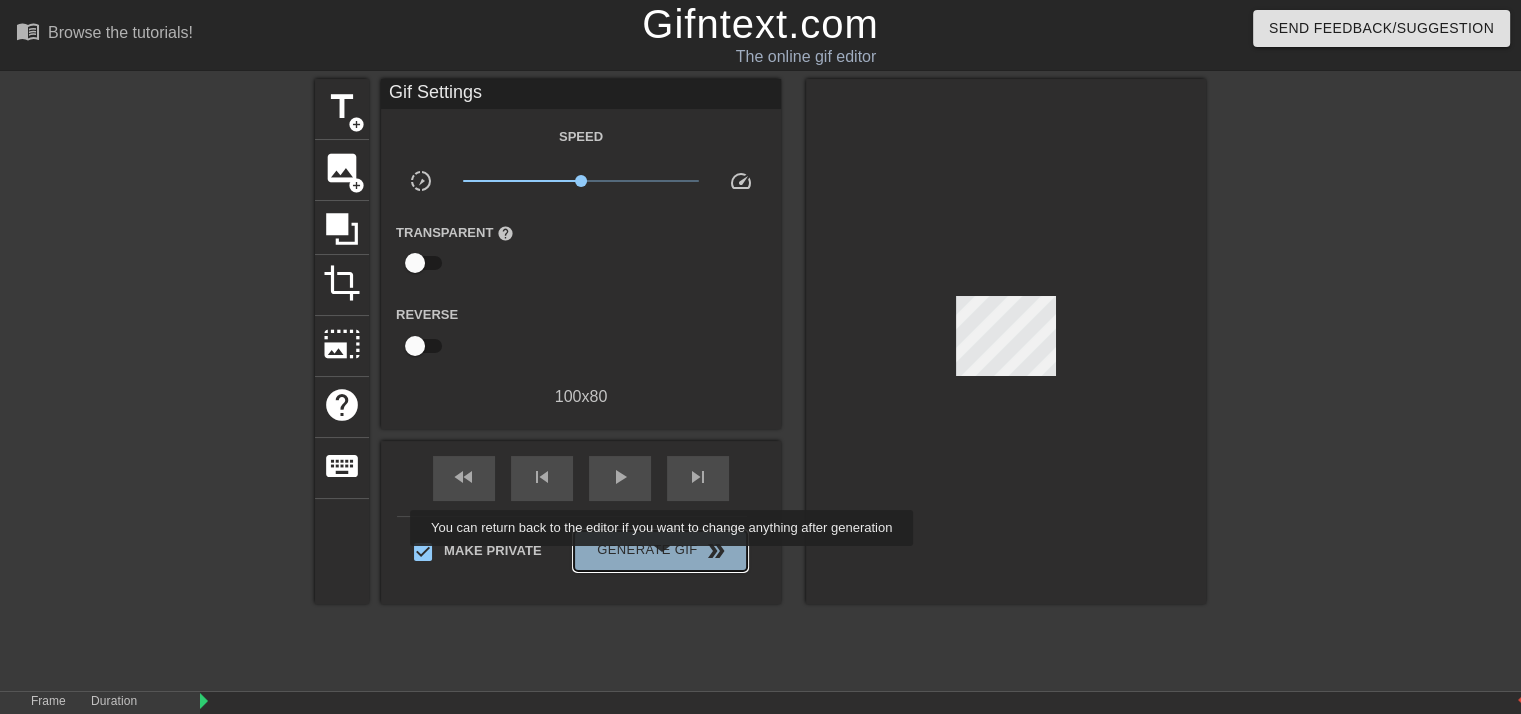 click on "Generate Gif double_arrow" at bounding box center (660, 551) 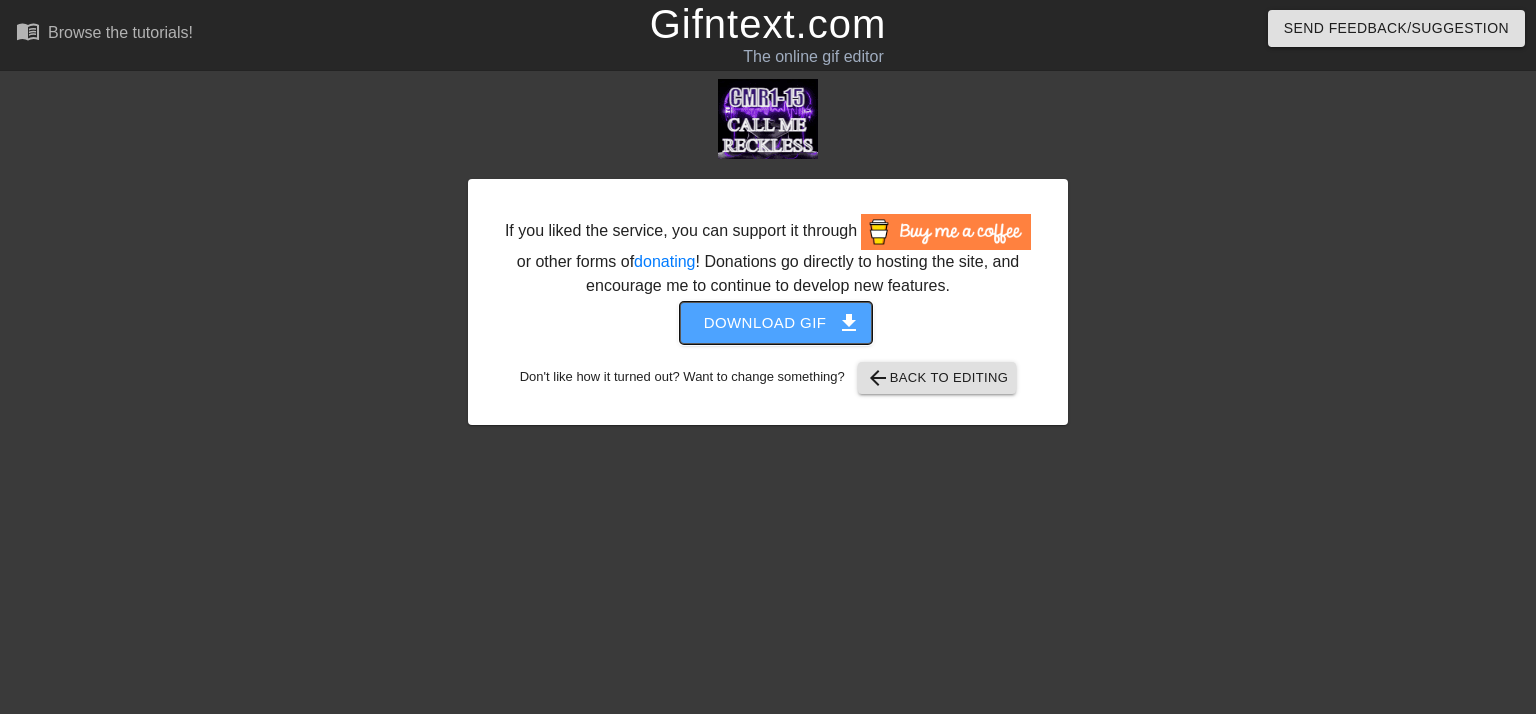 click on "Download gif get_app" at bounding box center (776, 323) 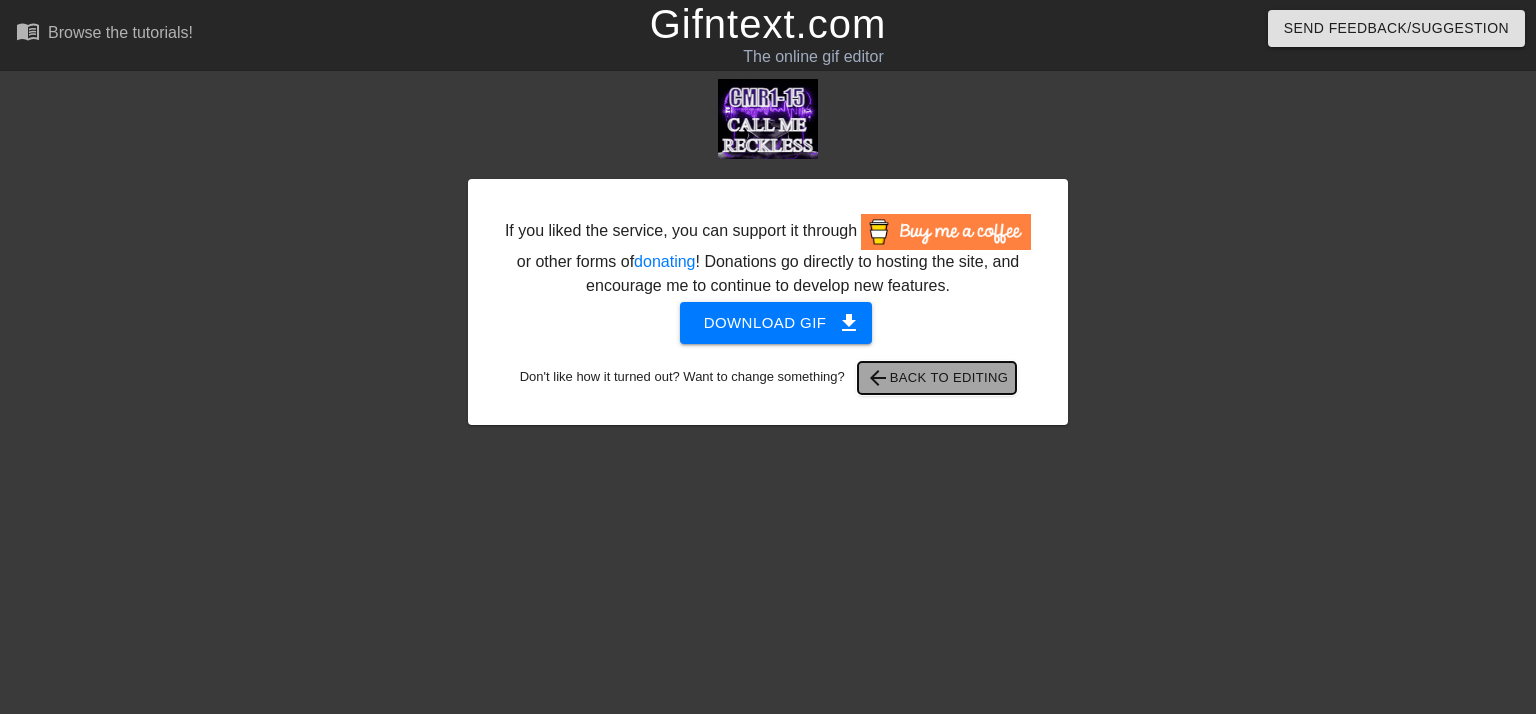 click on "arrow_back Back to Editing" at bounding box center (937, 378) 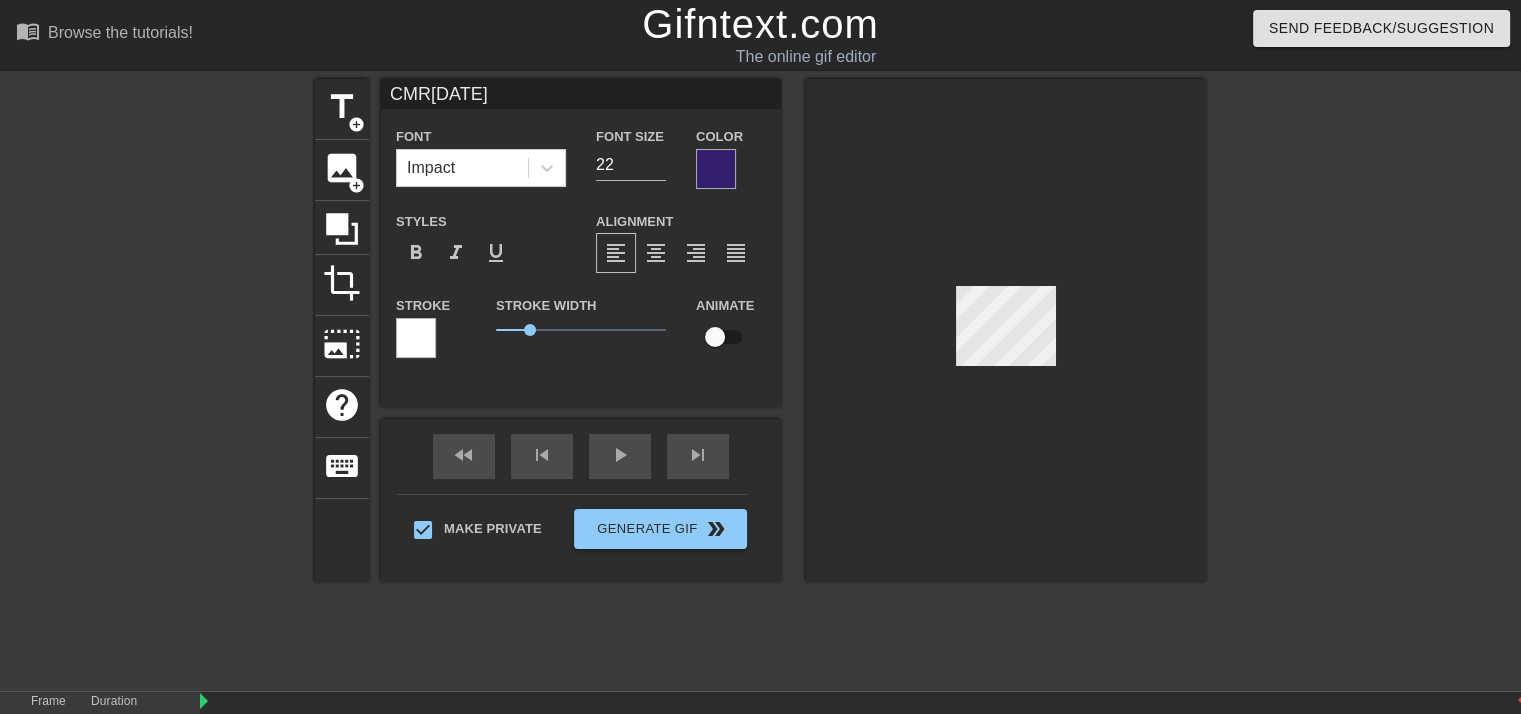 click on "CMR[DATE]" at bounding box center (581, 94) 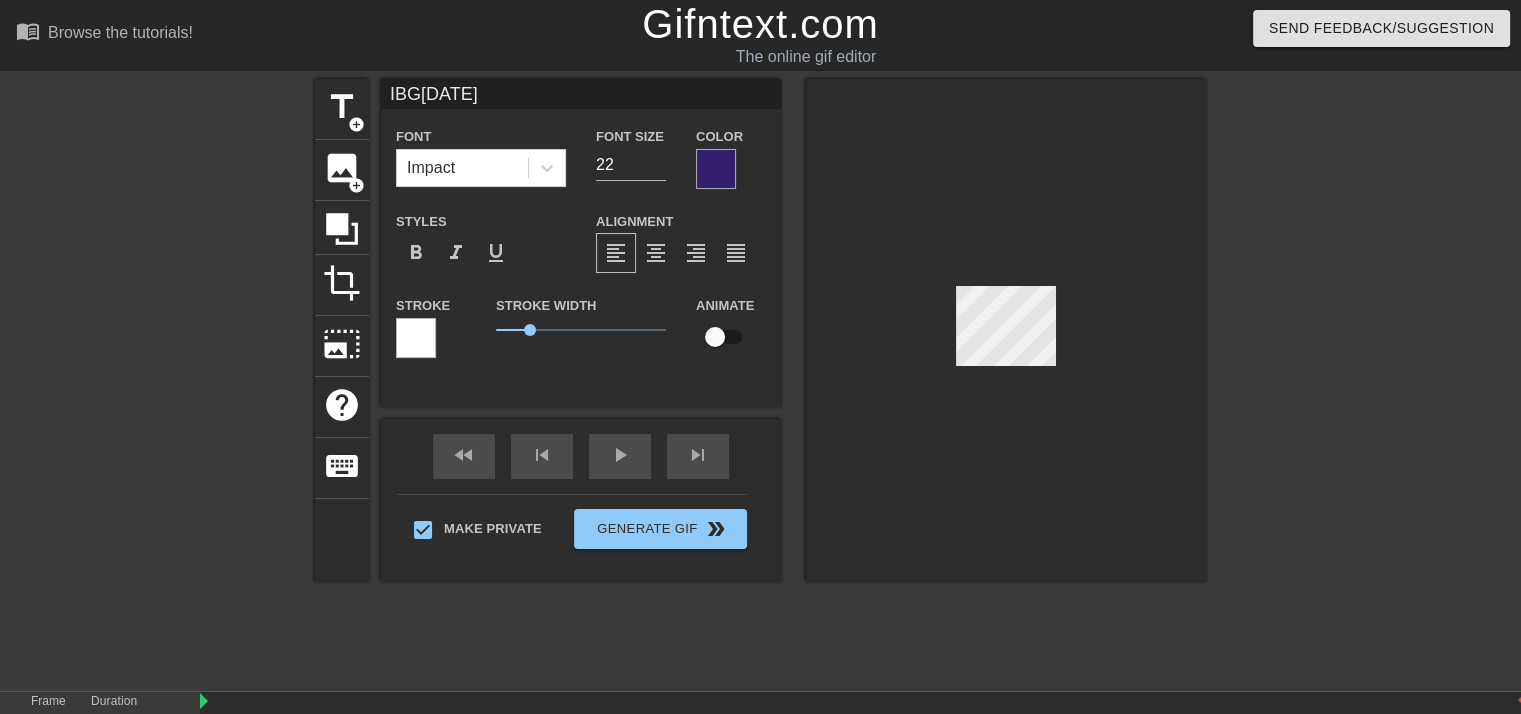type on "IBG[DATE]" 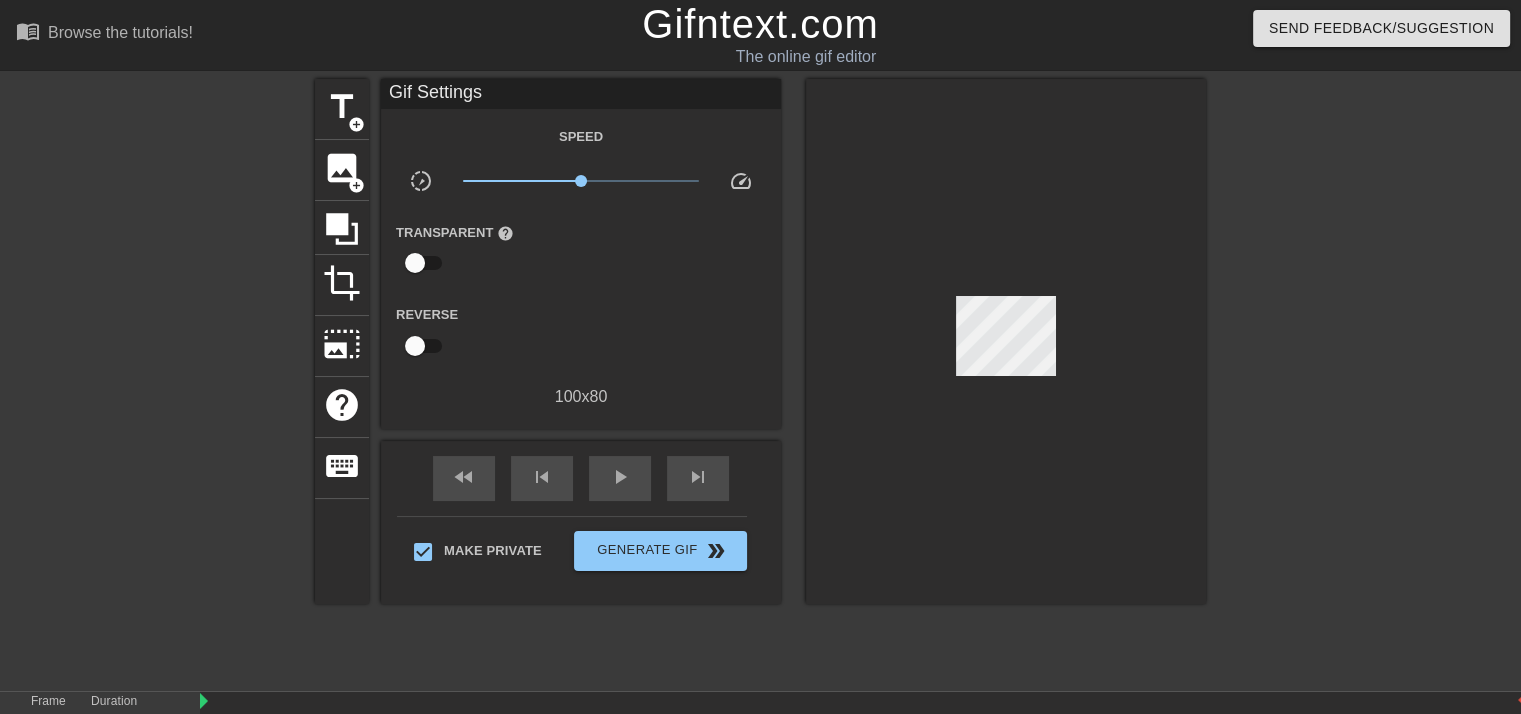 click at bounding box center (1006, 341) 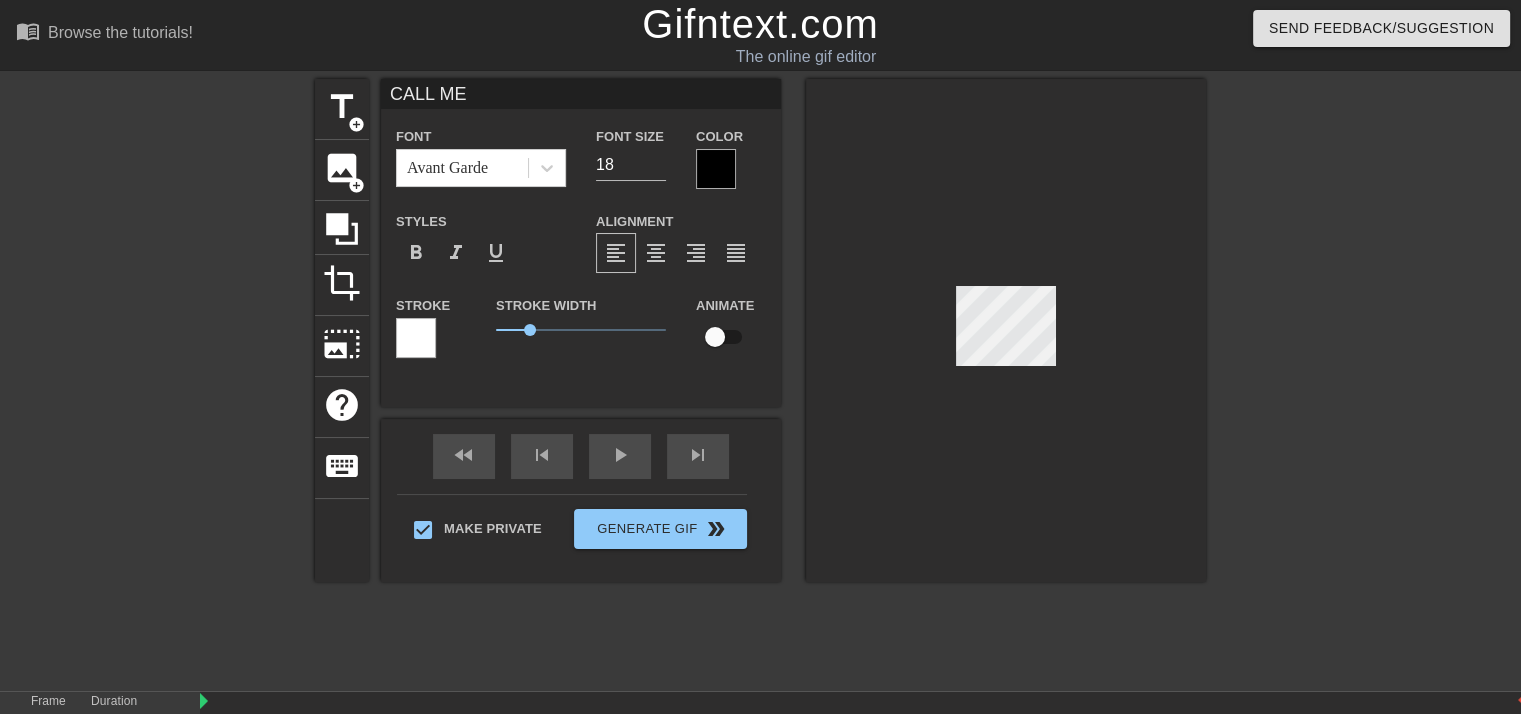 click on "CALL ME" at bounding box center [581, 94] 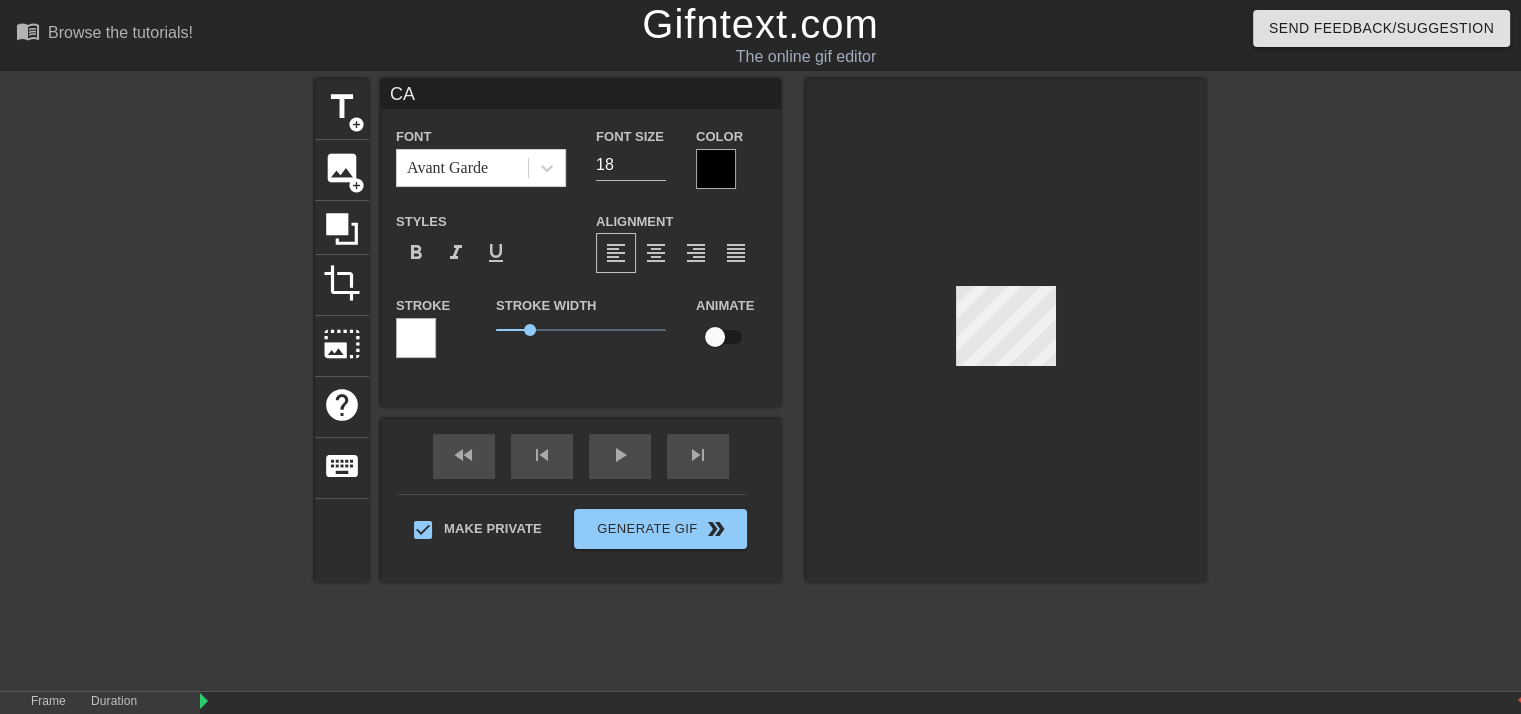 type on "C" 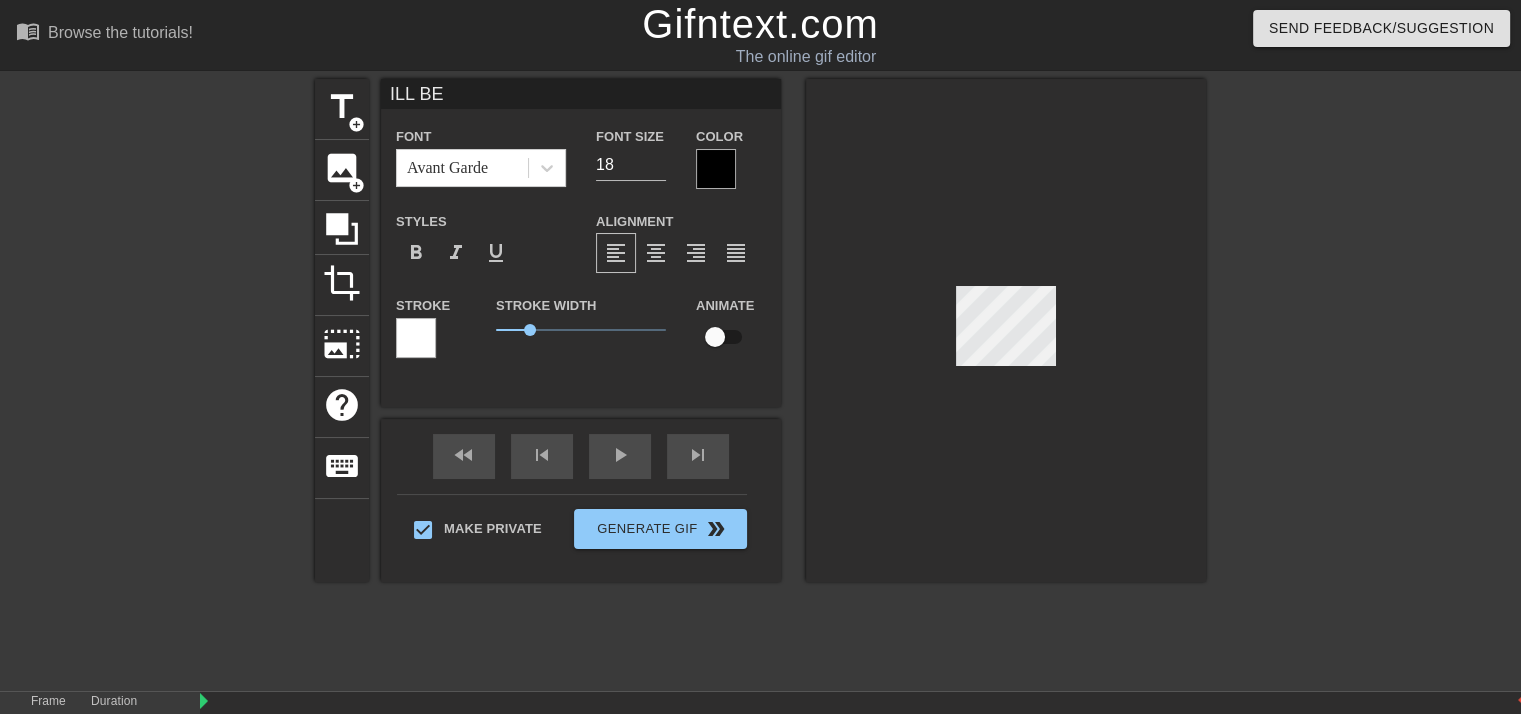 click on "Alignment format_align_left format_align_center format_align_right format_align_justify" at bounding box center (681, 241) 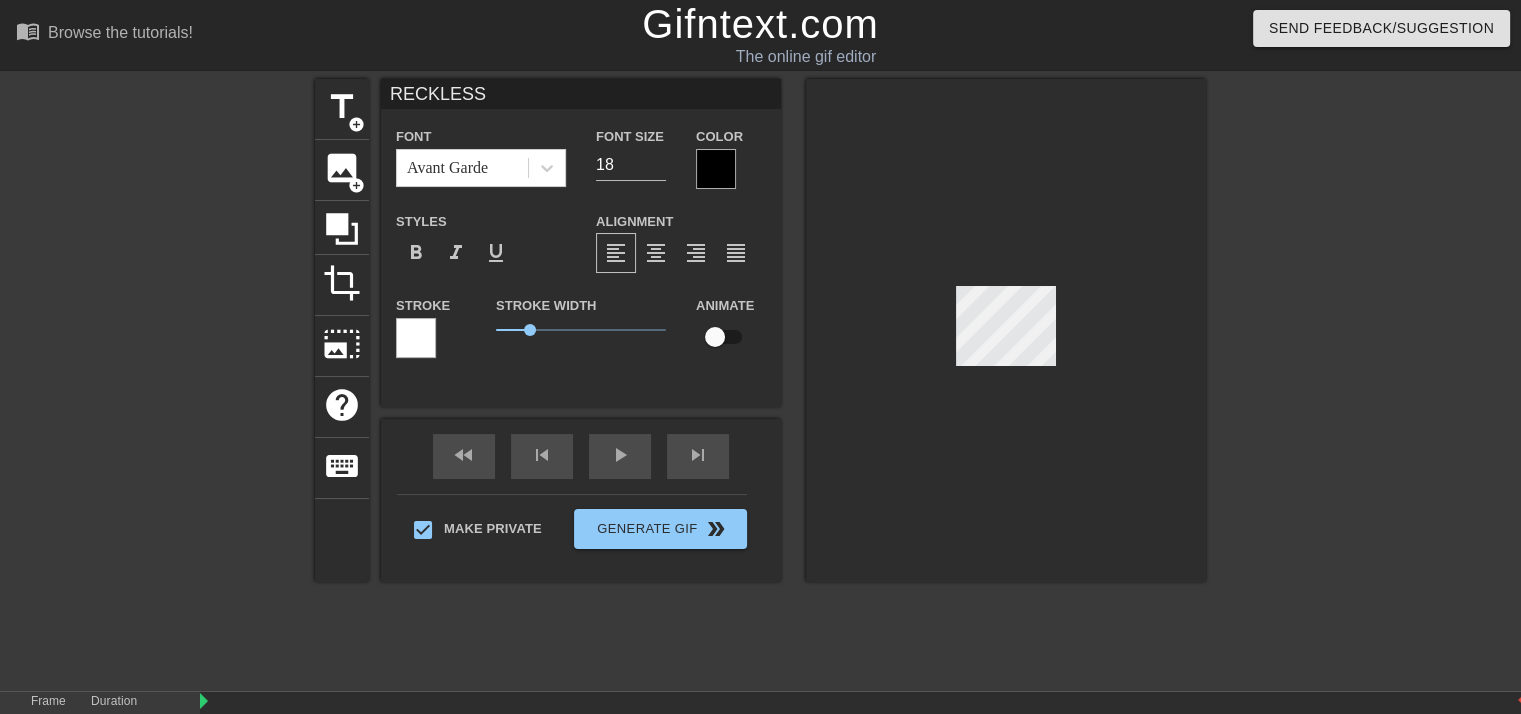 click on "RECKLESS" at bounding box center (581, 94) 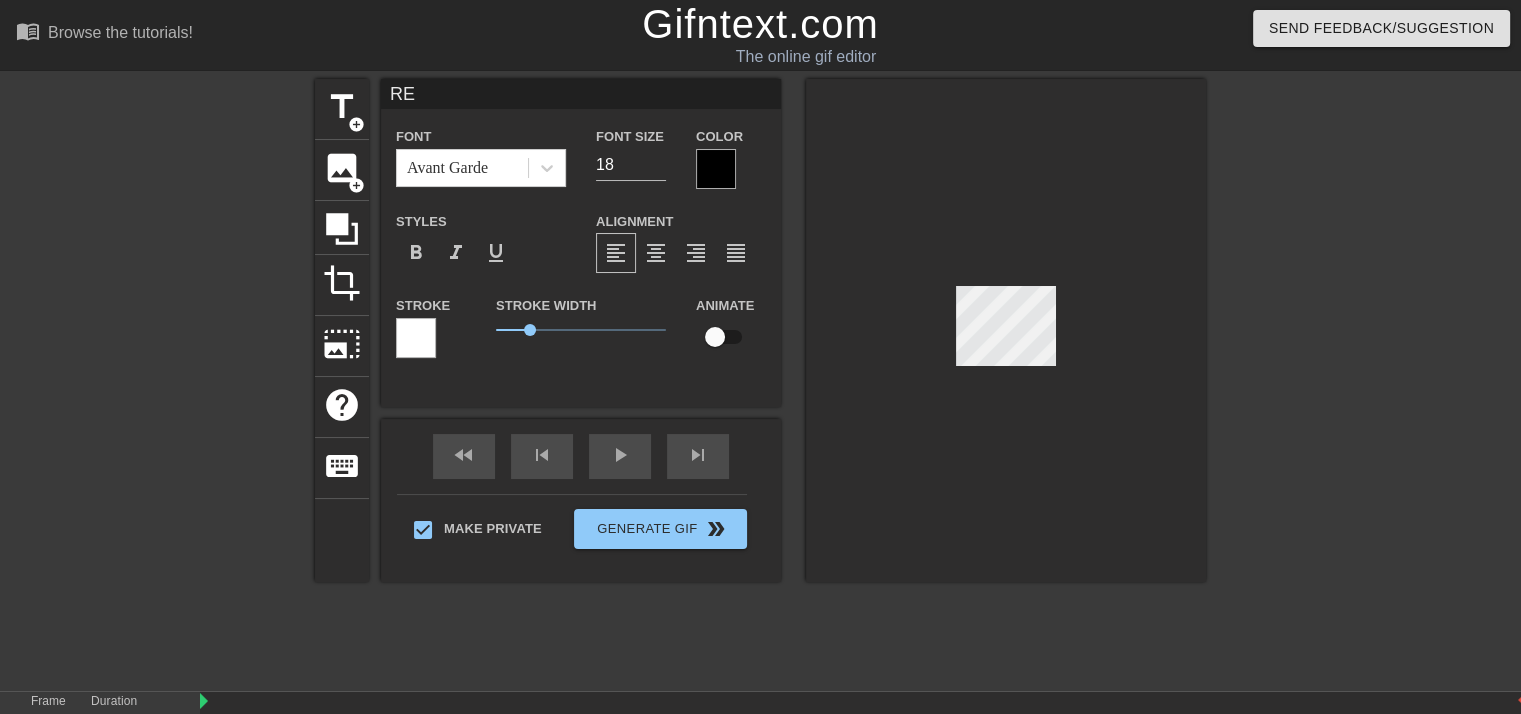 type on "R" 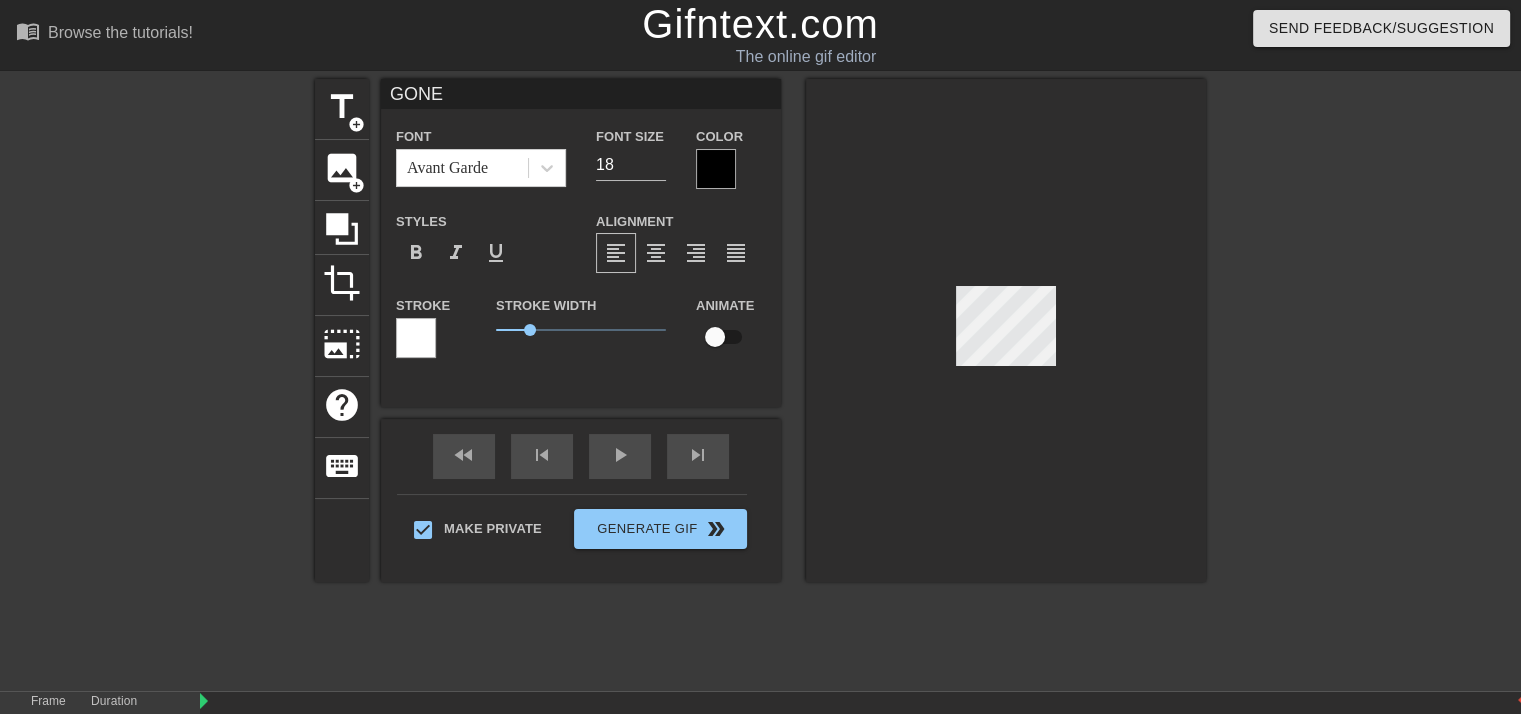 click on "GONE" at bounding box center (581, 94) 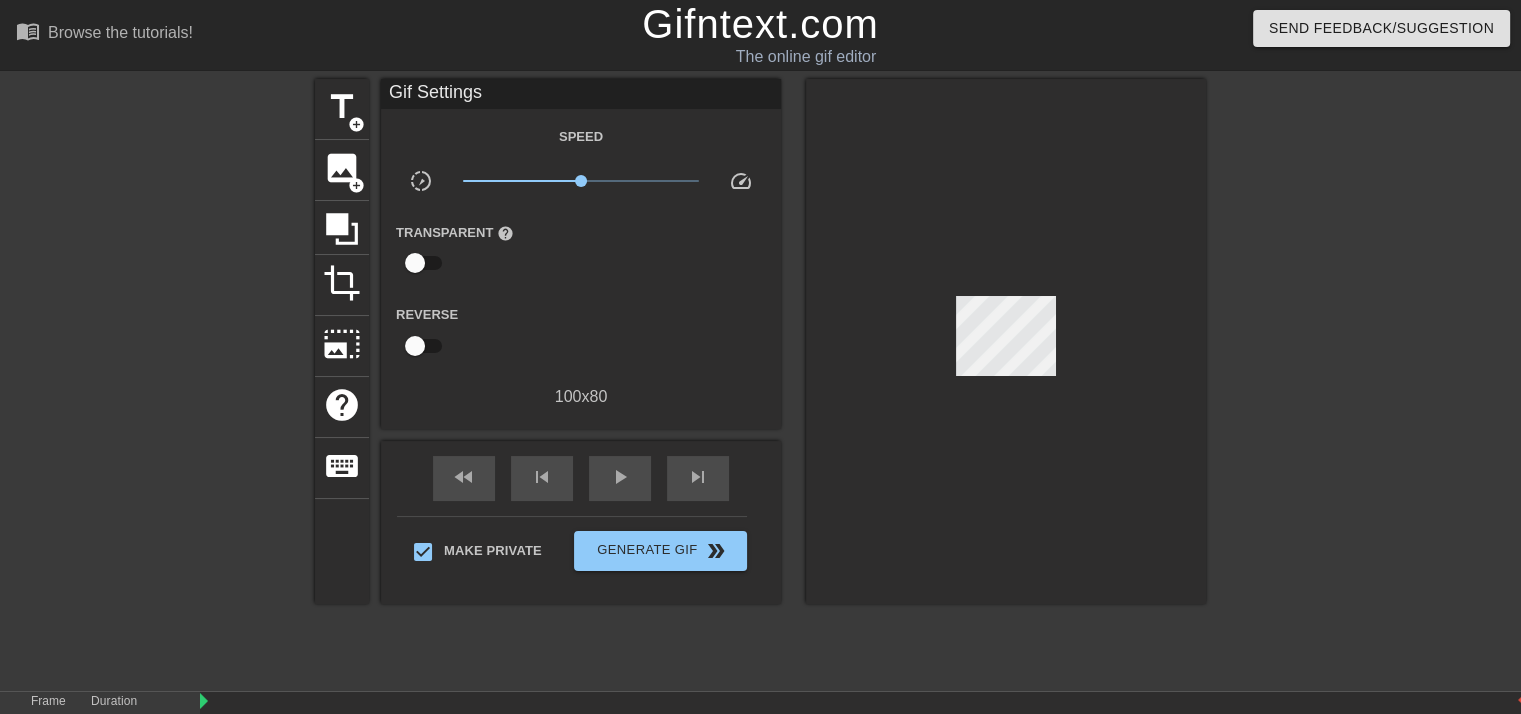 click at bounding box center (1006, 341) 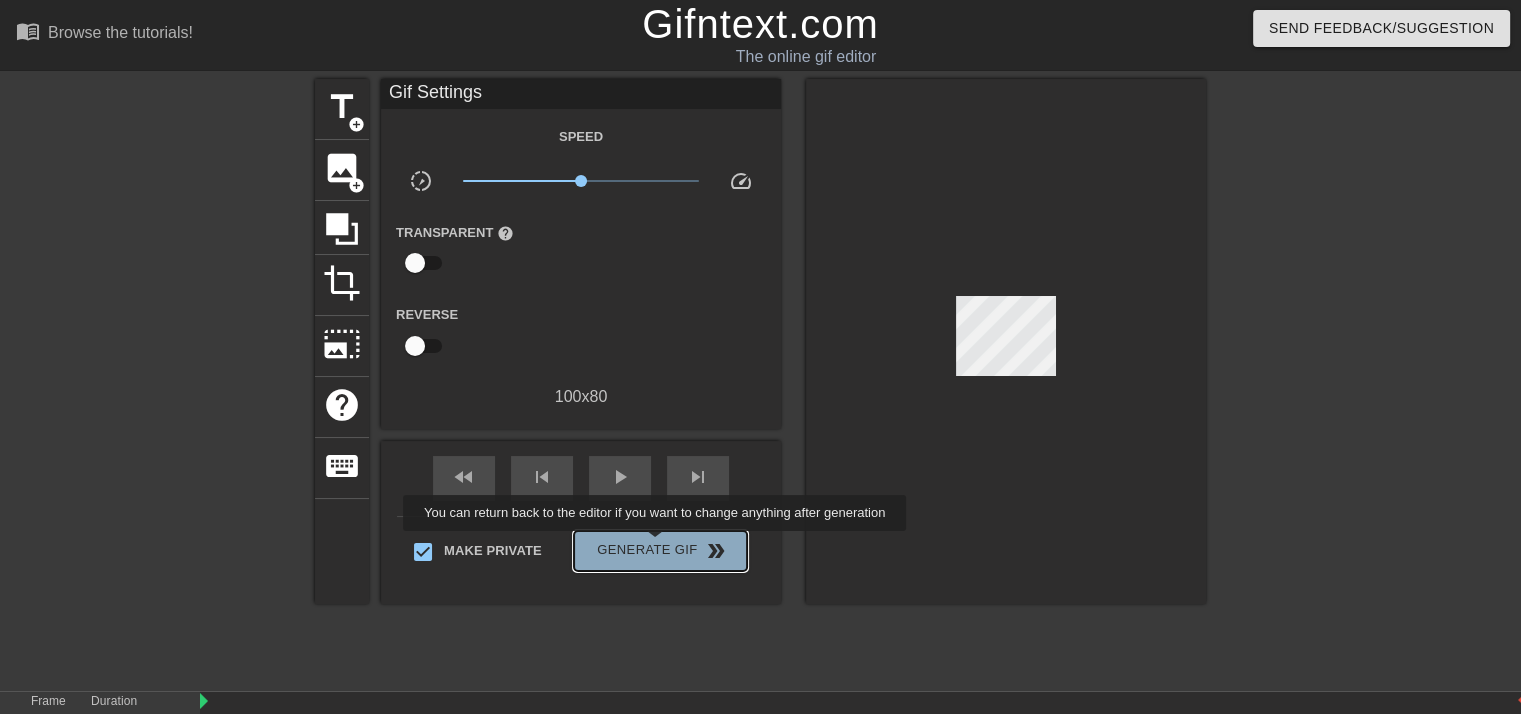 click on "Generate Gif double_arrow" at bounding box center (660, 551) 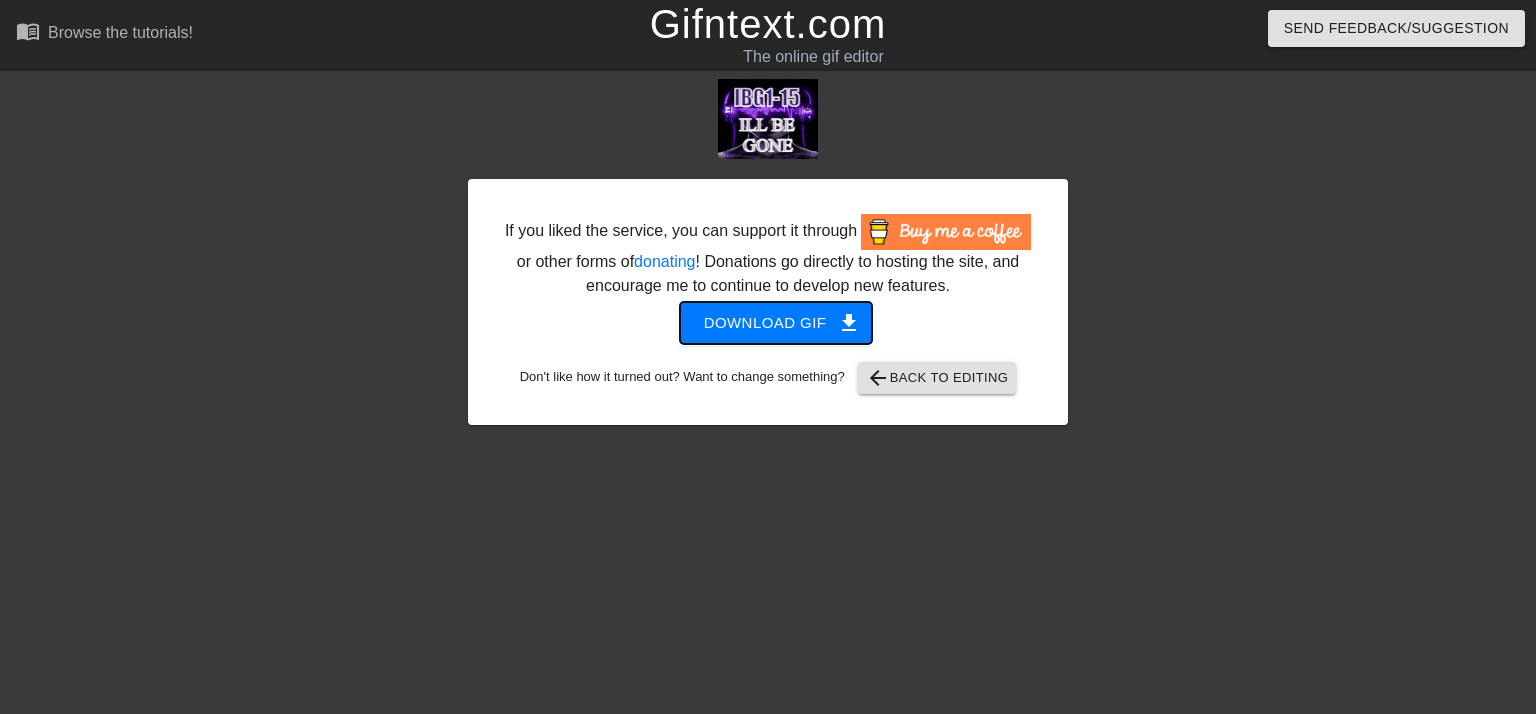 click on "Download gif get_app" at bounding box center [776, 323] 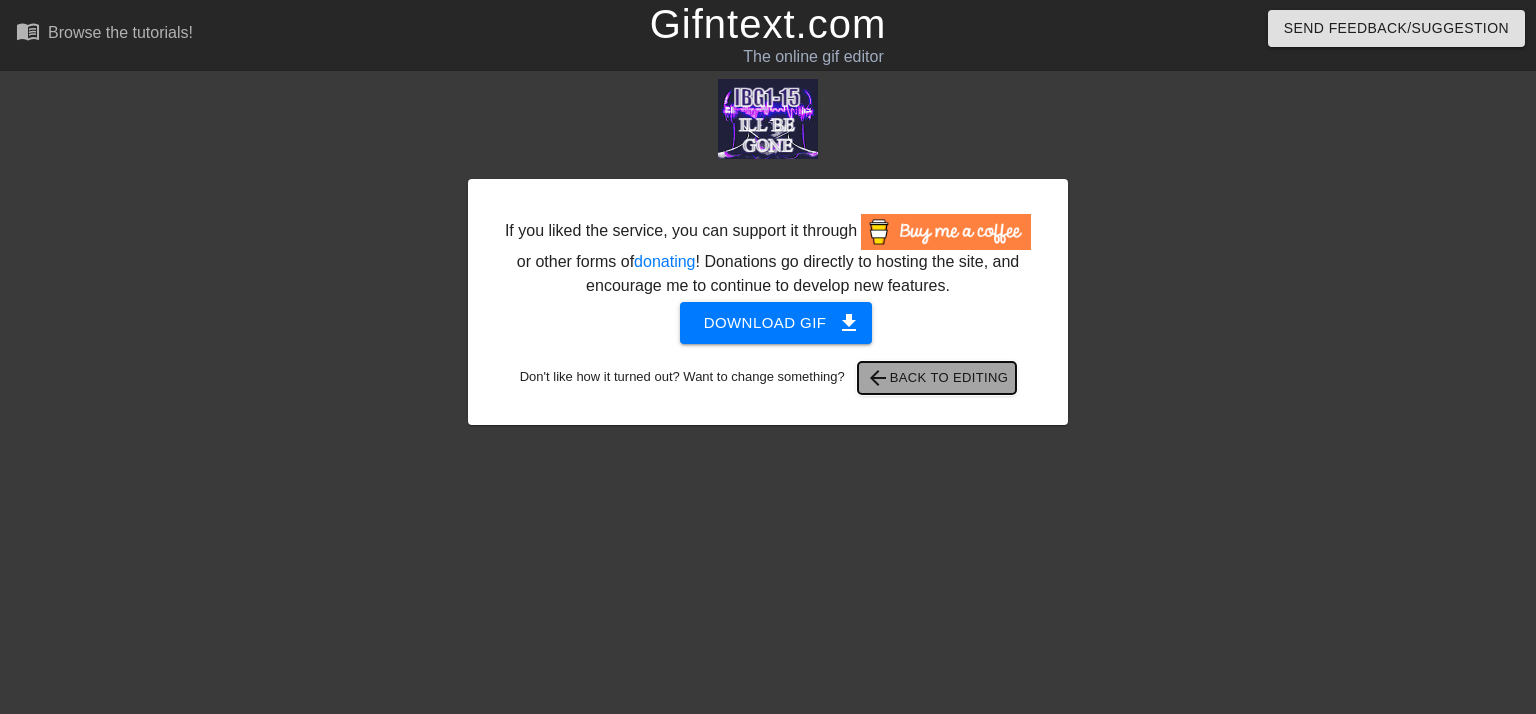 click on "arrow_back Back to Editing" at bounding box center [937, 378] 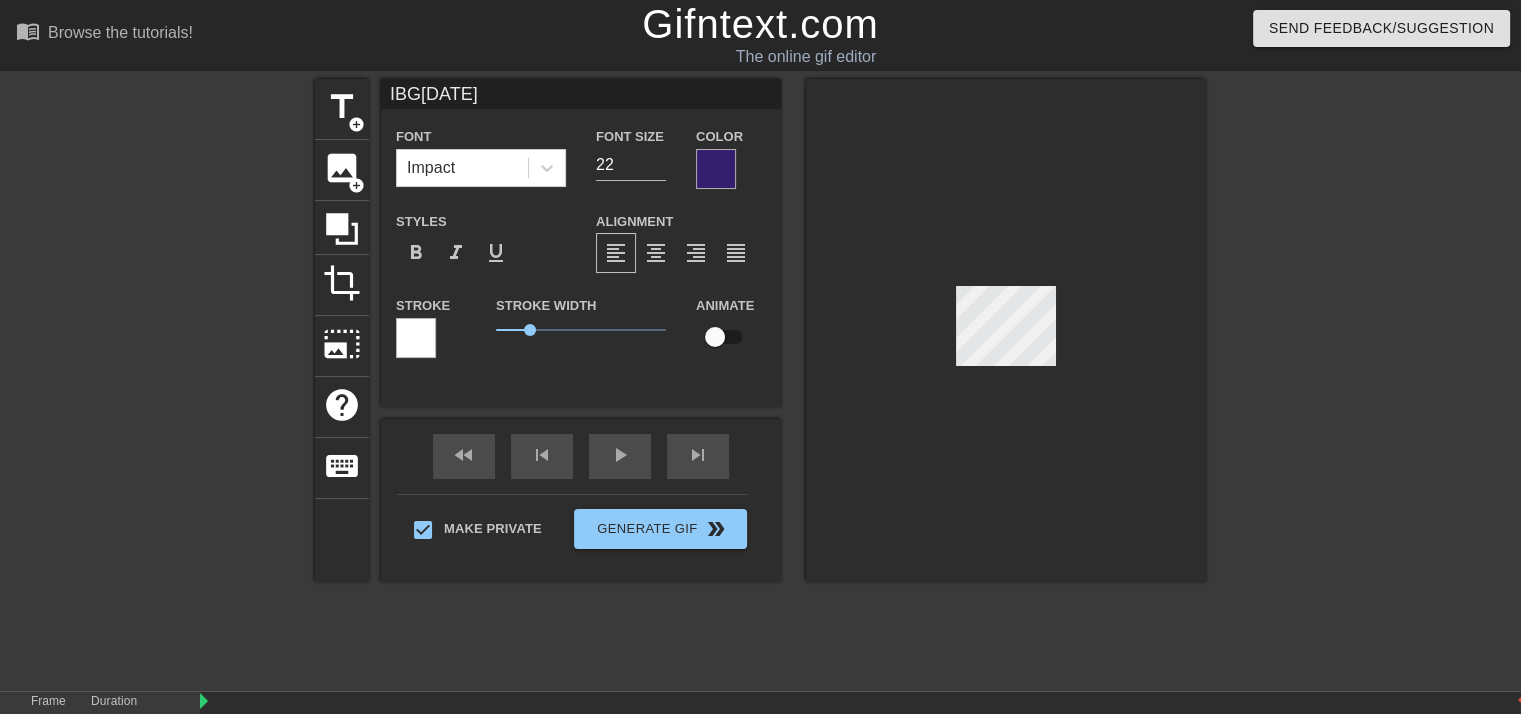 click on "IBG[DATE]" at bounding box center [581, 94] 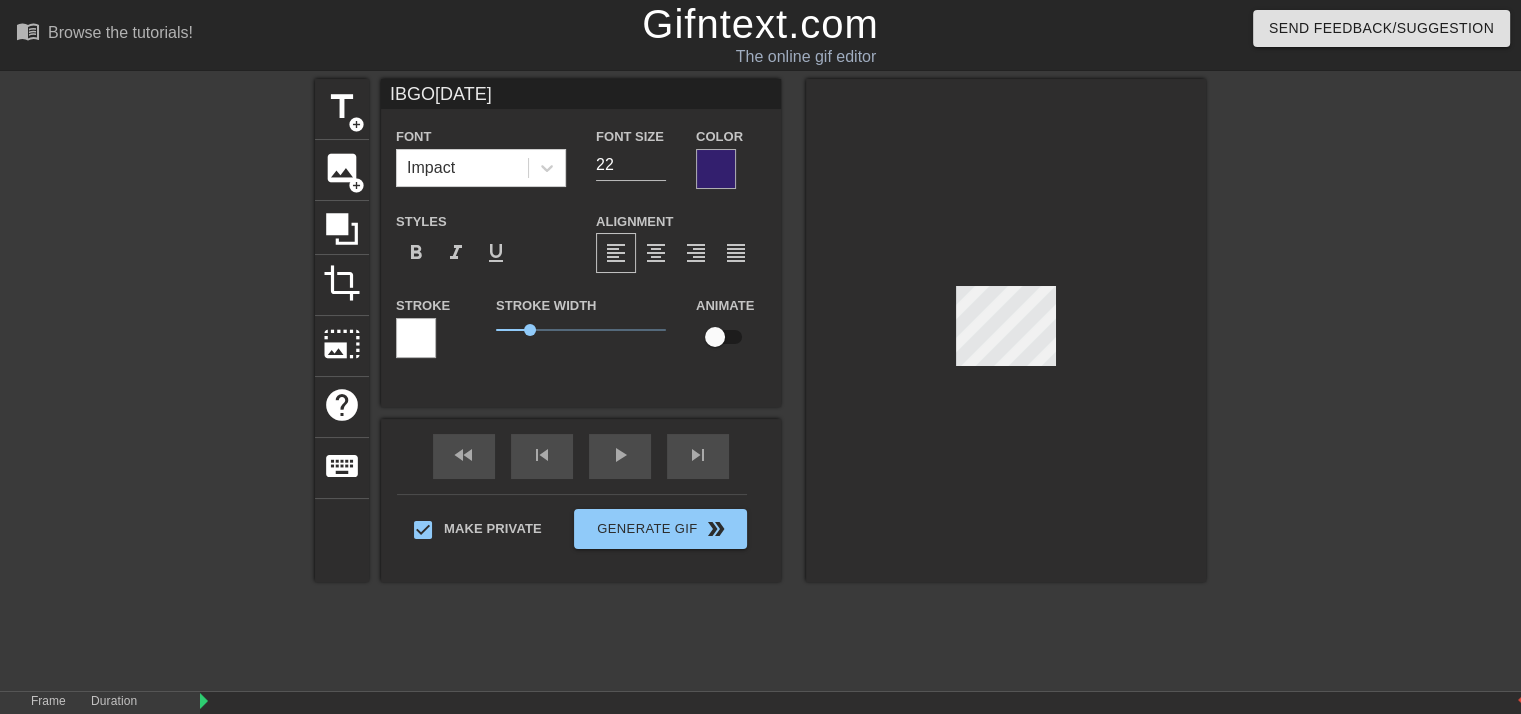 type on "IBGO [DATE]" 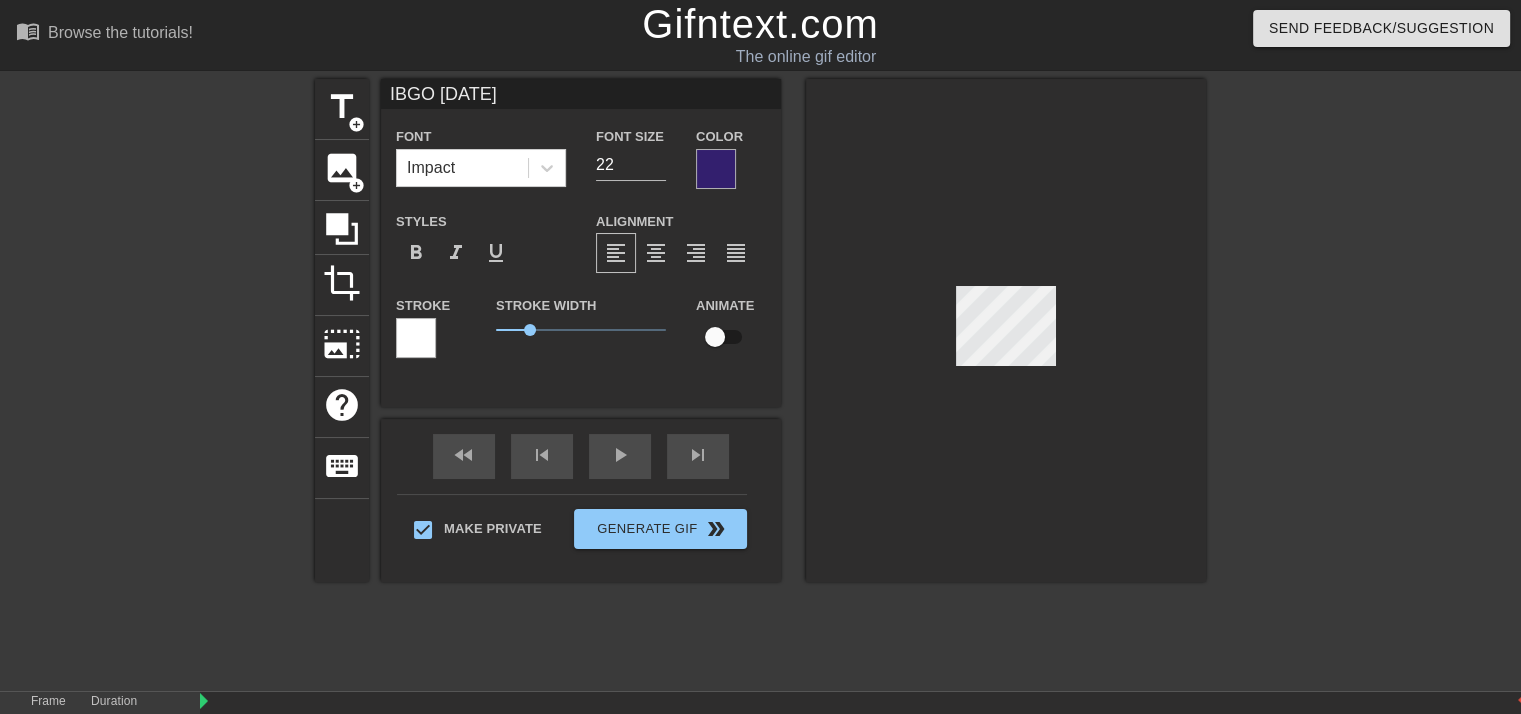 click at bounding box center [1006, 330] 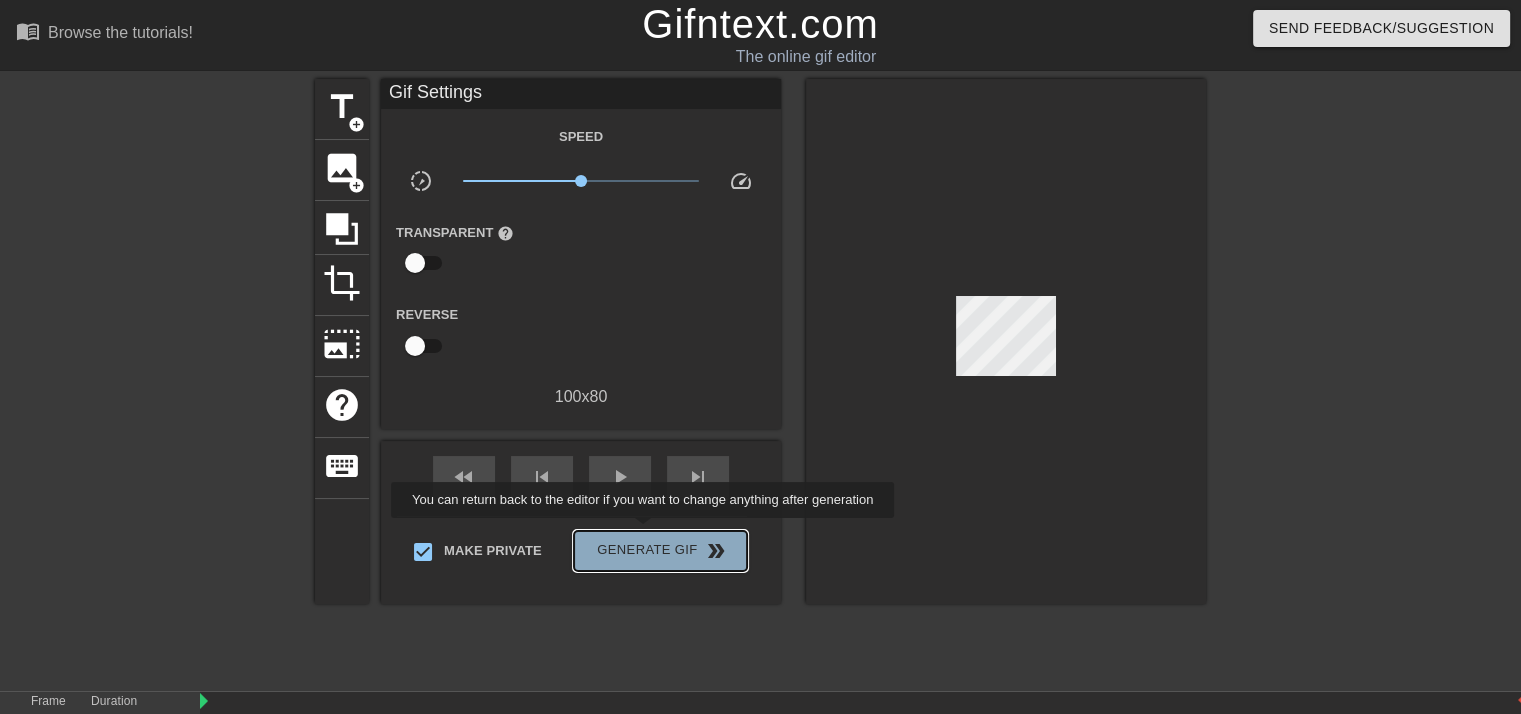 click on "Generate Gif double_arrow" at bounding box center [660, 551] 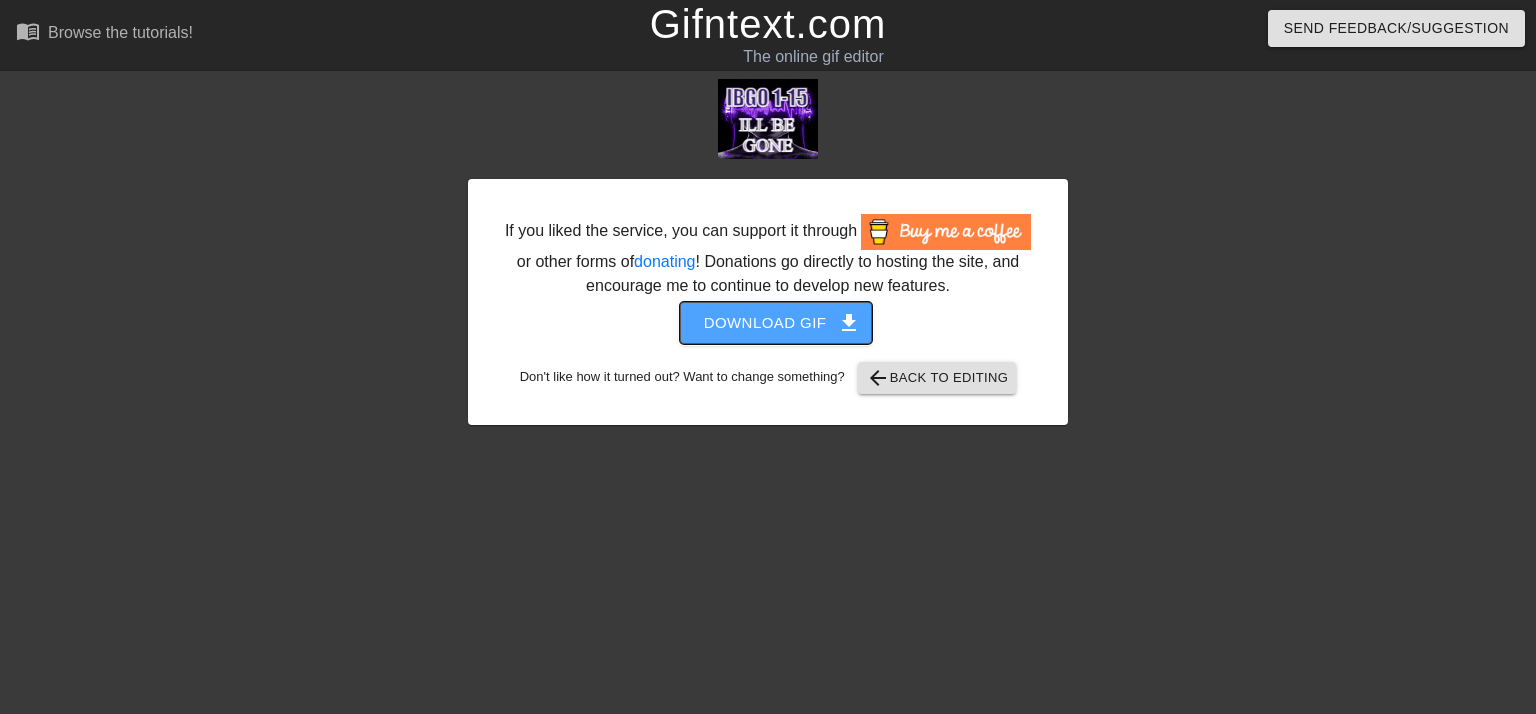 click on "Download gif get_app" at bounding box center (776, 323) 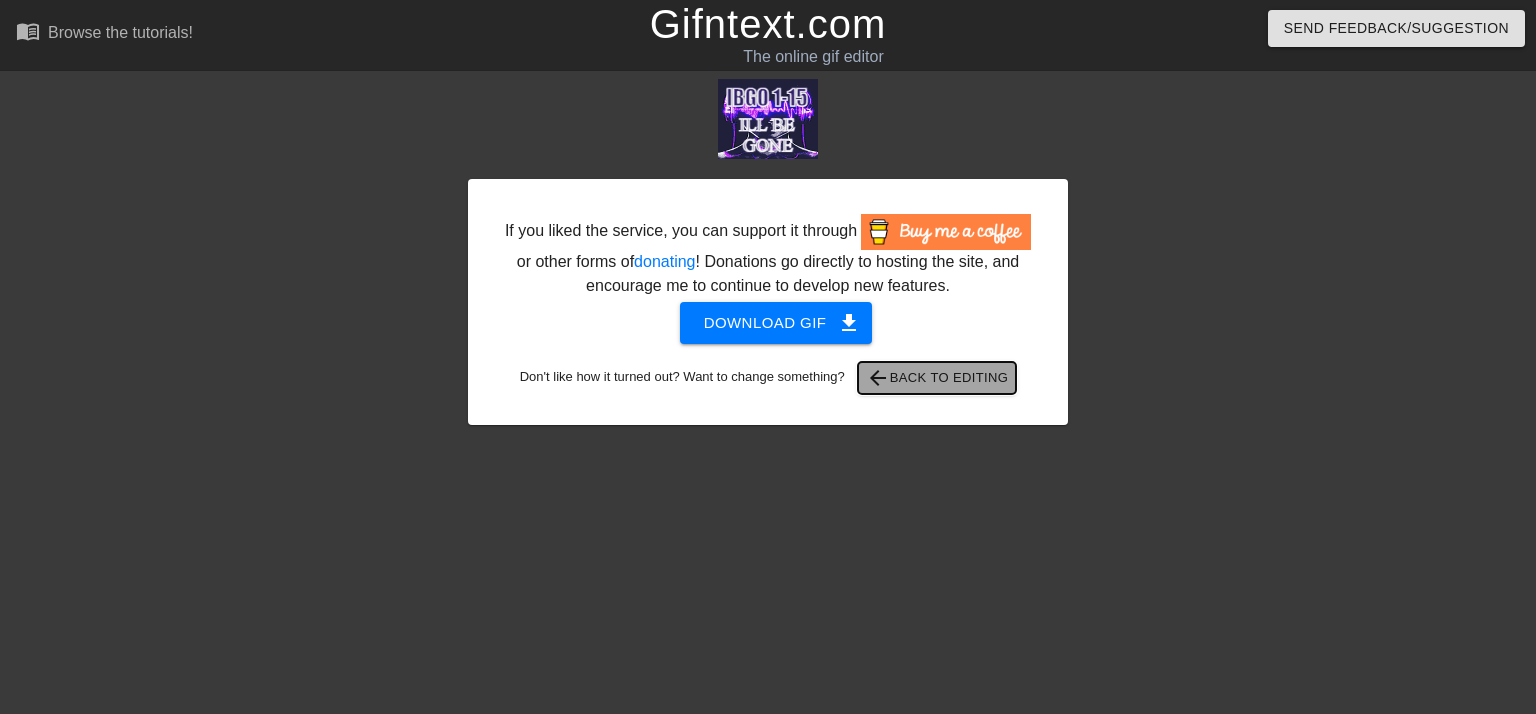 click on "arrow_back Back to Editing" at bounding box center (937, 378) 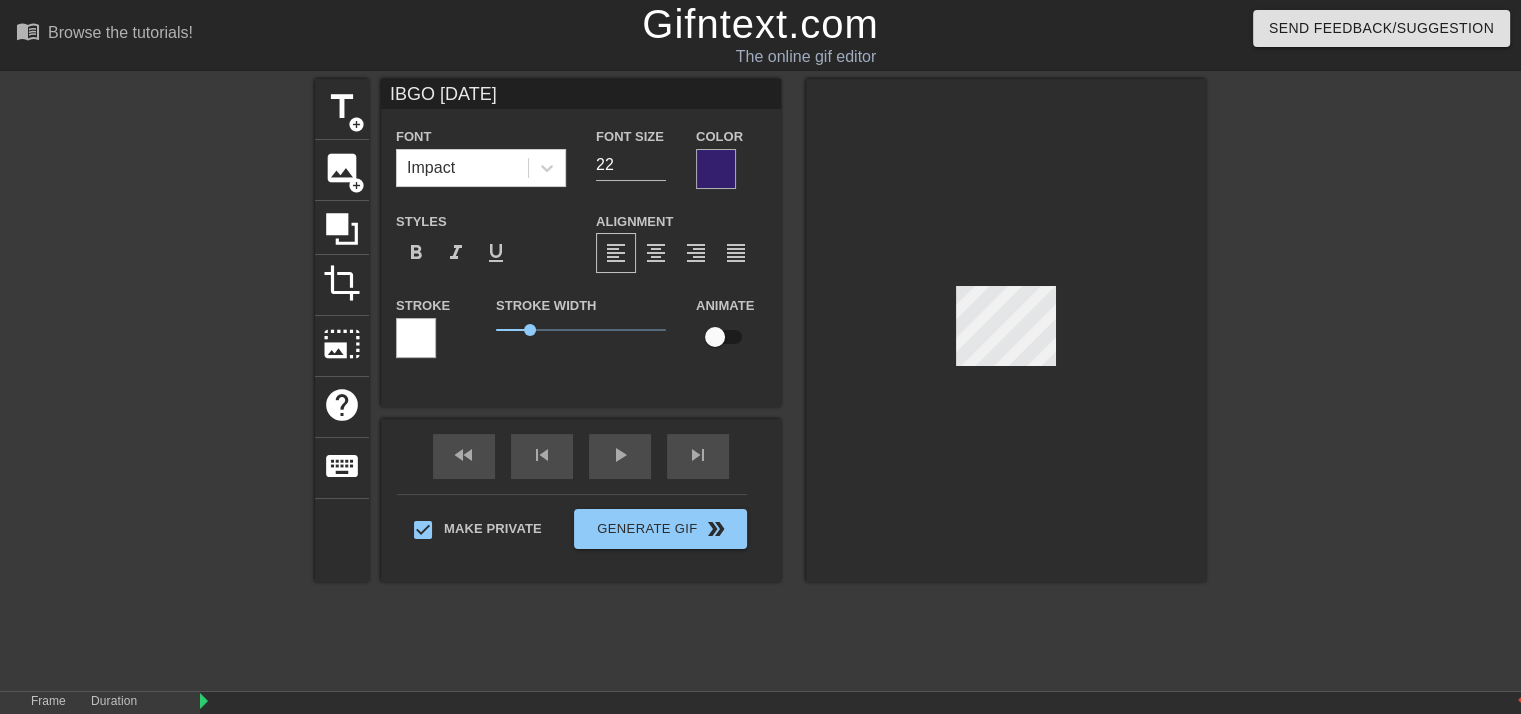 click on "IBGO [DATE]" at bounding box center (581, 94) 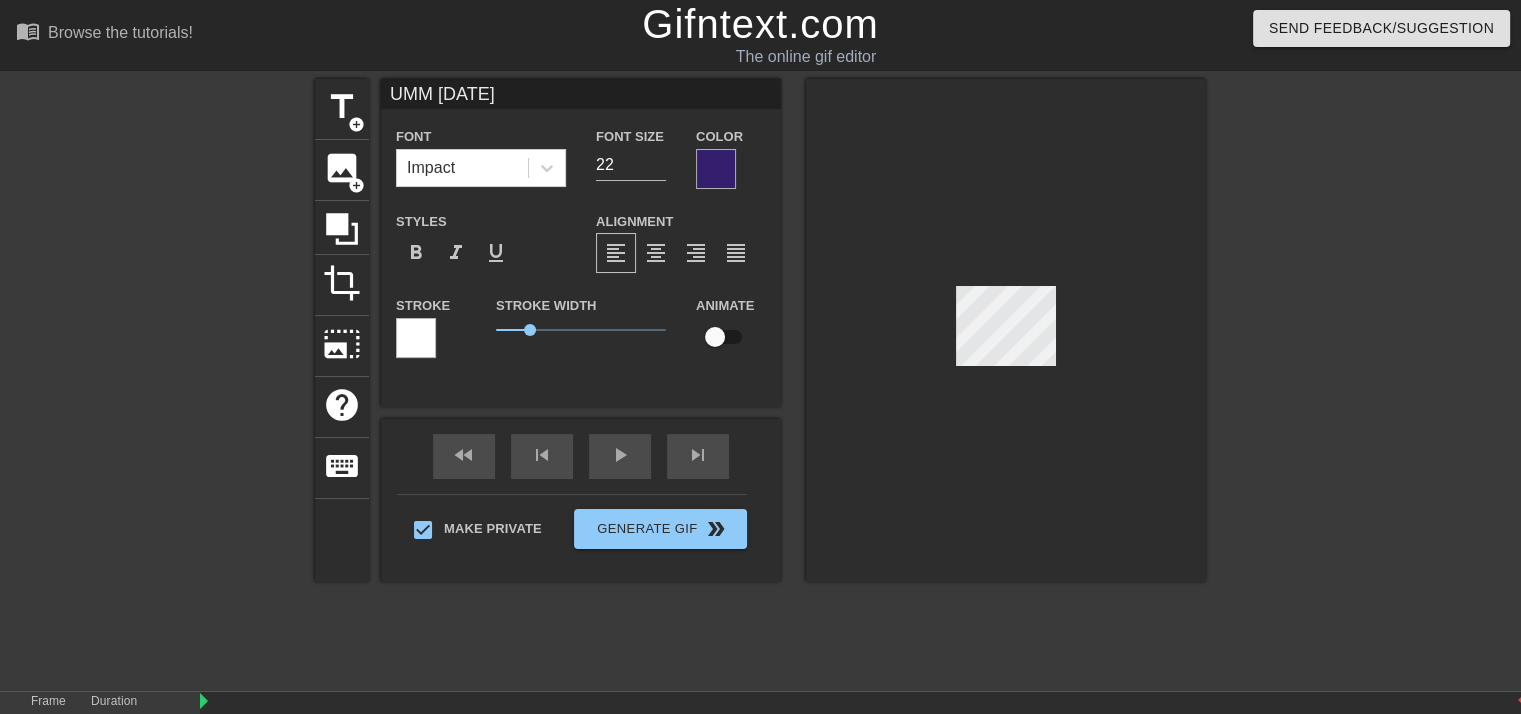 click on "UMM [DATE]" at bounding box center (581, 94) 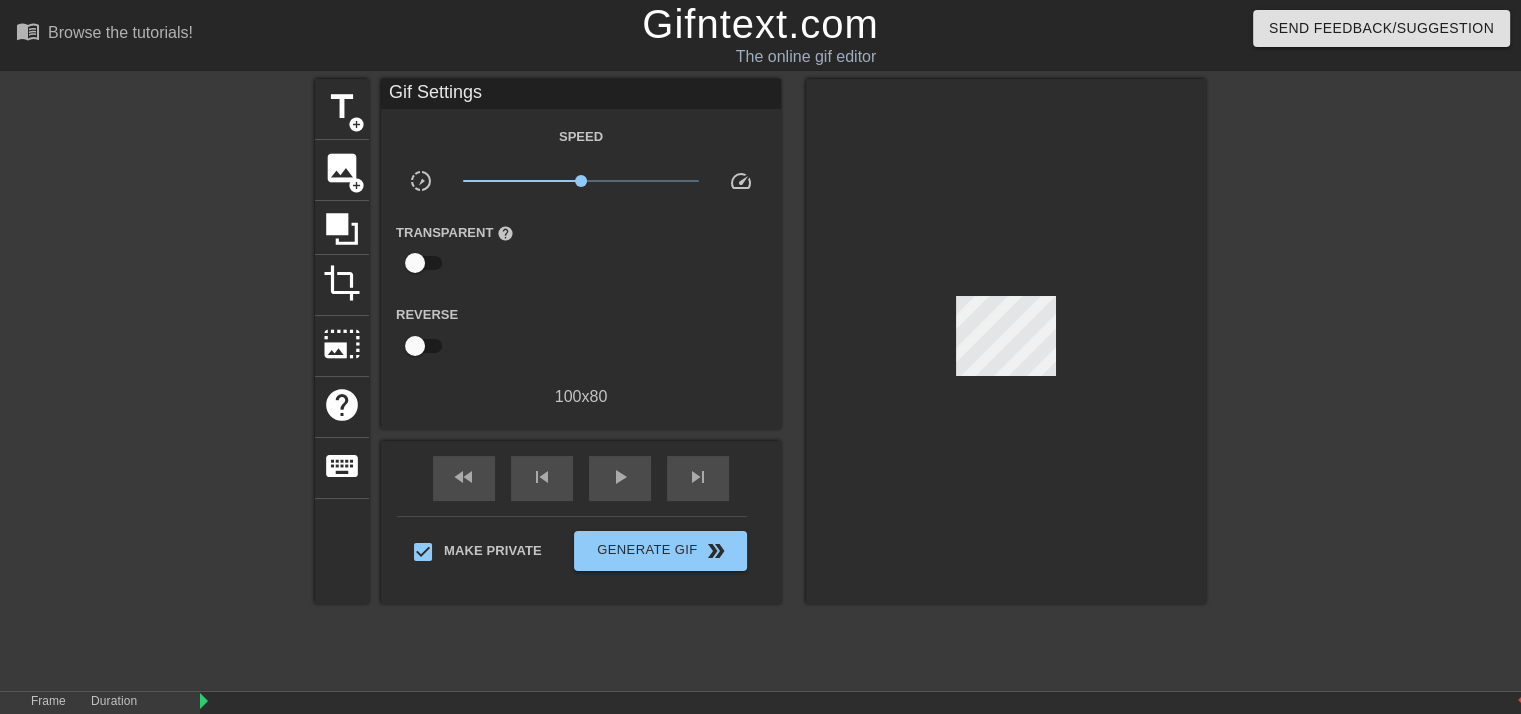 click at bounding box center [1006, 341] 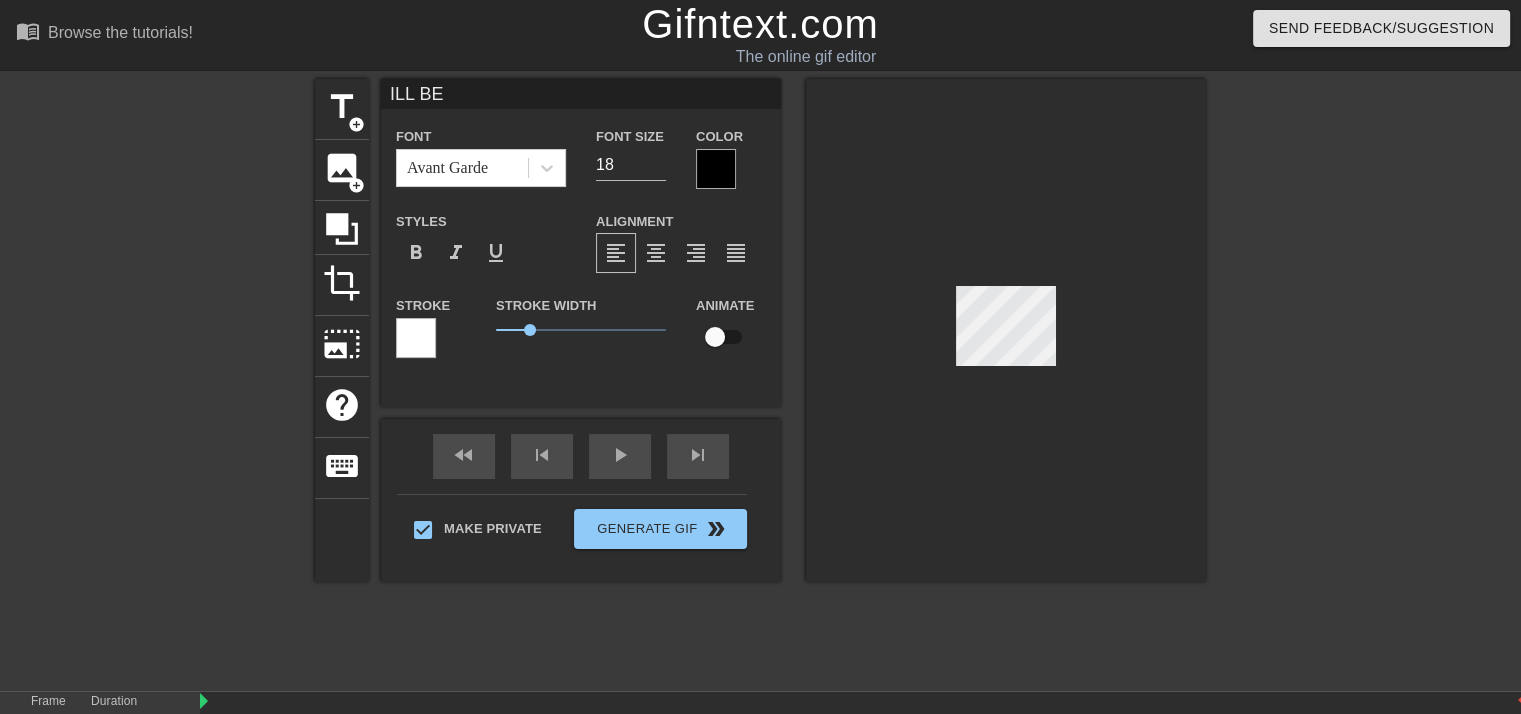 click on "ILL BE" at bounding box center [581, 94] 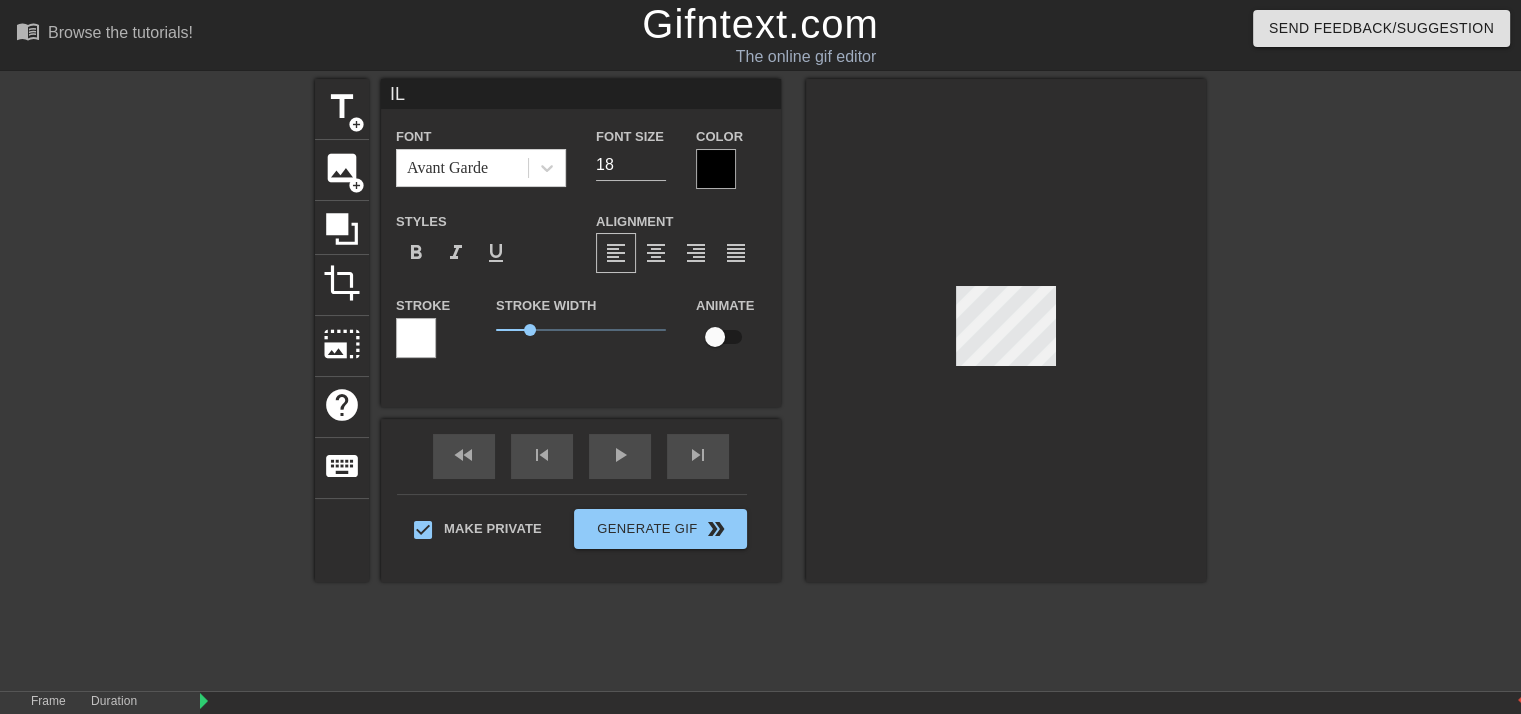 type on "I" 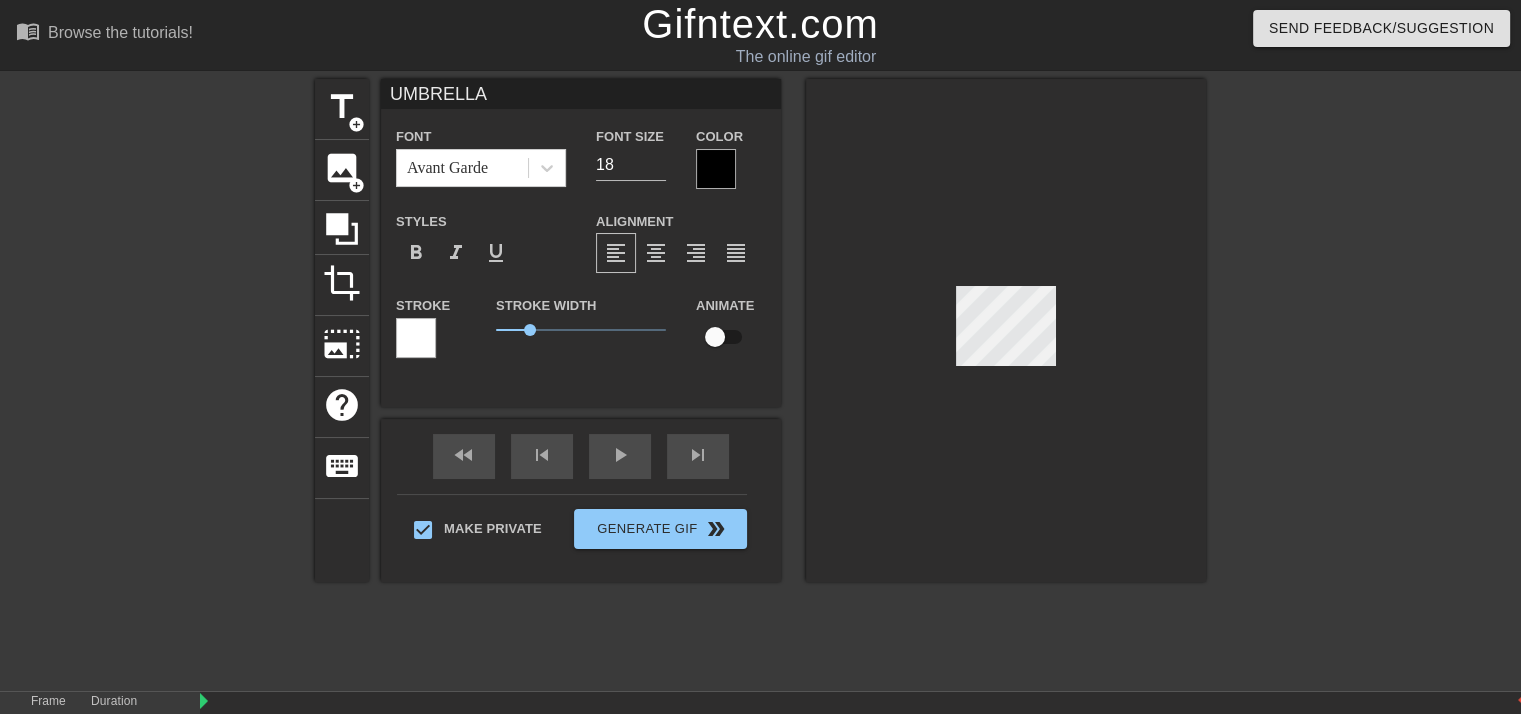 click at bounding box center (863, 702) 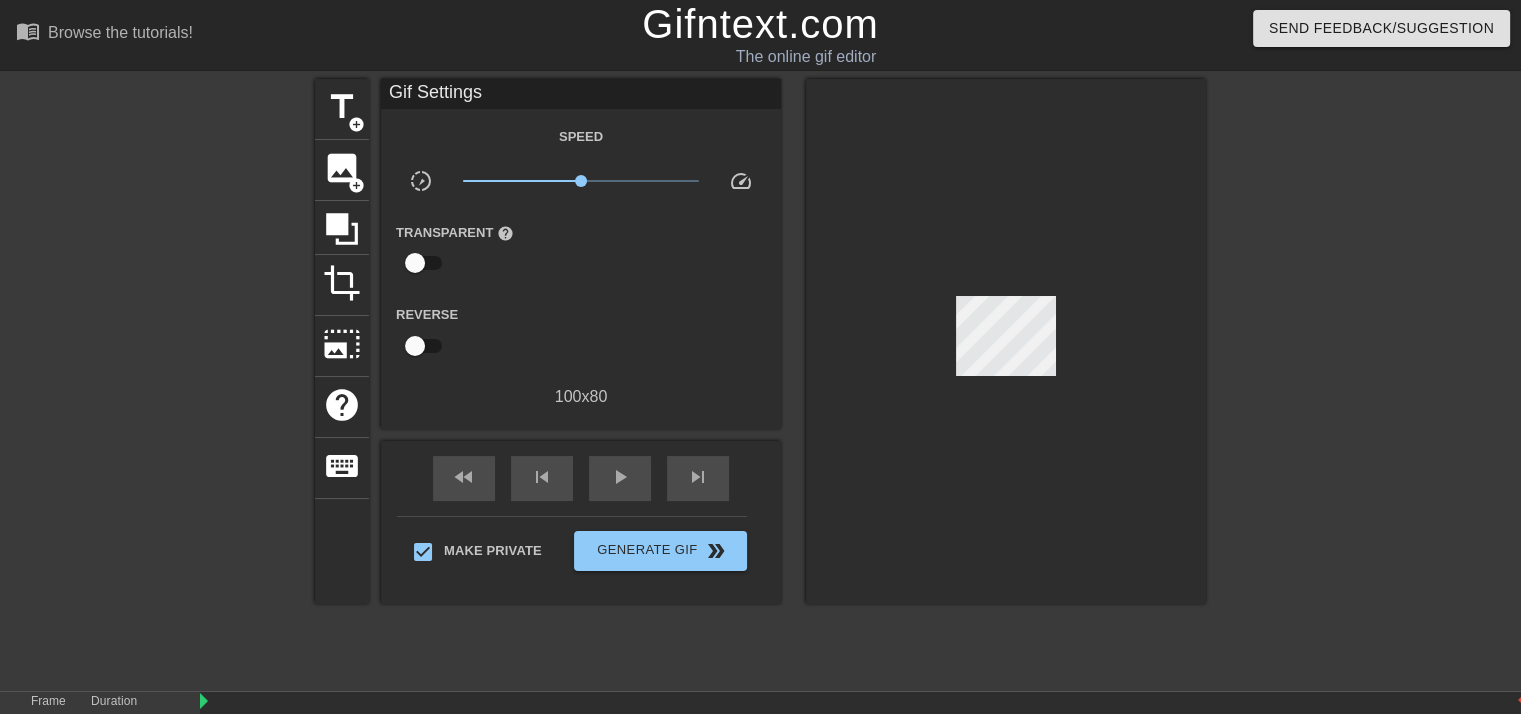 click at bounding box center (1006, 341) 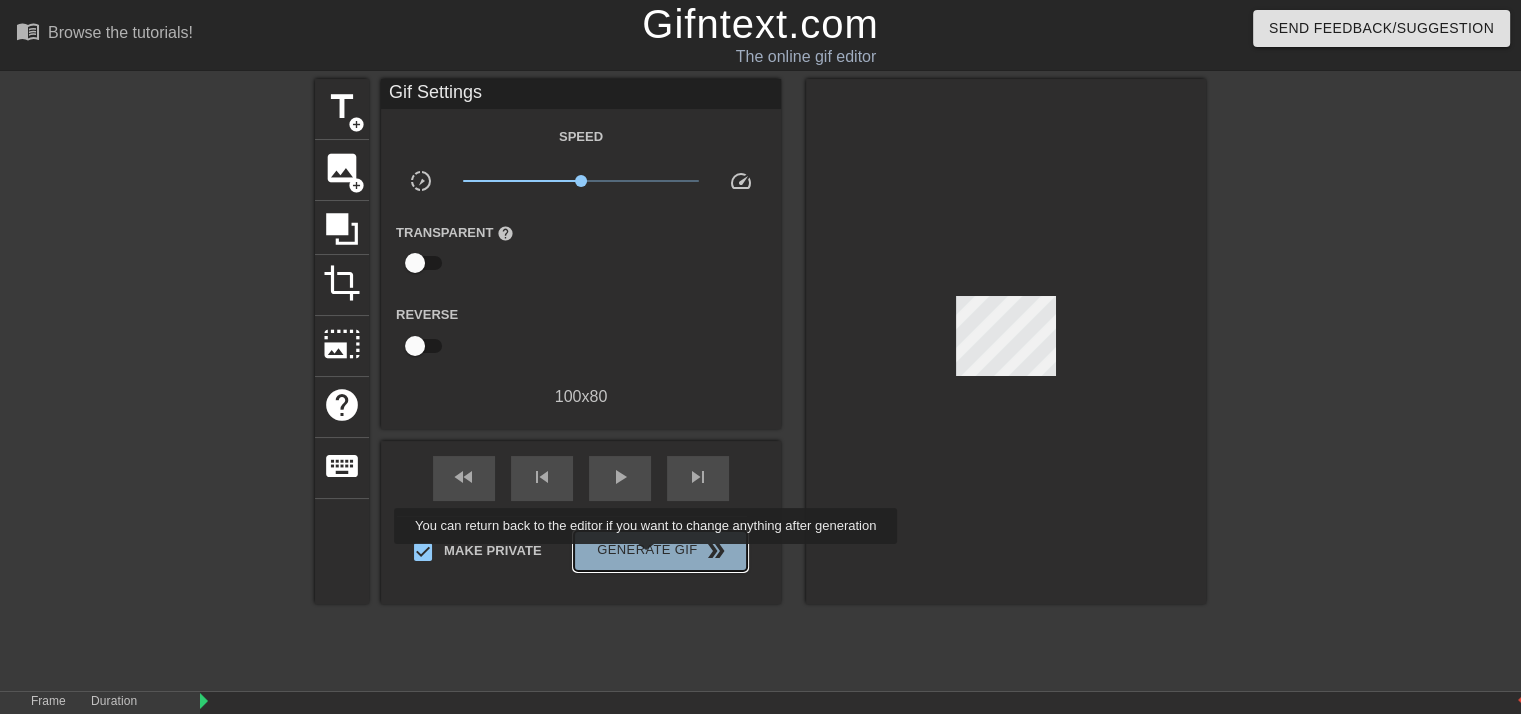 click on "Generate Gif double_arrow" at bounding box center [660, 551] 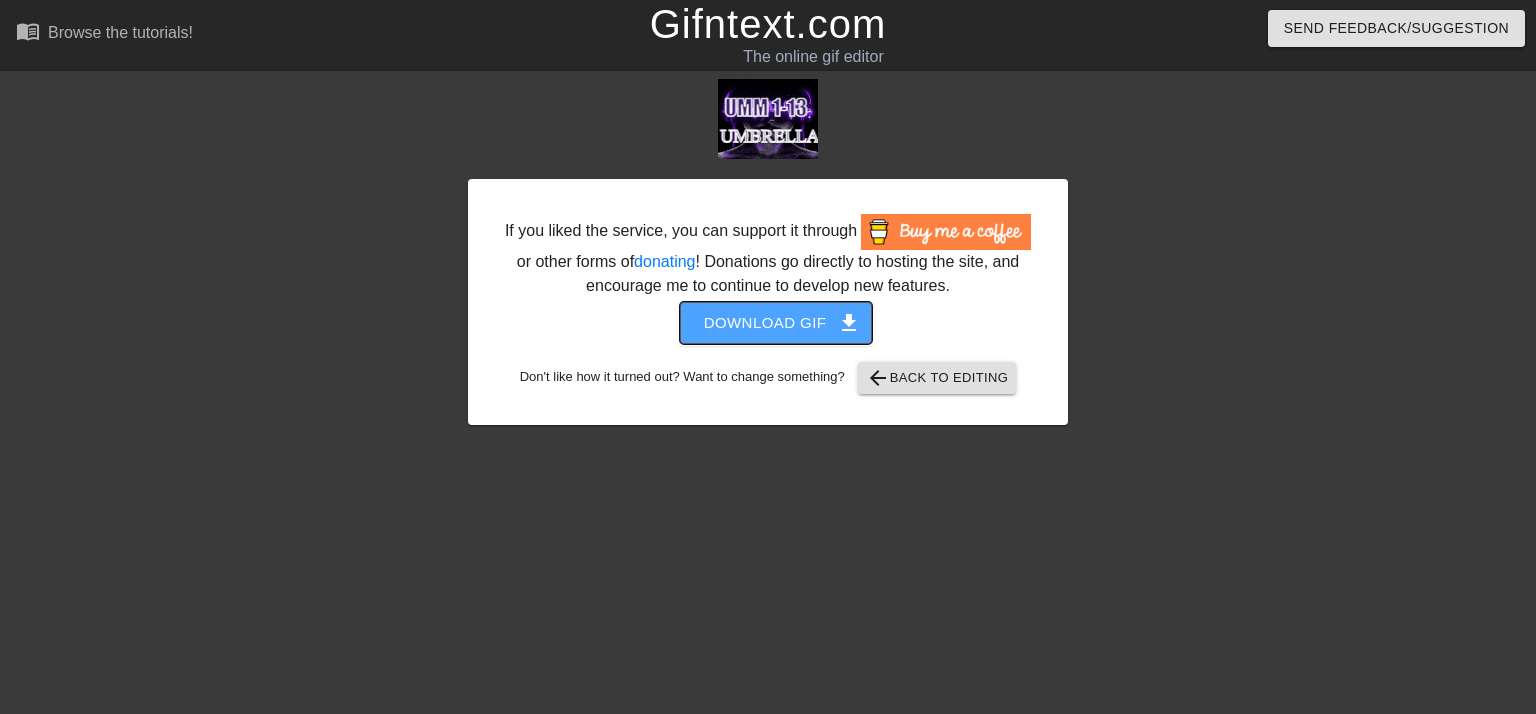 click on "Download gif get_app" at bounding box center [776, 323] 